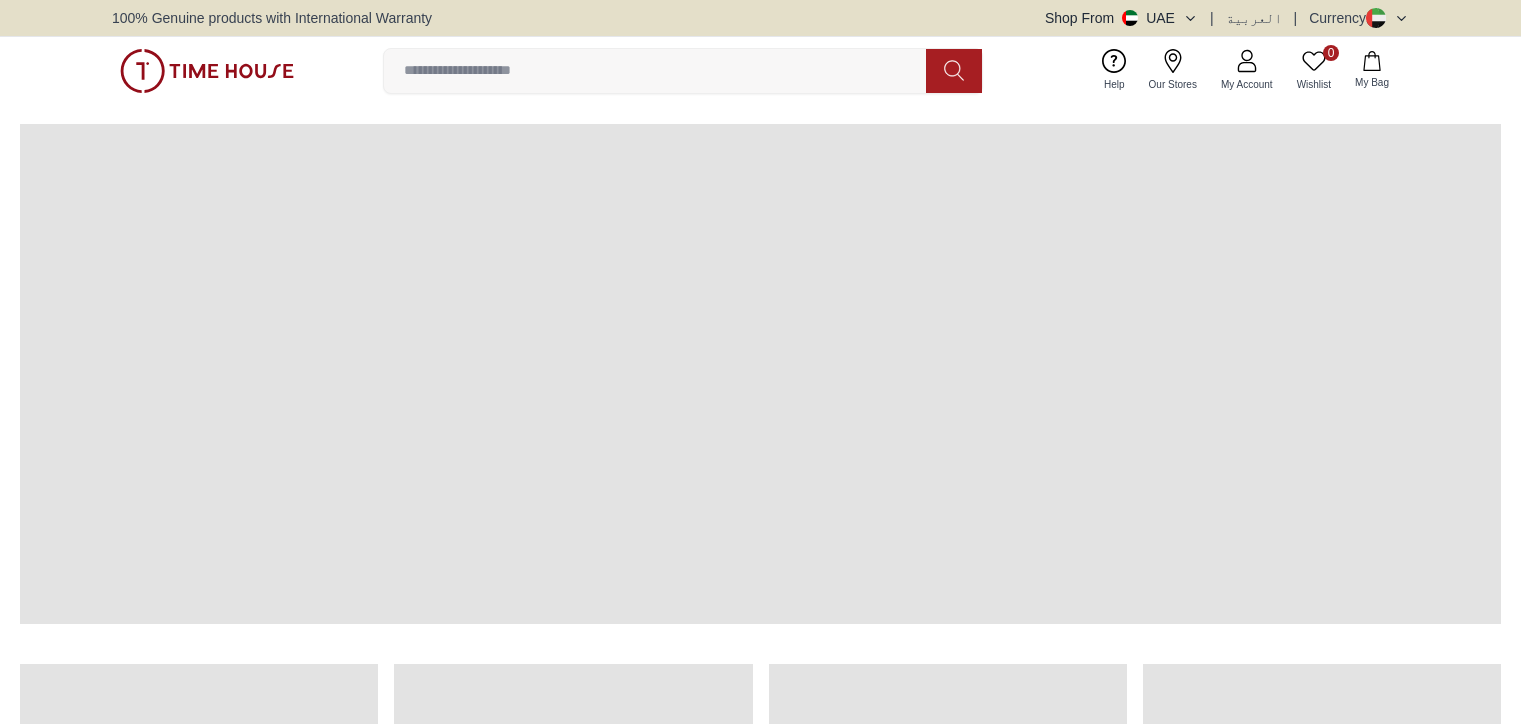 scroll, scrollTop: 0, scrollLeft: 0, axis: both 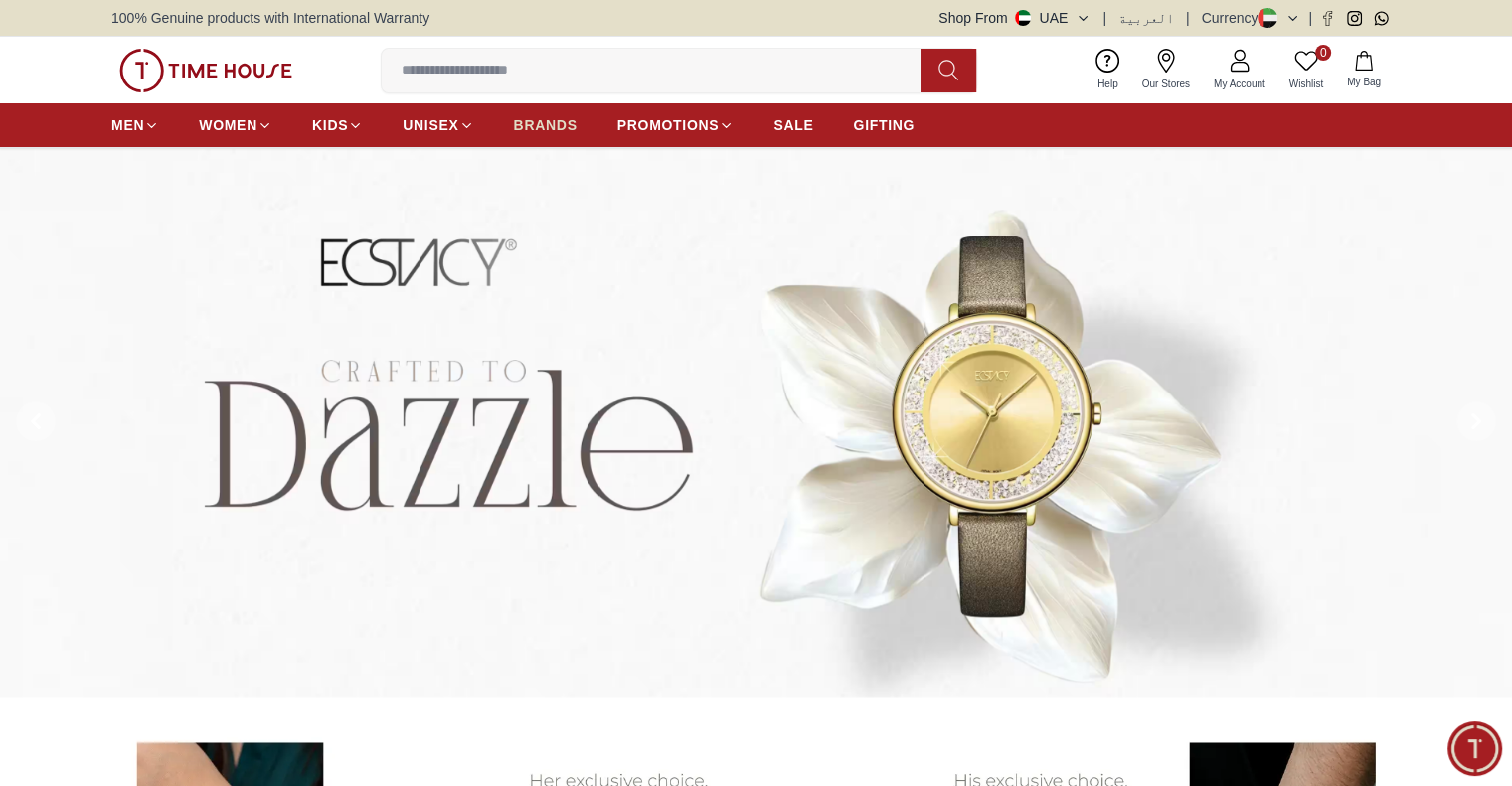 click on "BRANDS" at bounding box center [546, 125] 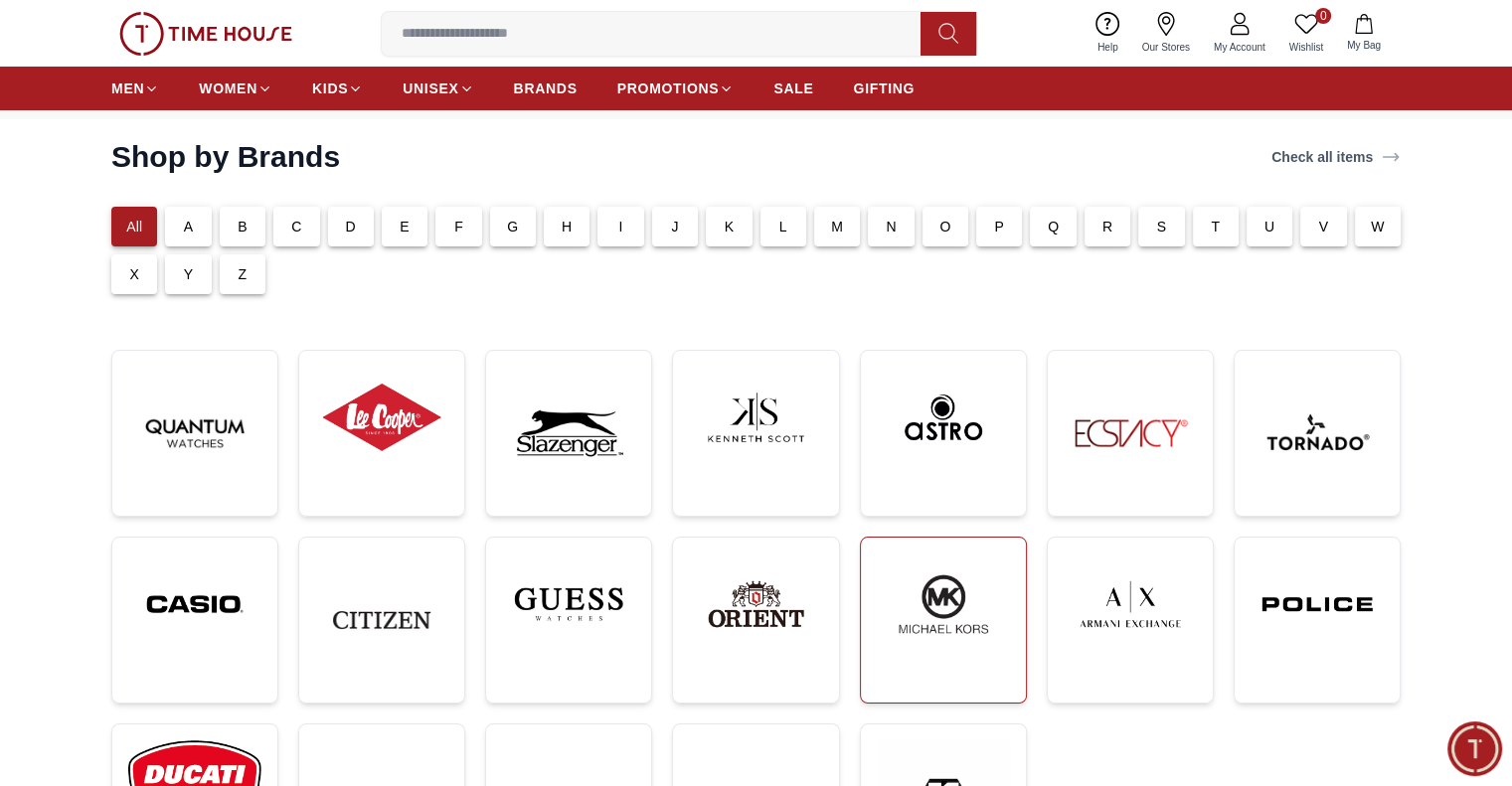 scroll, scrollTop: 199, scrollLeft: 0, axis: vertical 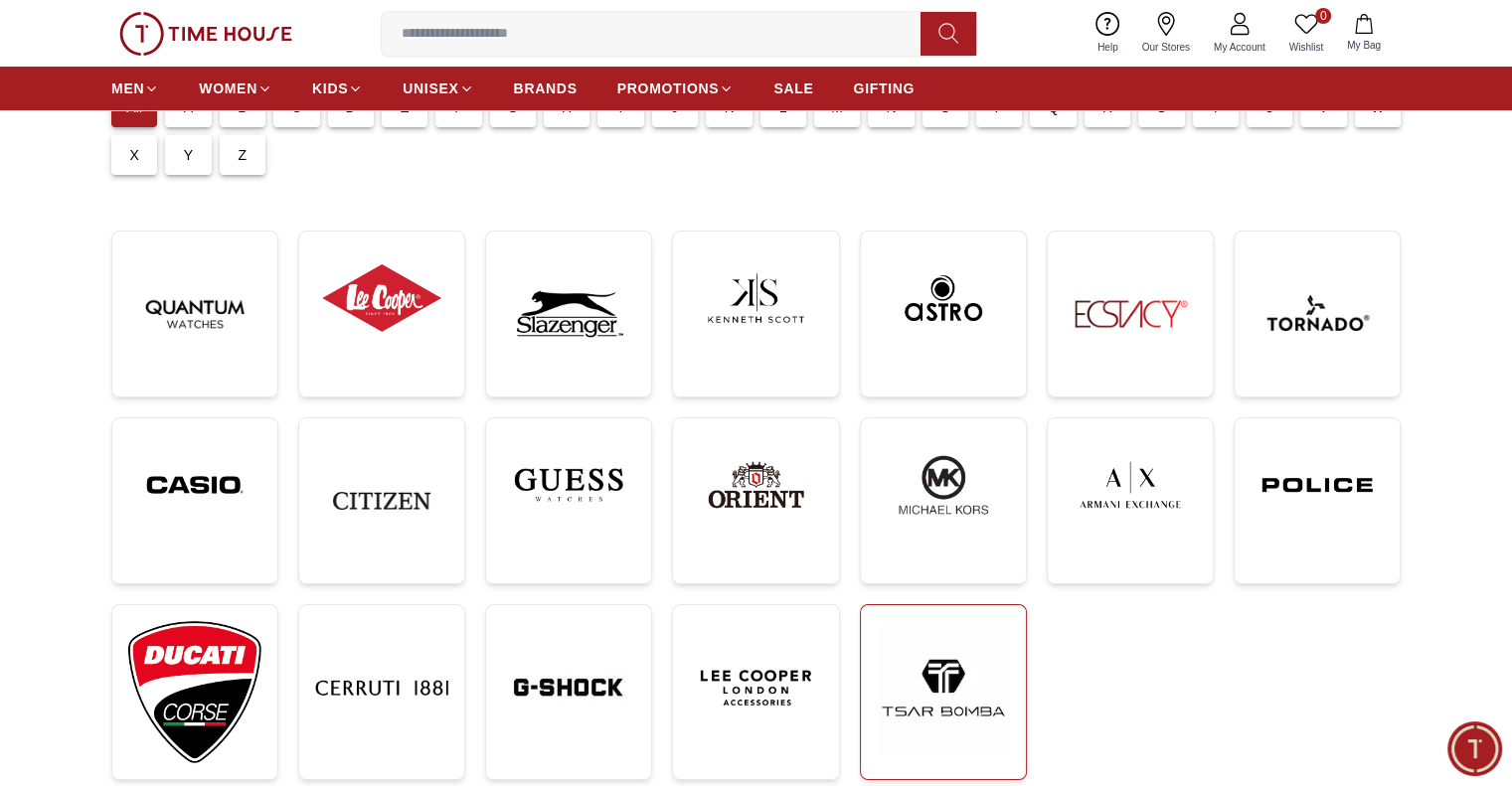 click at bounding box center (943, 688) 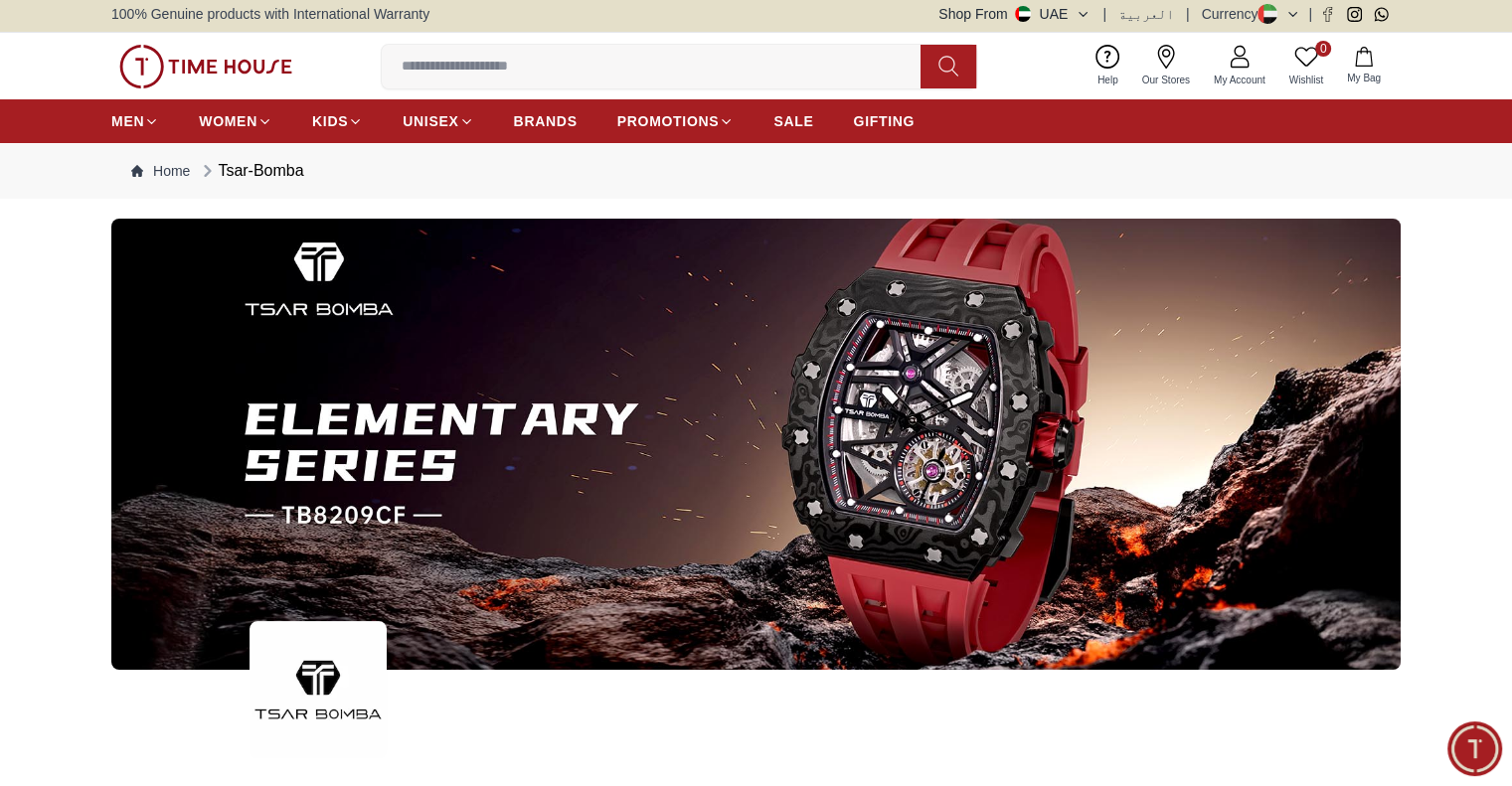 scroll, scrollTop: 0, scrollLeft: 0, axis: both 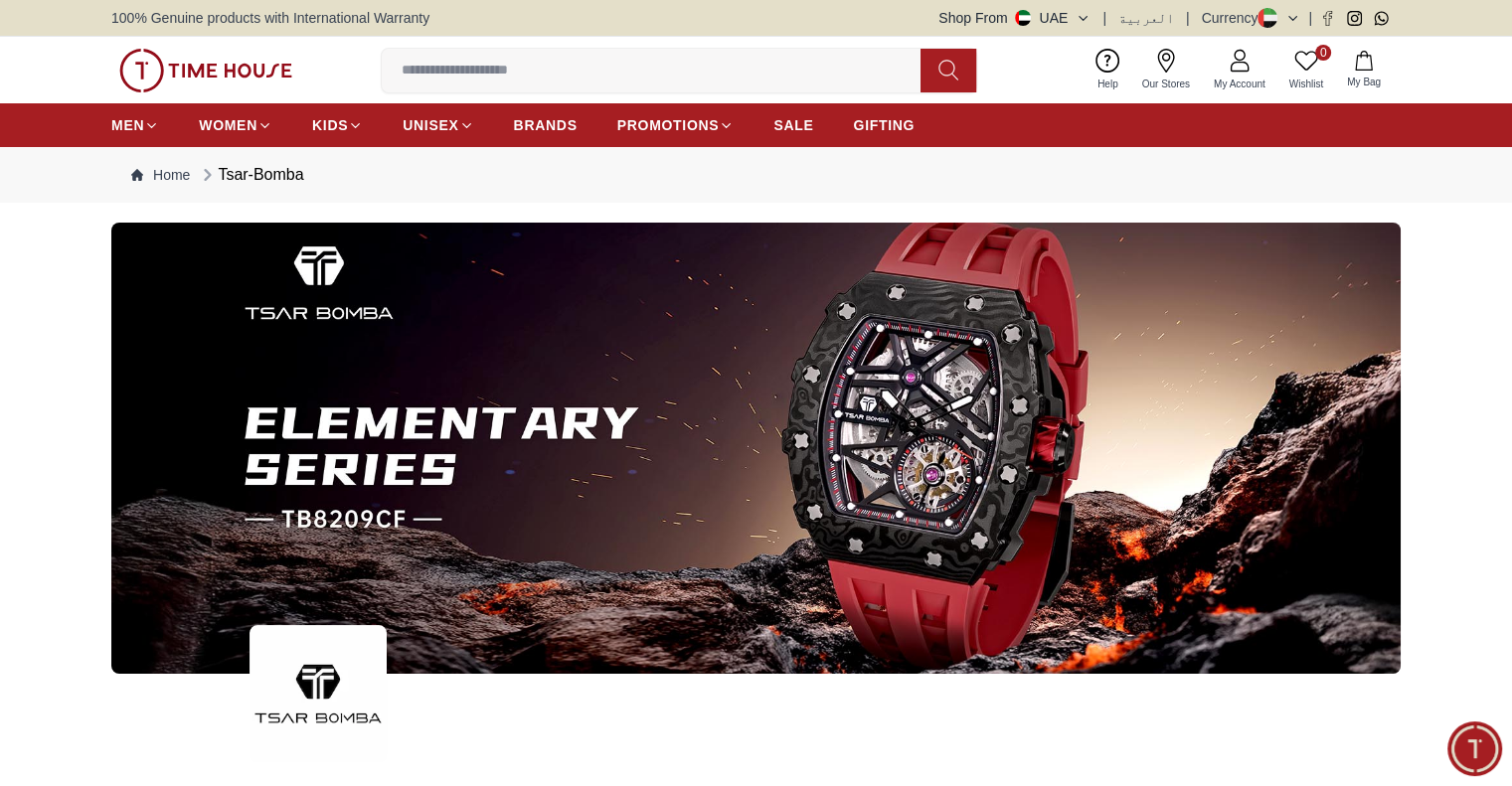 click at bounding box center [659, 71] 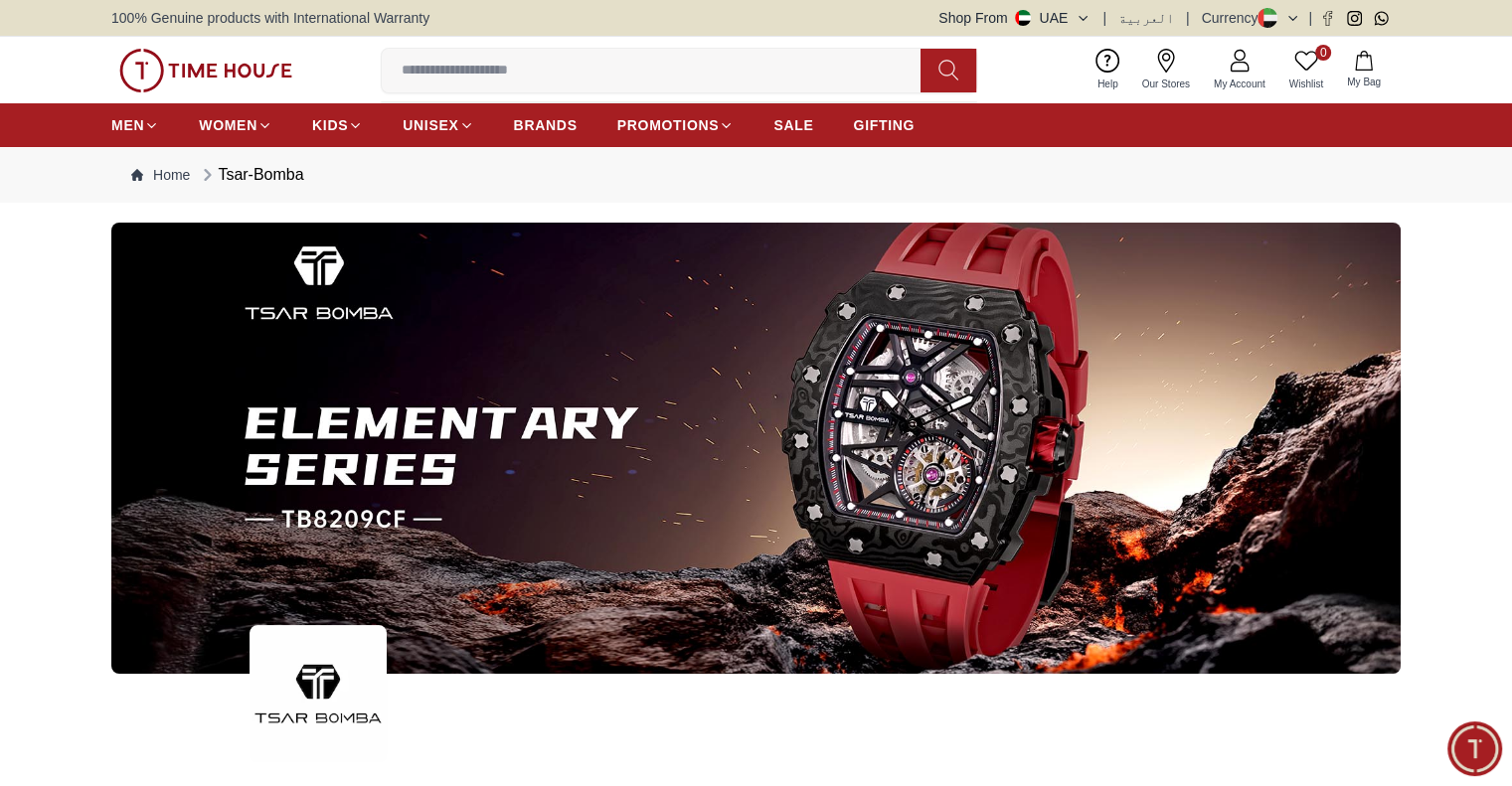 paste on "**********" 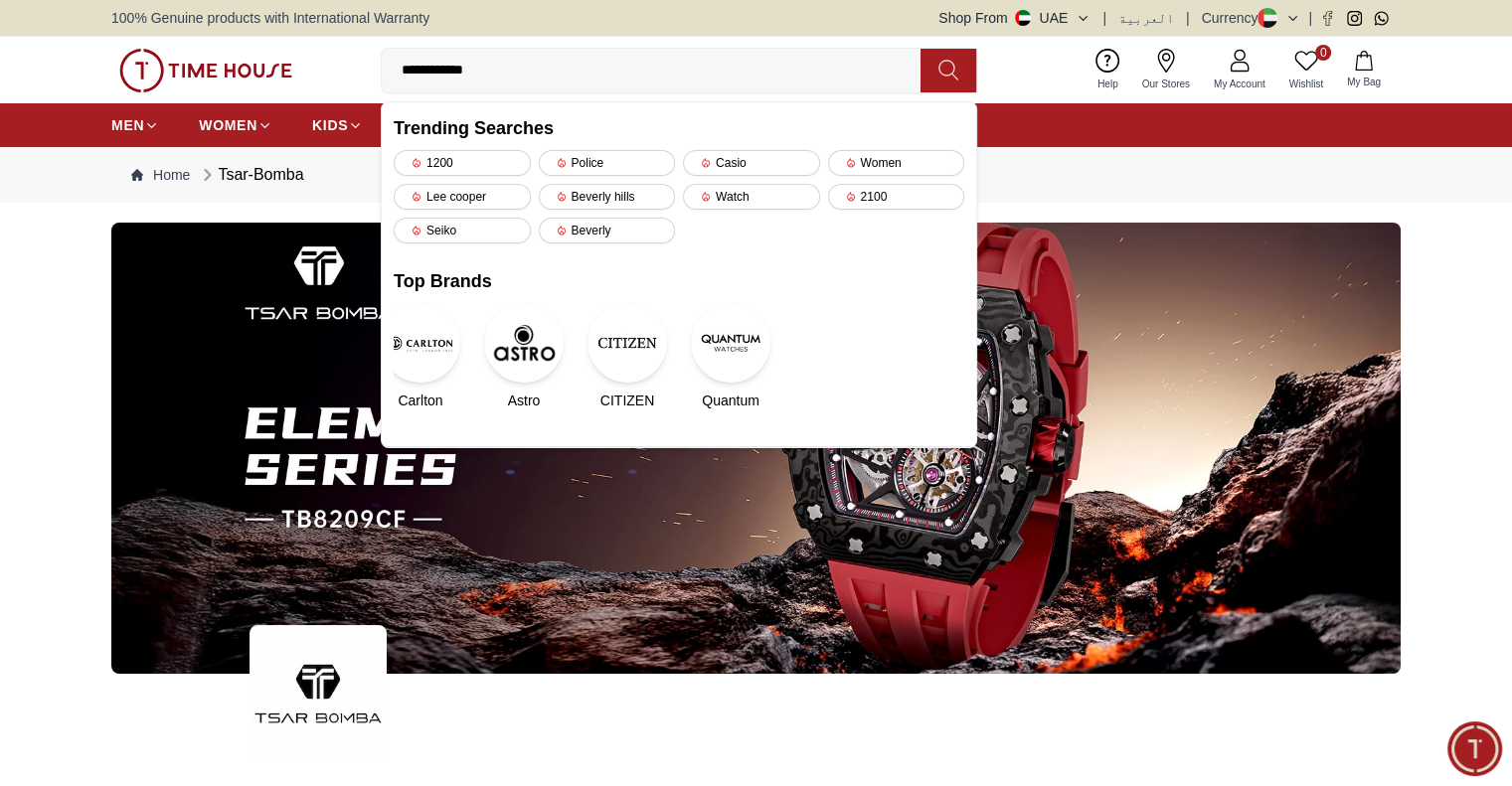 type on "**********" 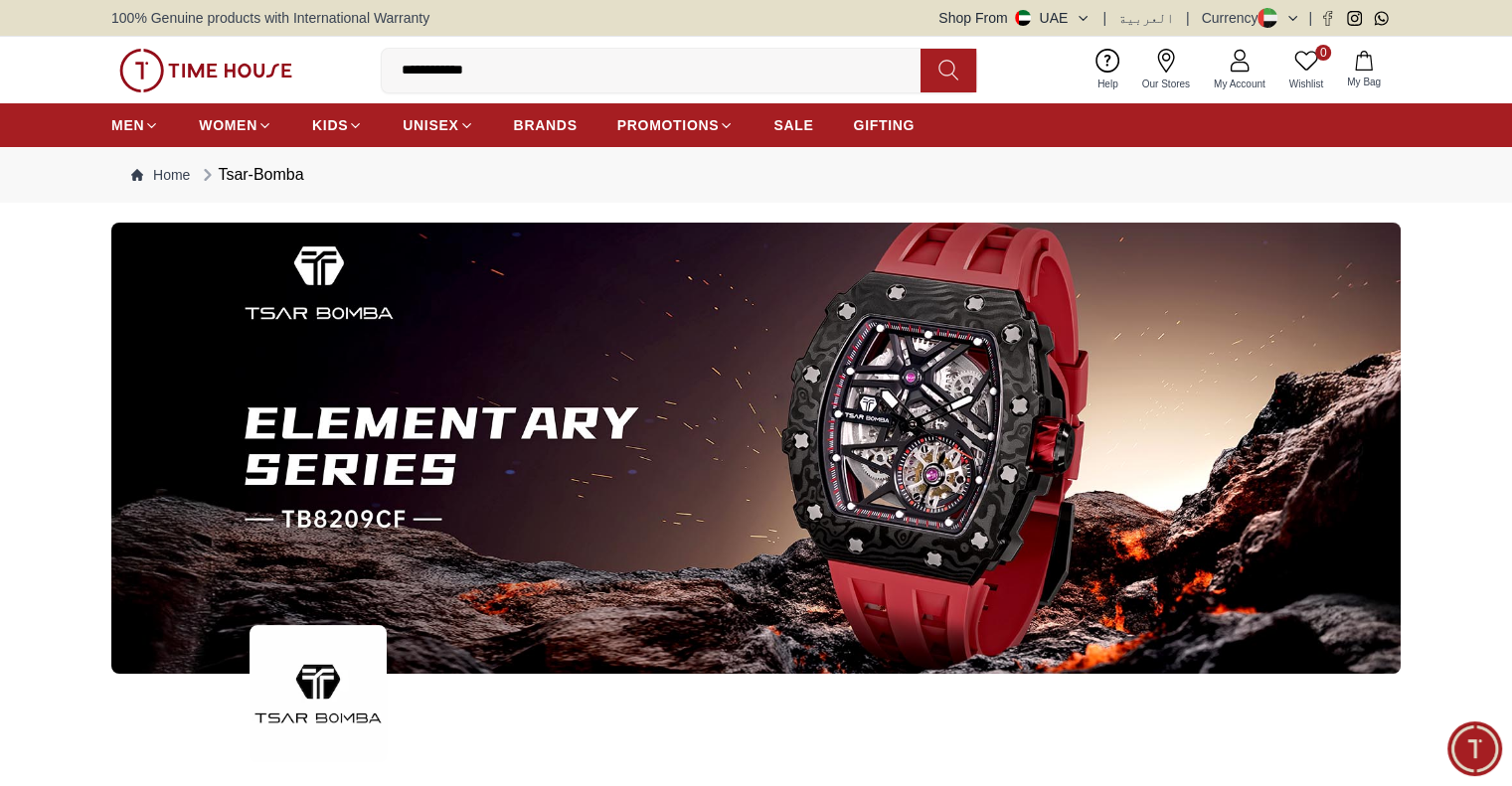 click 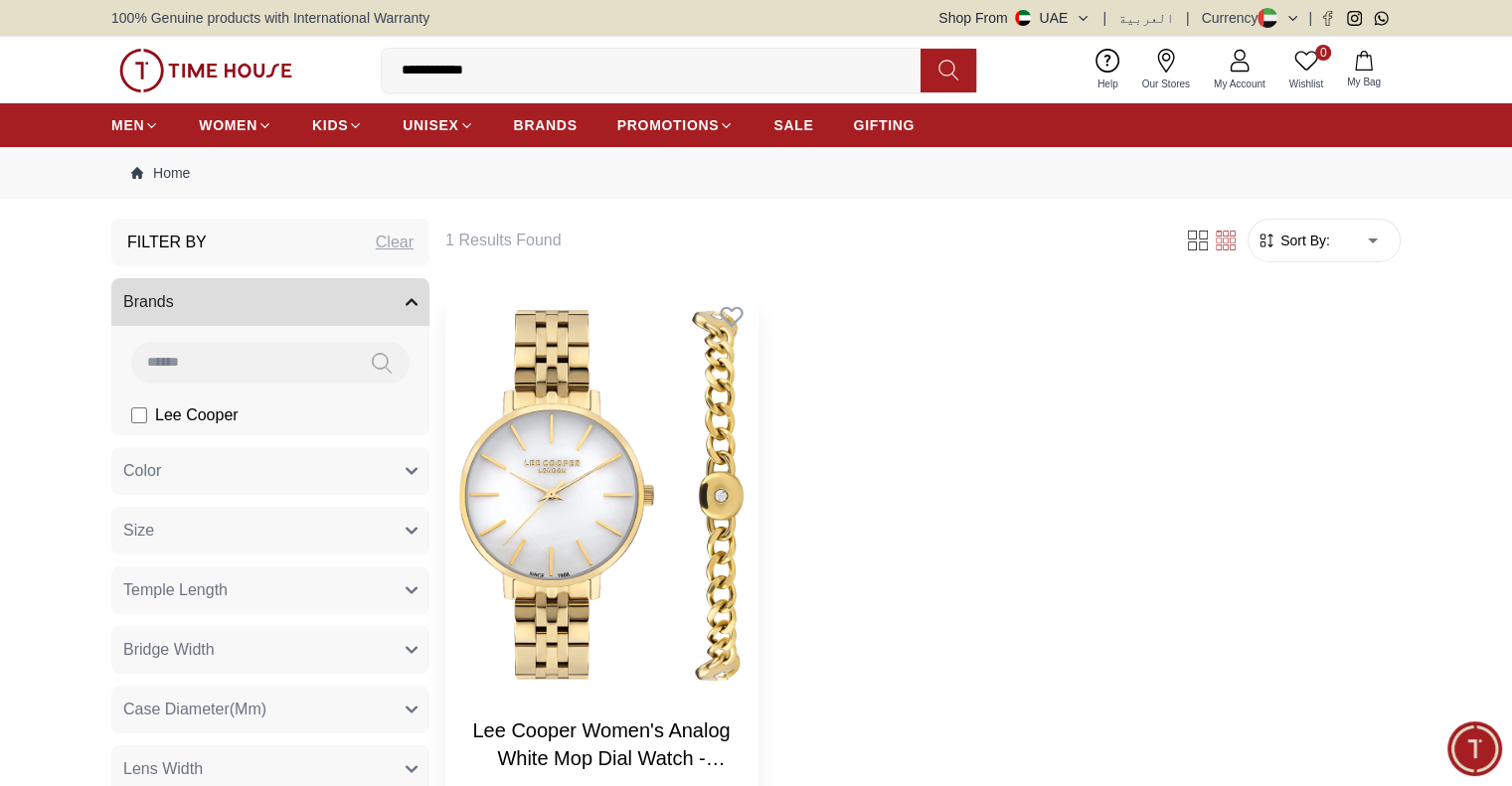 click at bounding box center [601, 495] 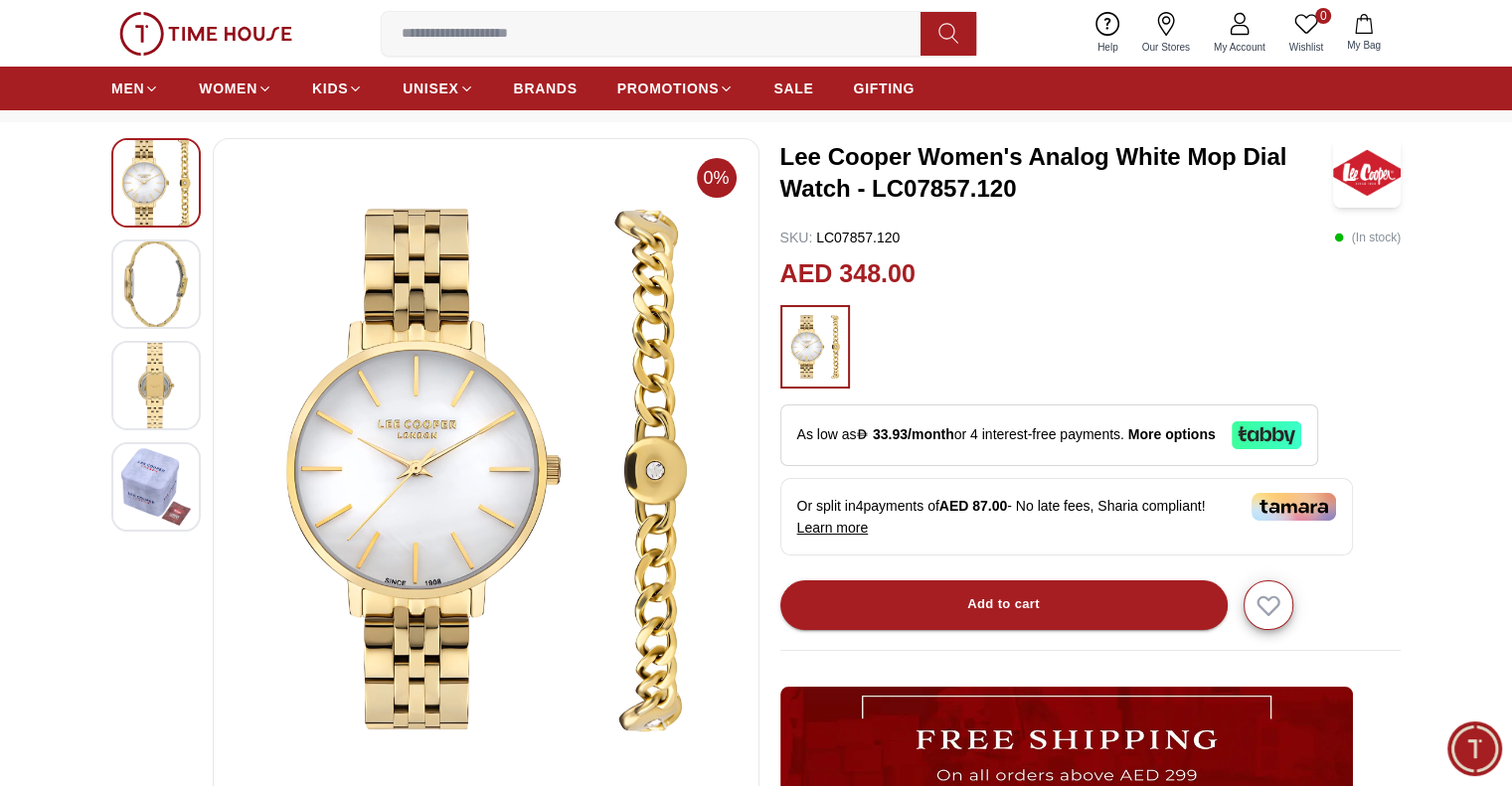 scroll, scrollTop: 0, scrollLeft: 0, axis: both 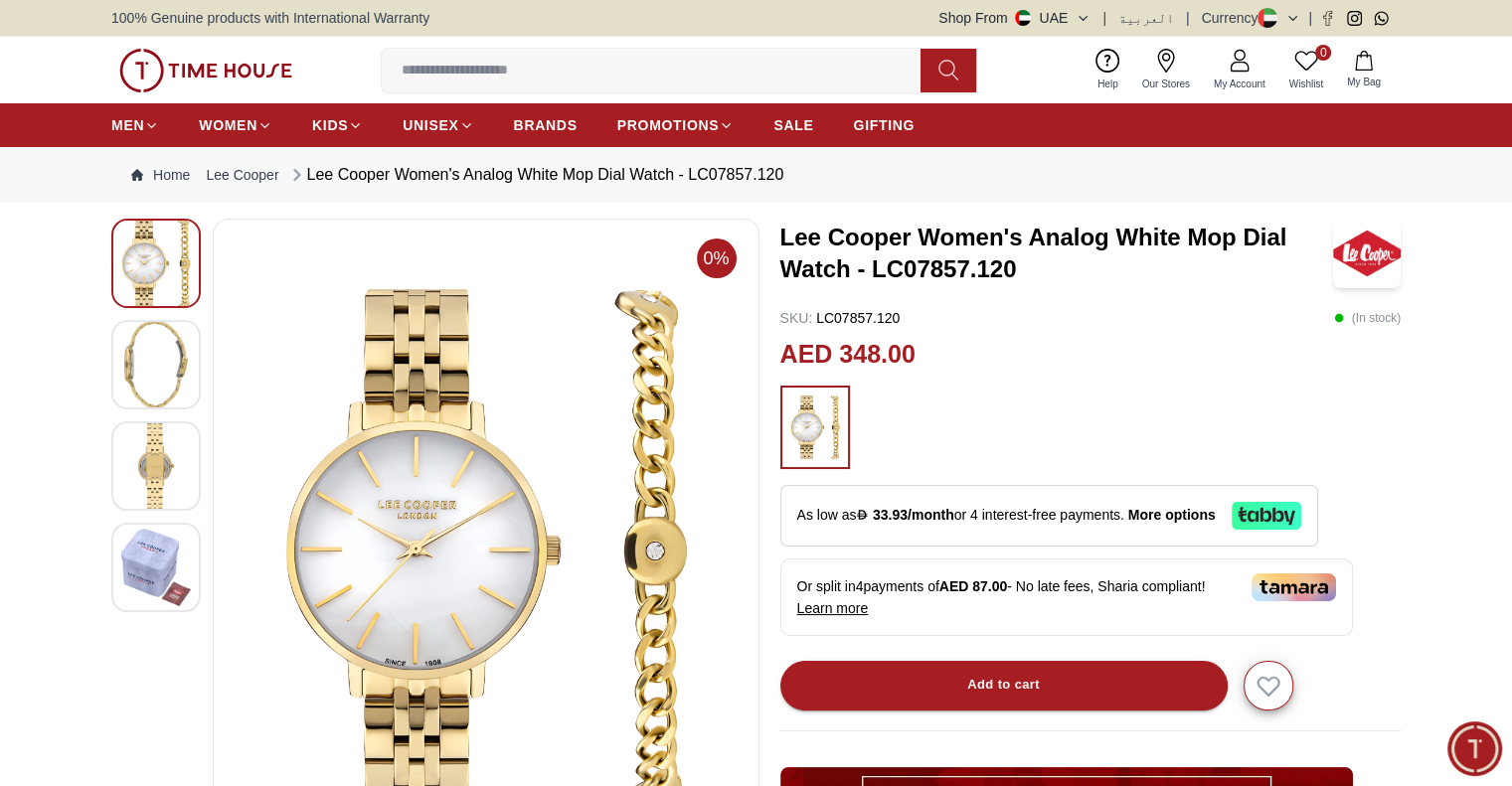 click at bounding box center [156, 365] 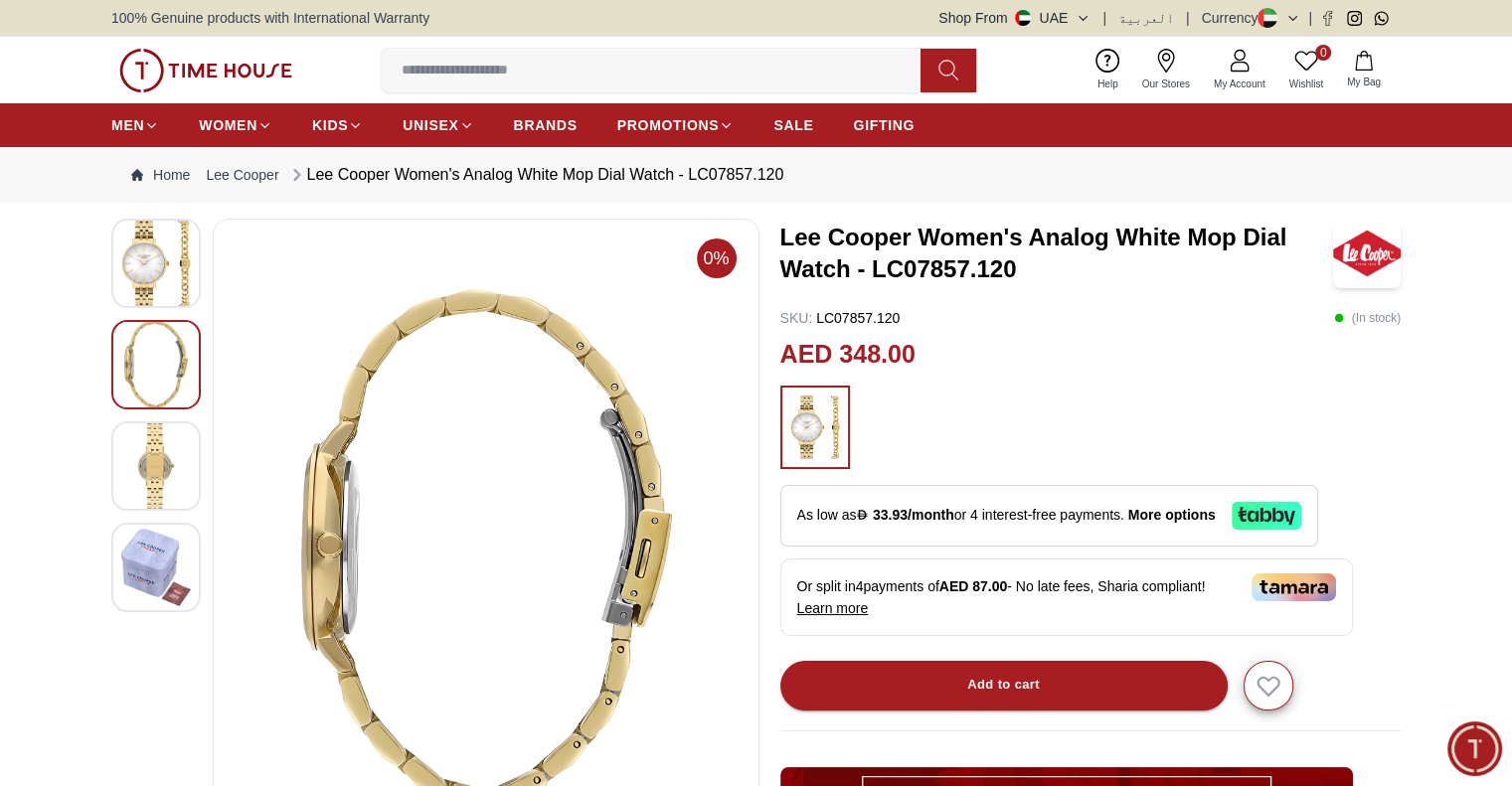 click at bounding box center [156, 466] 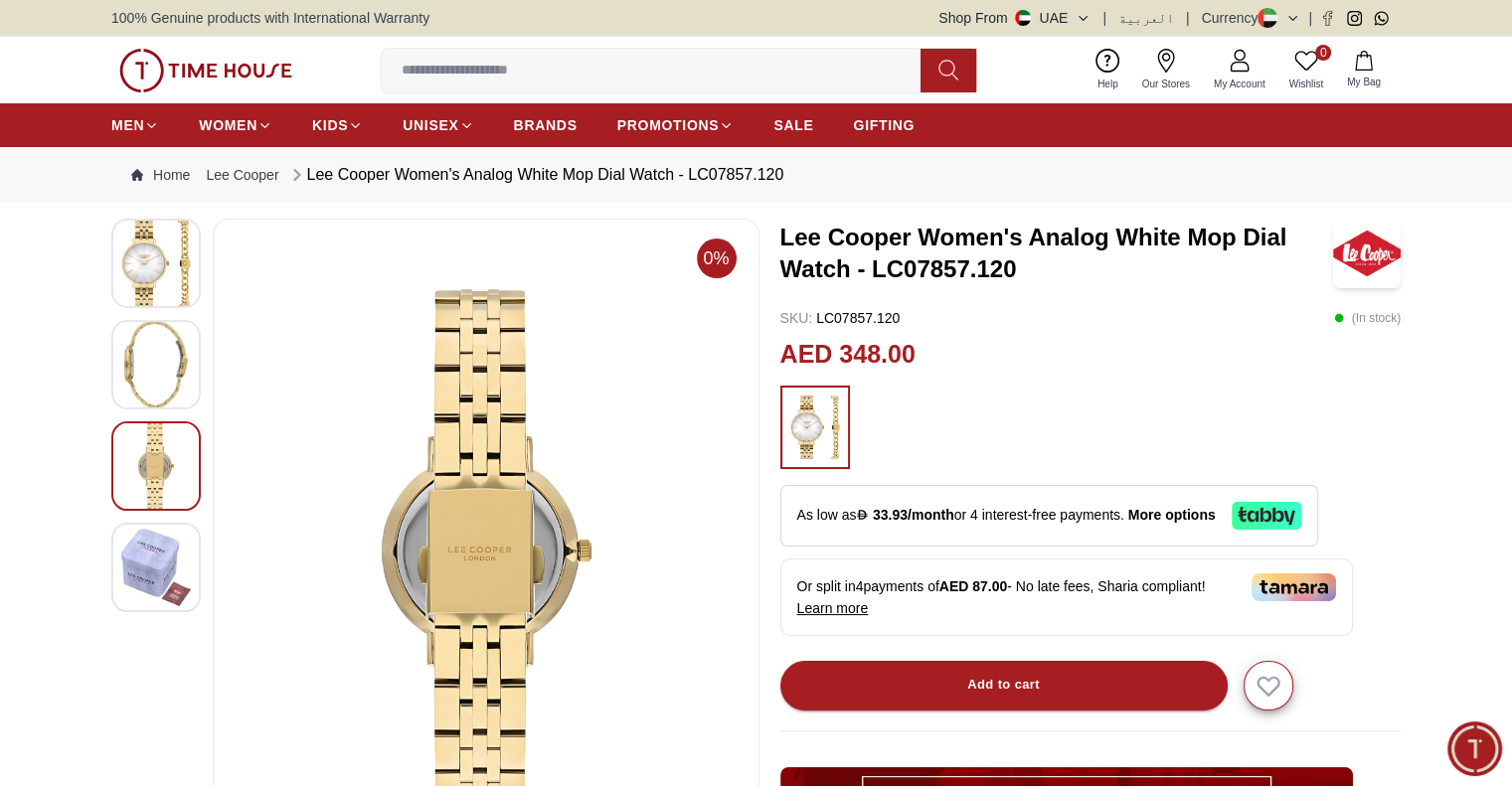 click at bounding box center [156, 567] 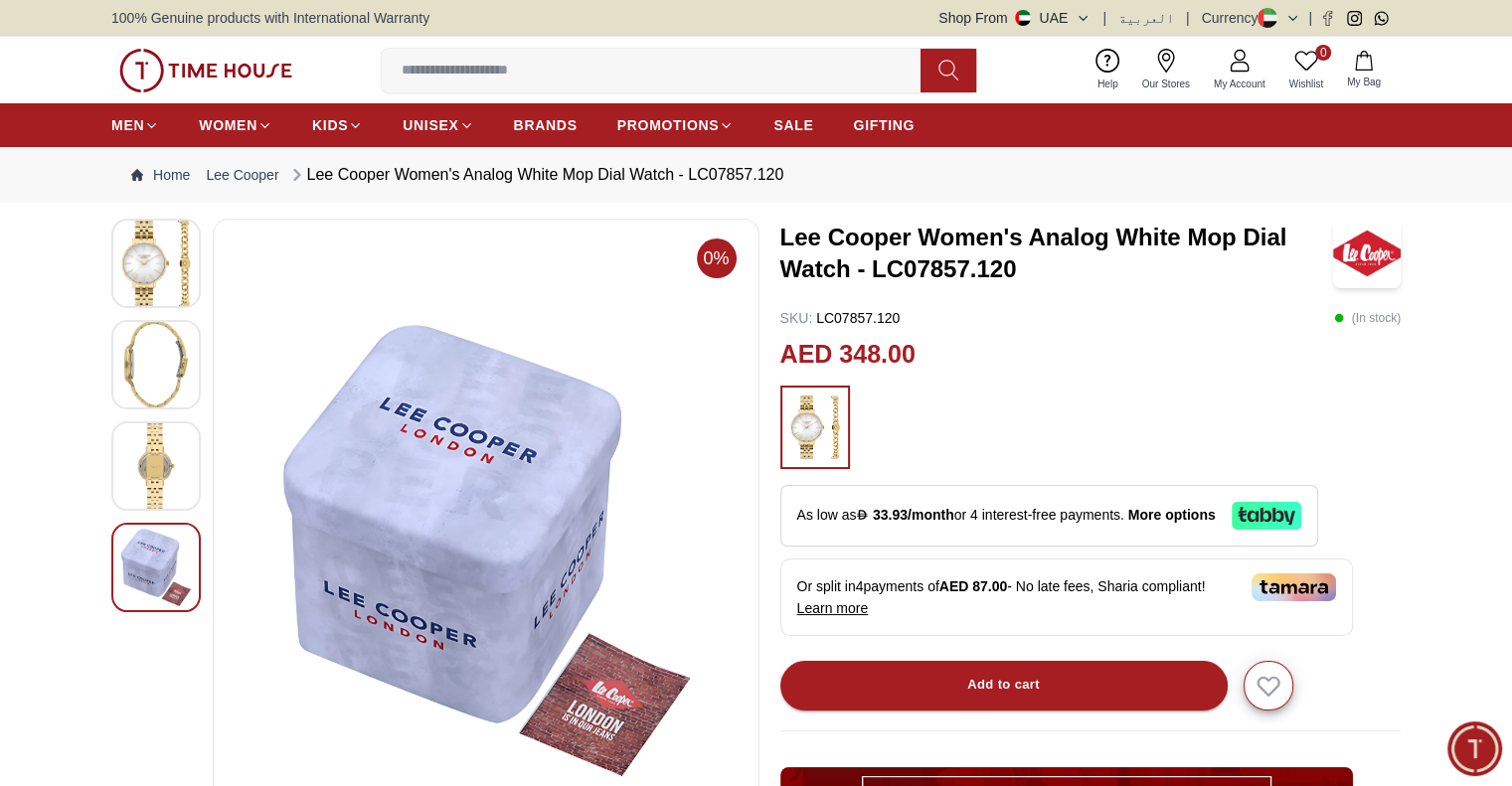 click at bounding box center [156, 263] 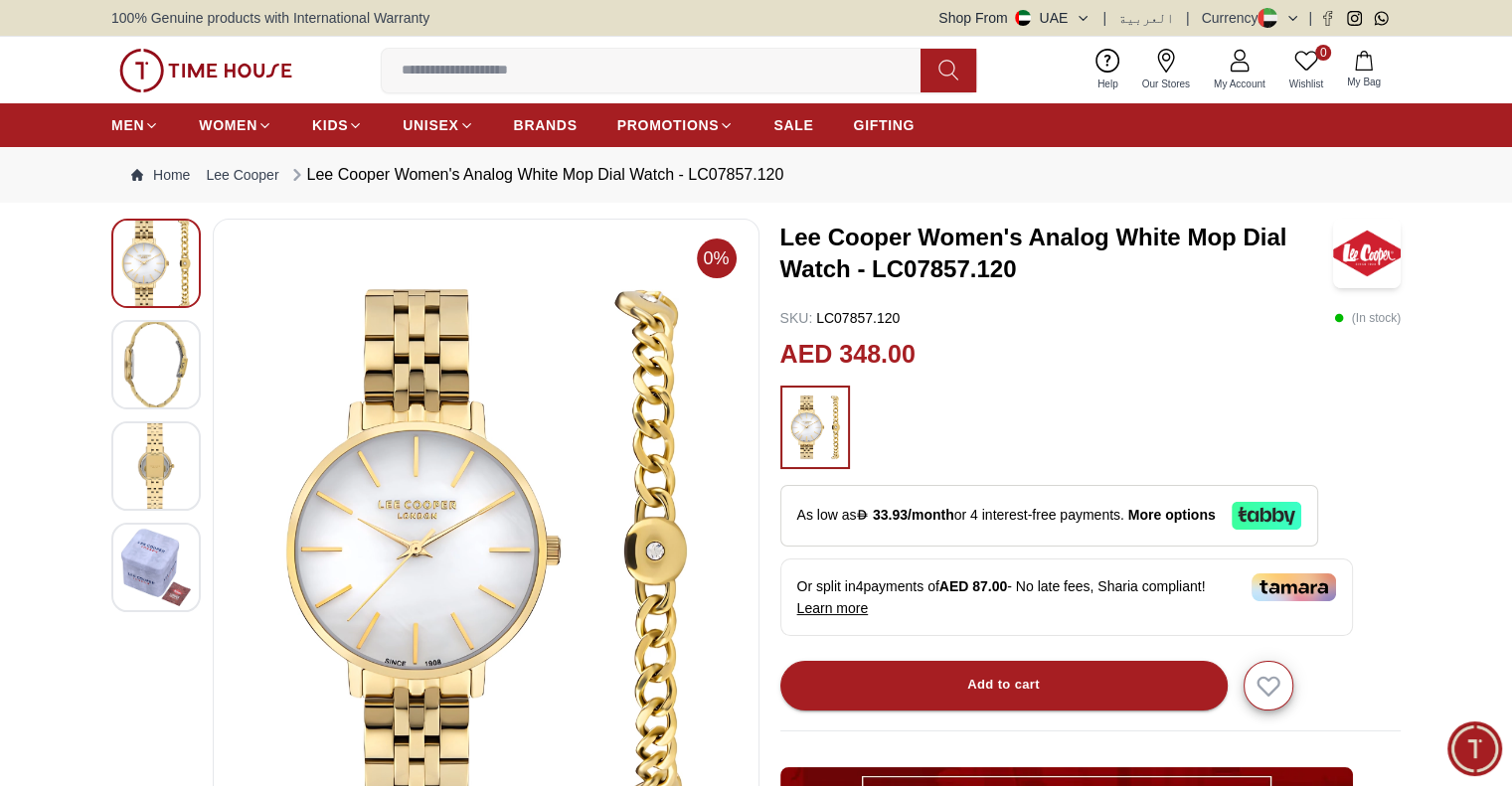 click at bounding box center (206, 71) 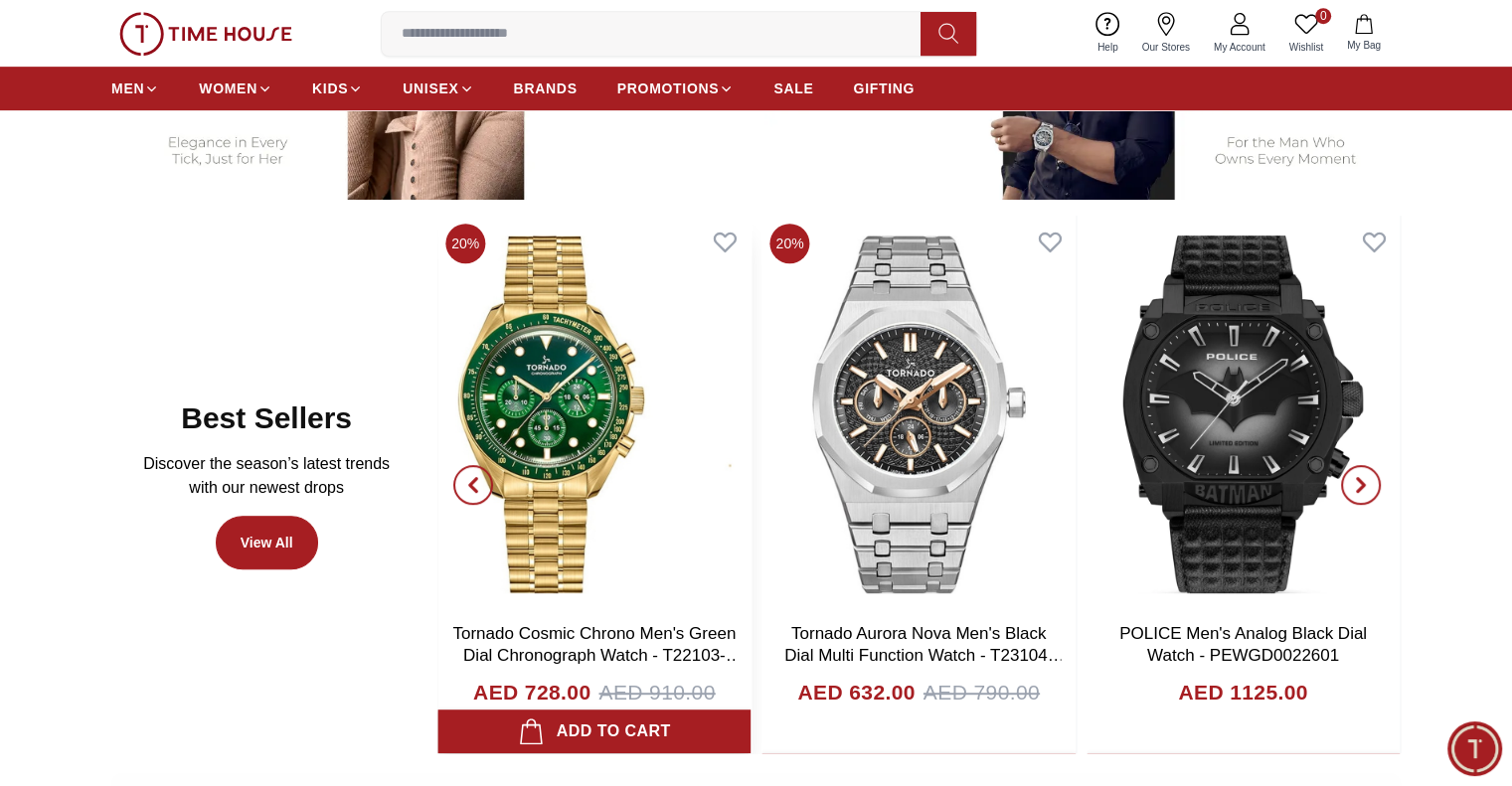 scroll, scrollTop: 994, scrollLeft: 0, axis: vertical 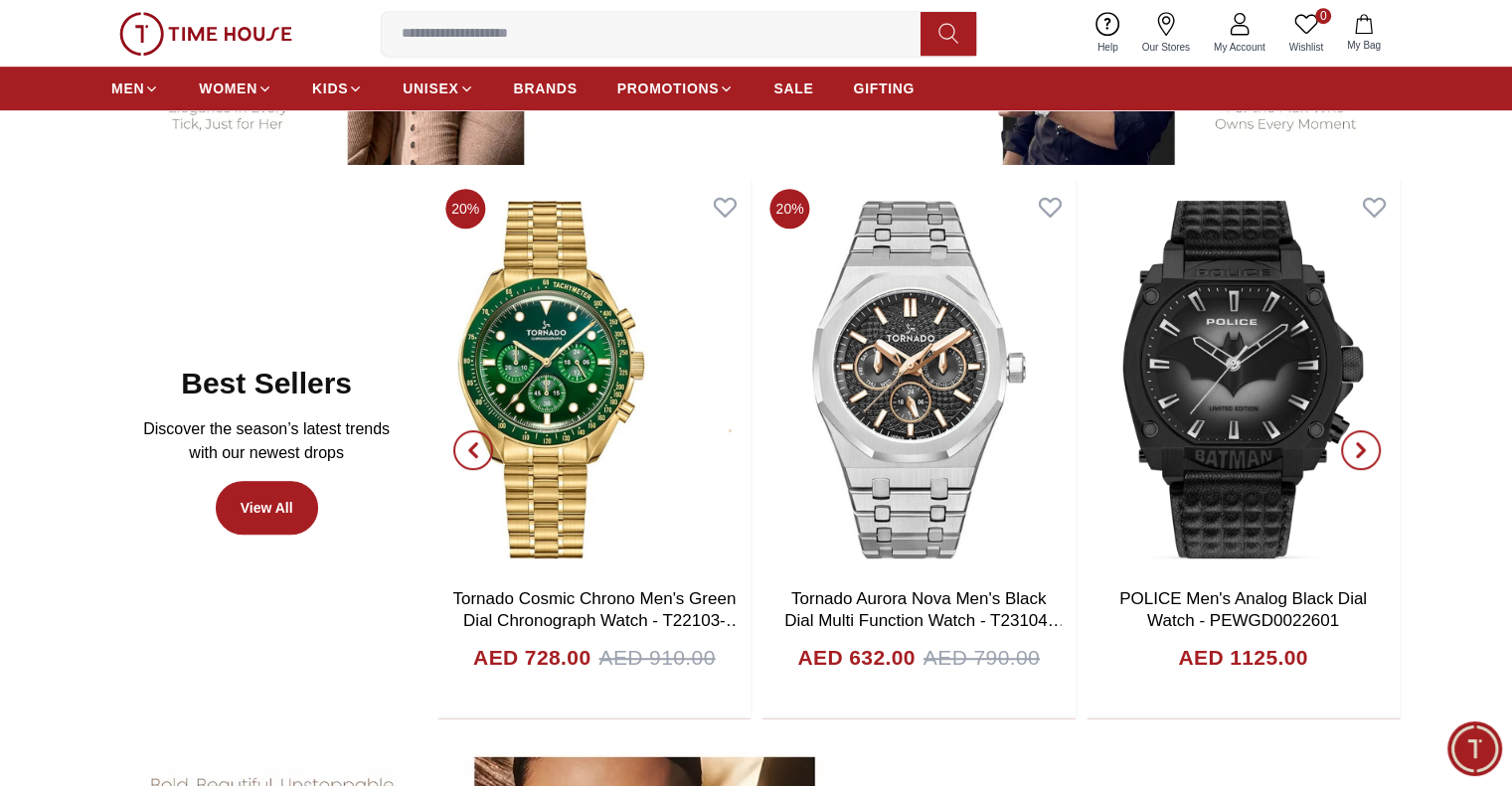 click 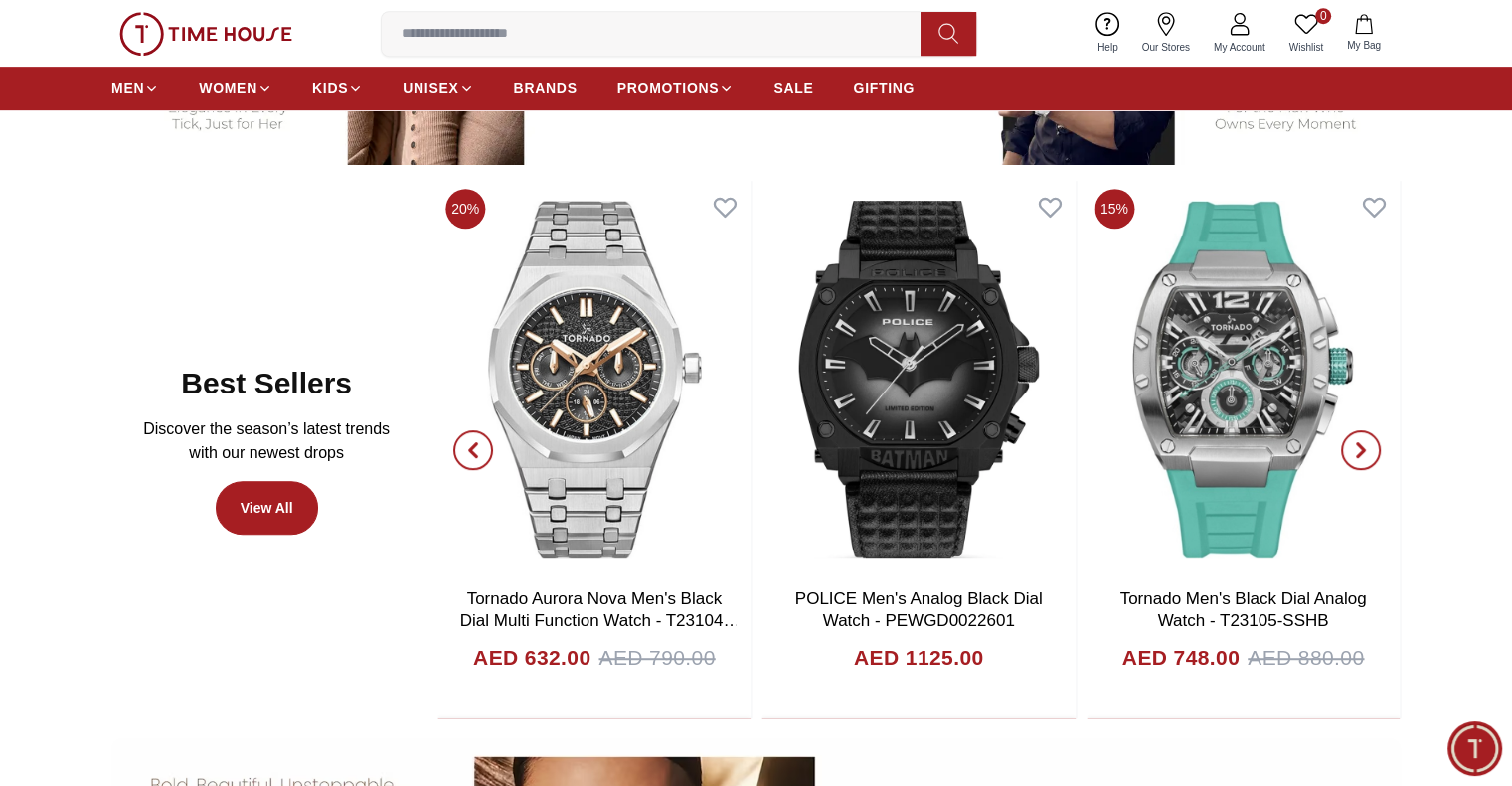 click 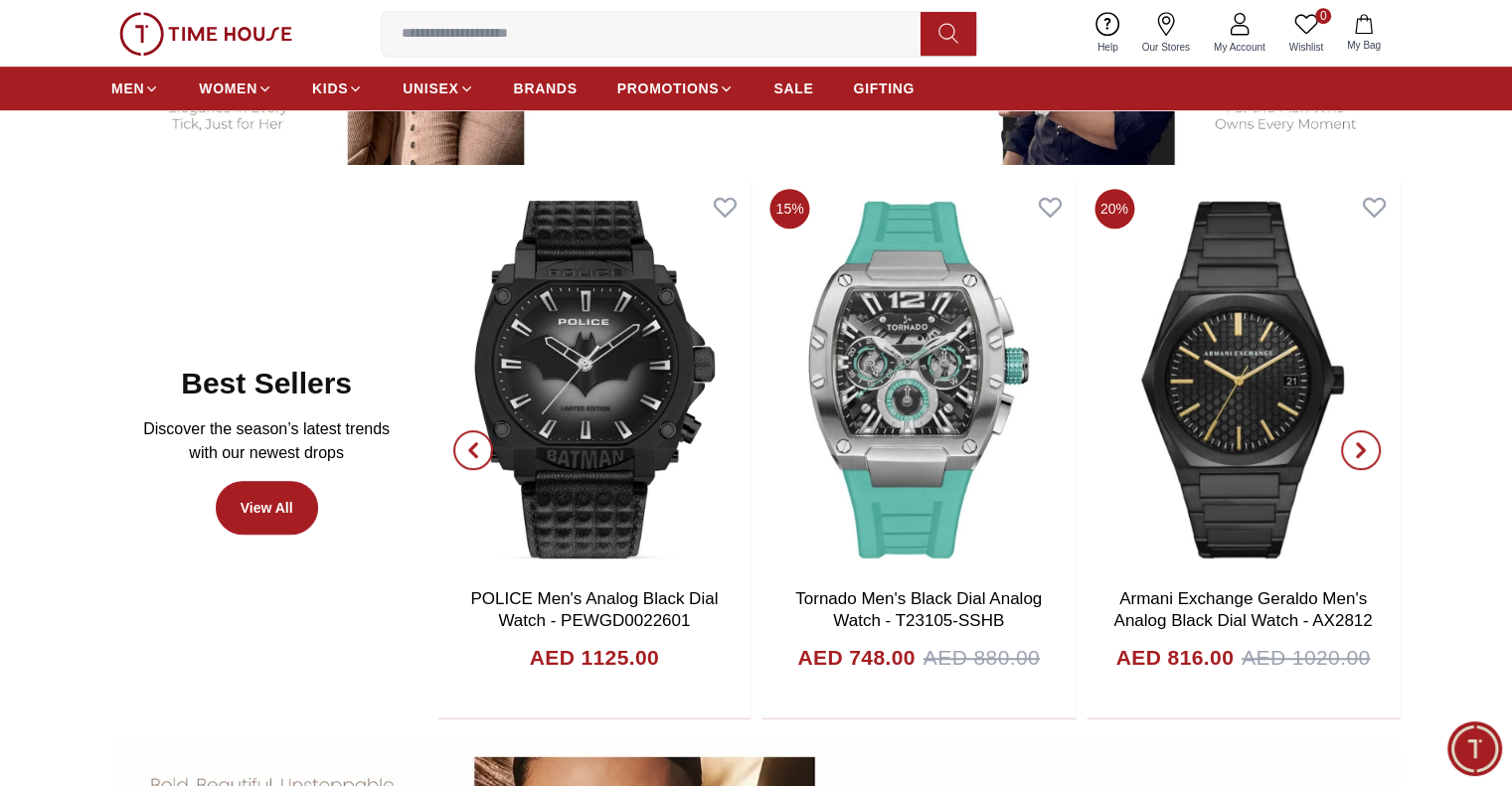 click 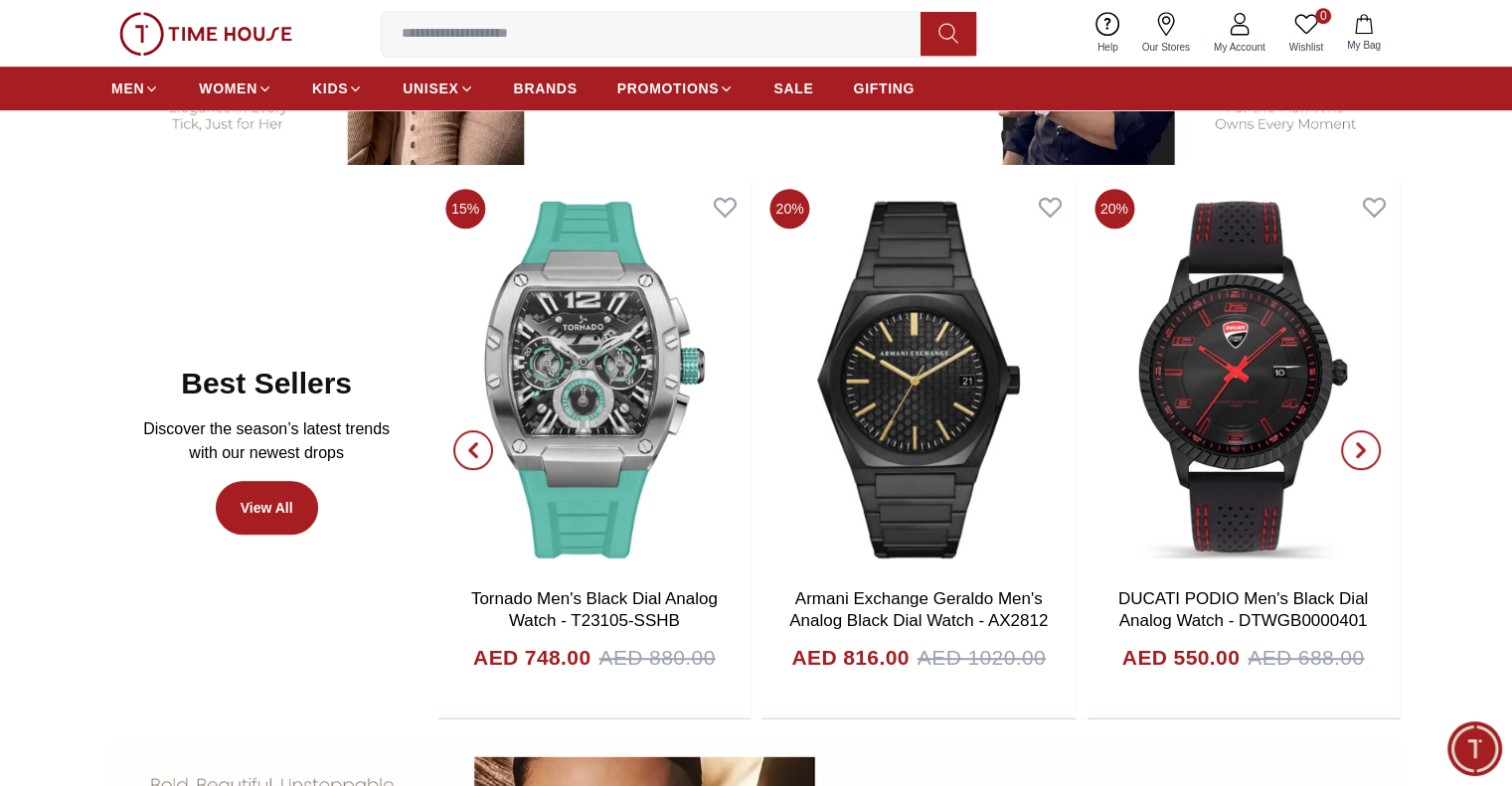 click at bounding box center (1361, 449) 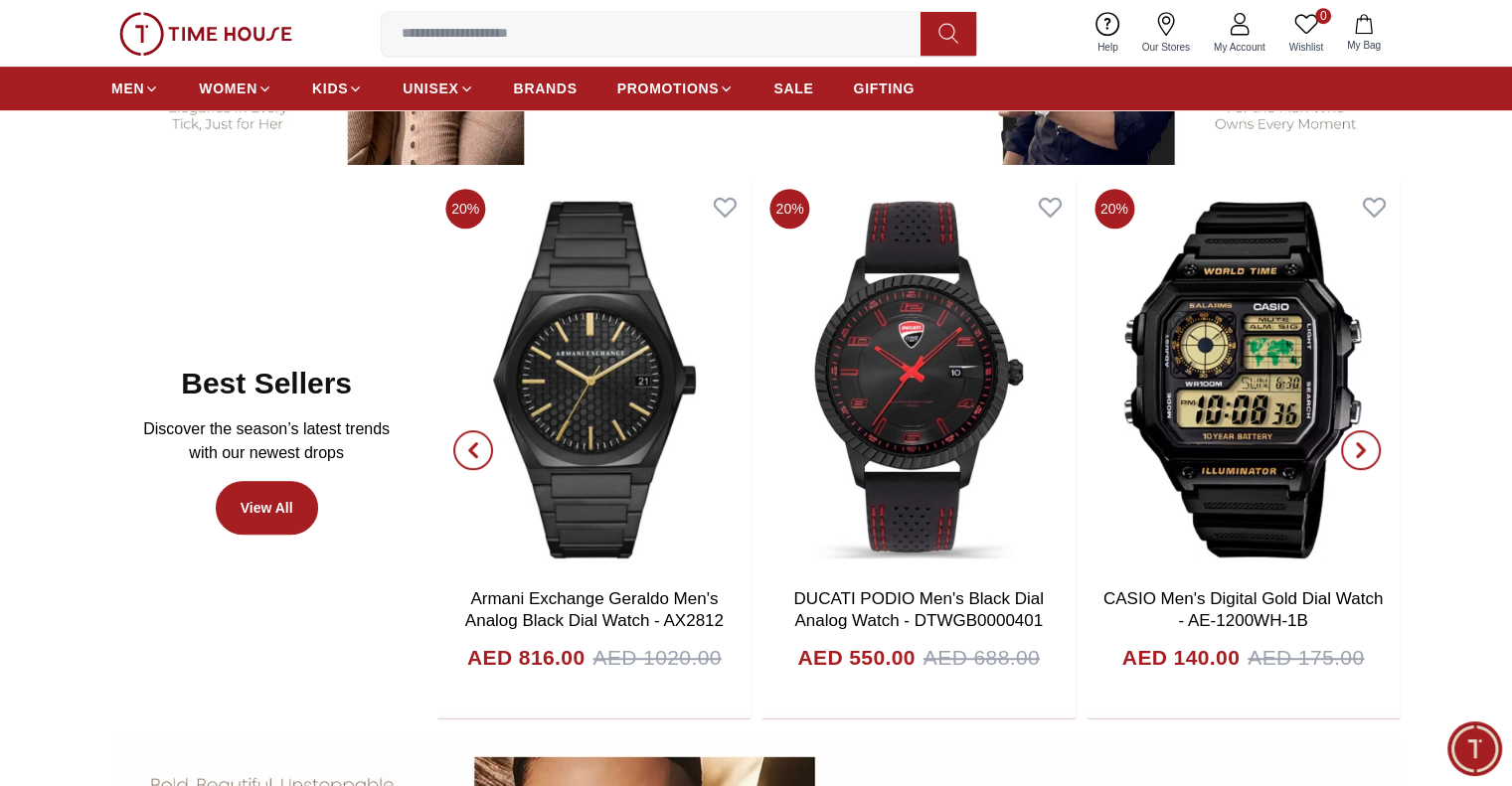 click at bounding box center [1361, 449] 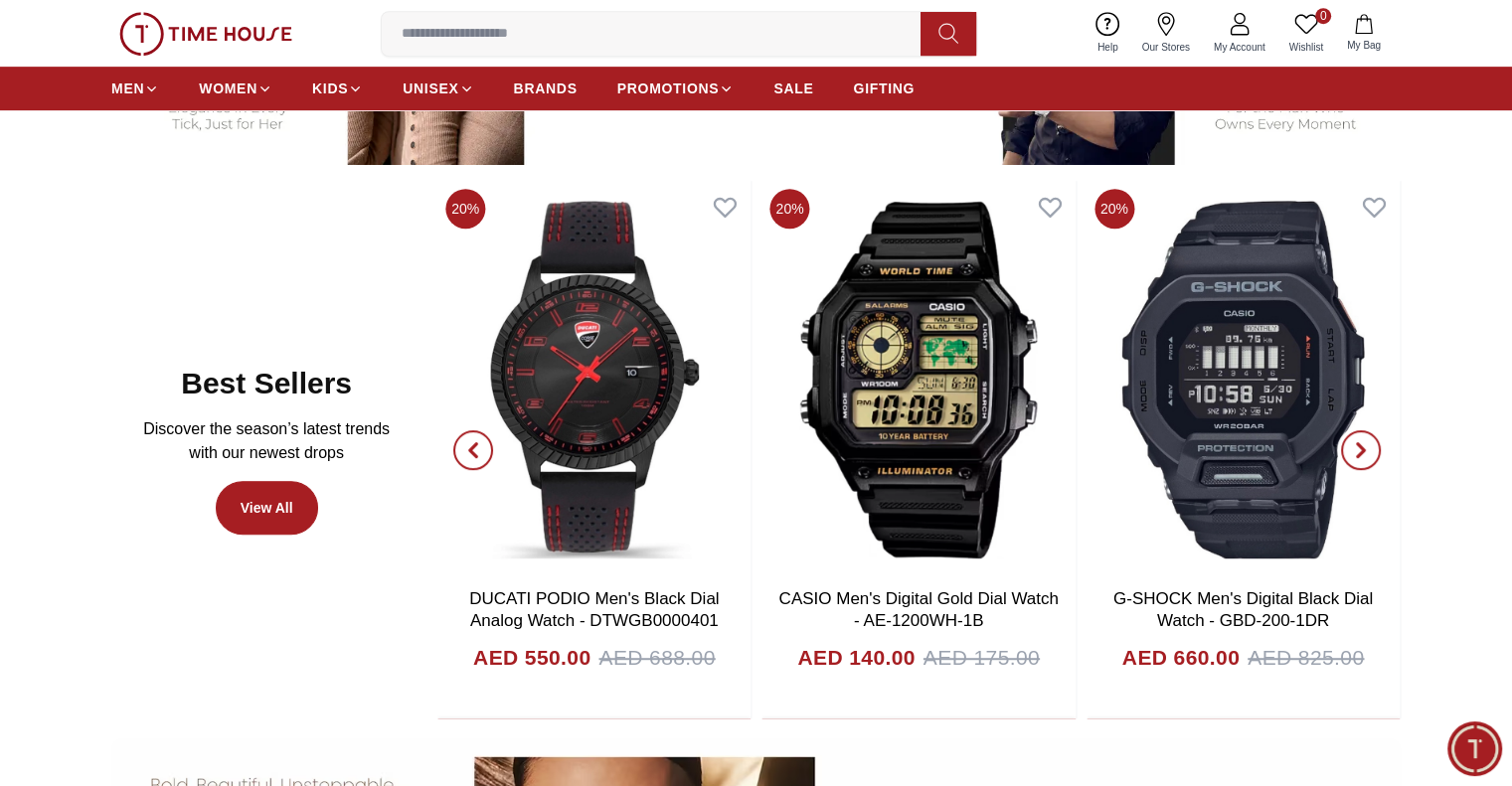 click at bounding box center [1361, 450] 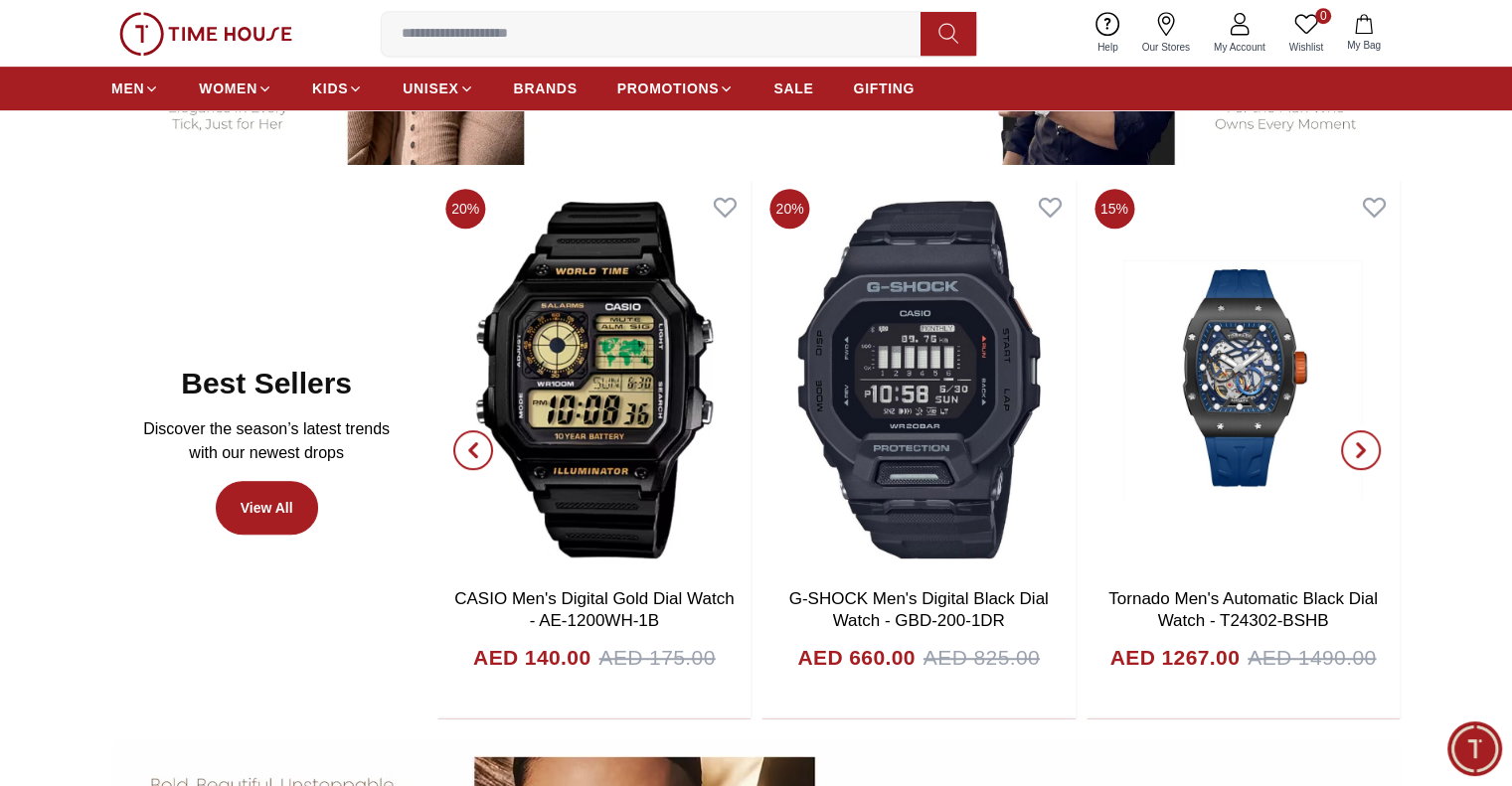 click at bounding box center [1361, 450] 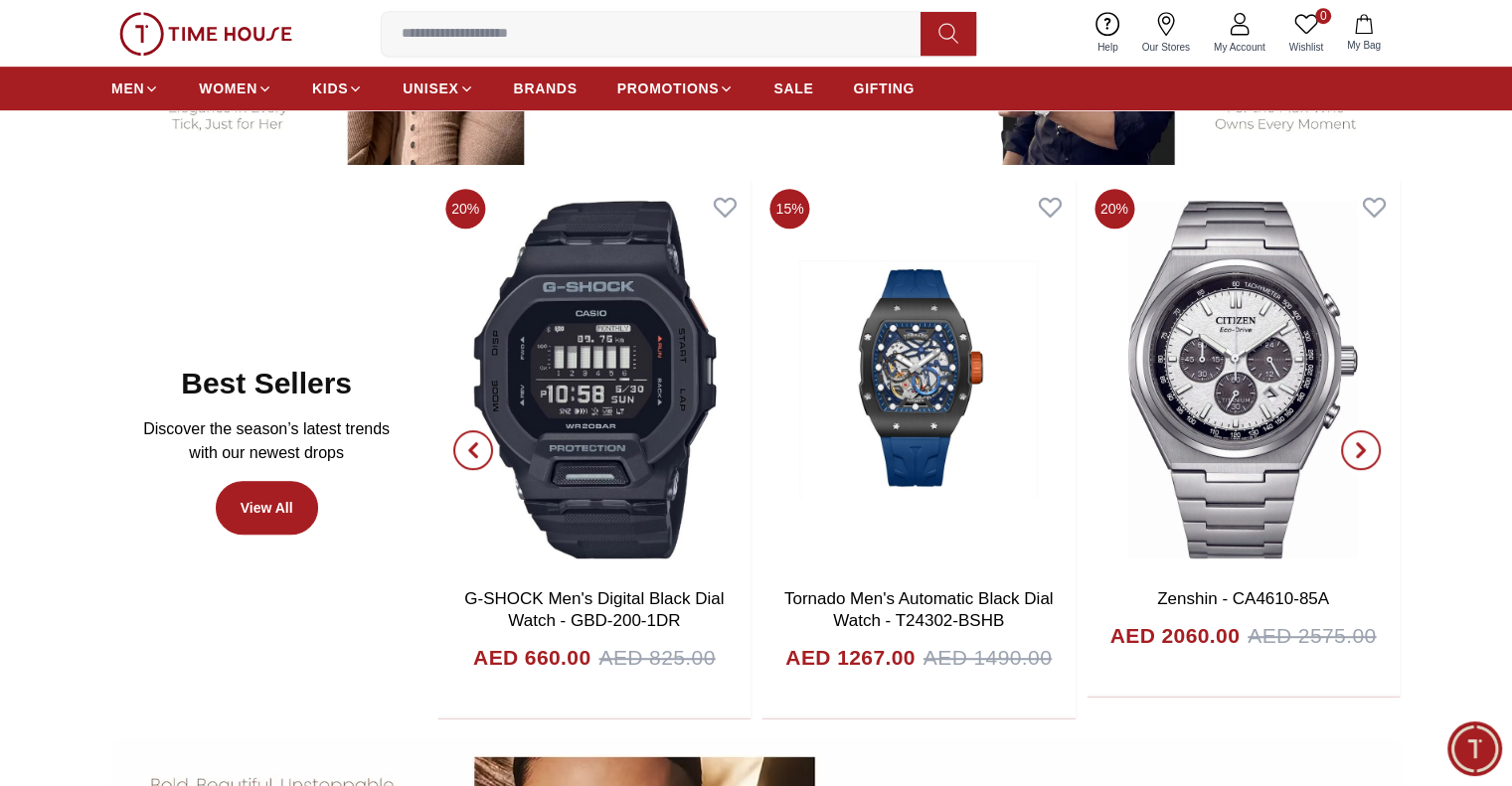 click 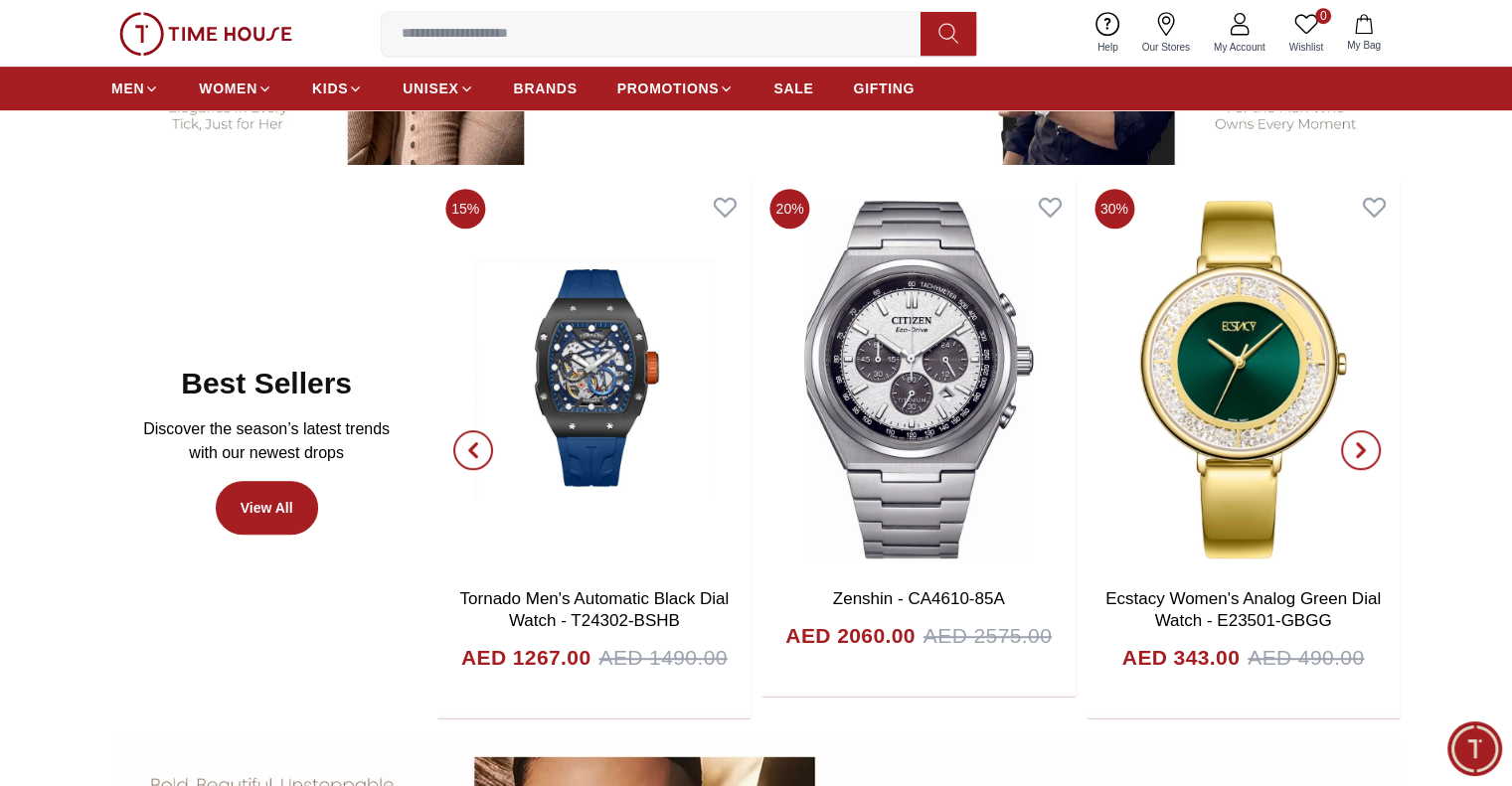 click 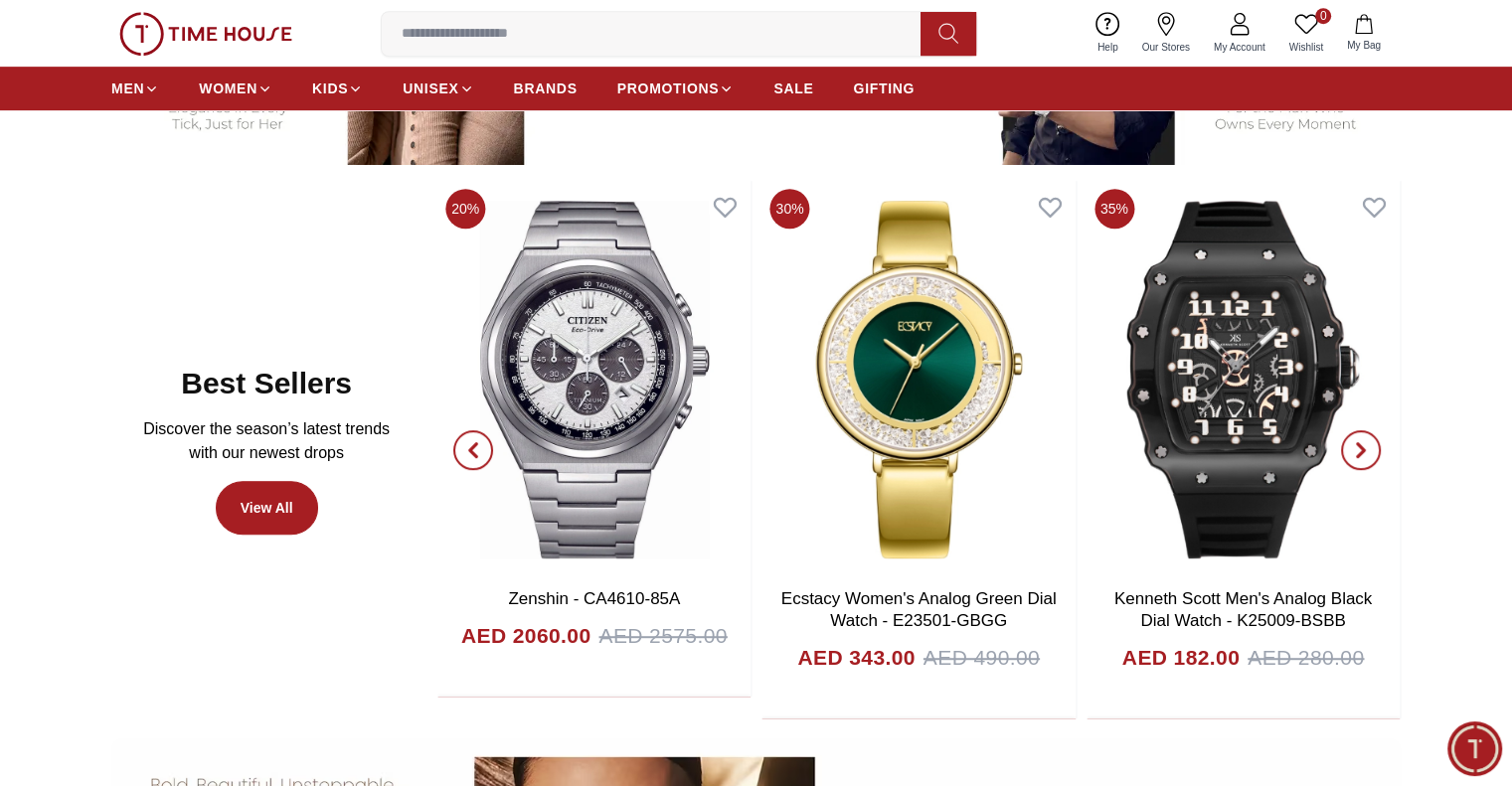 click 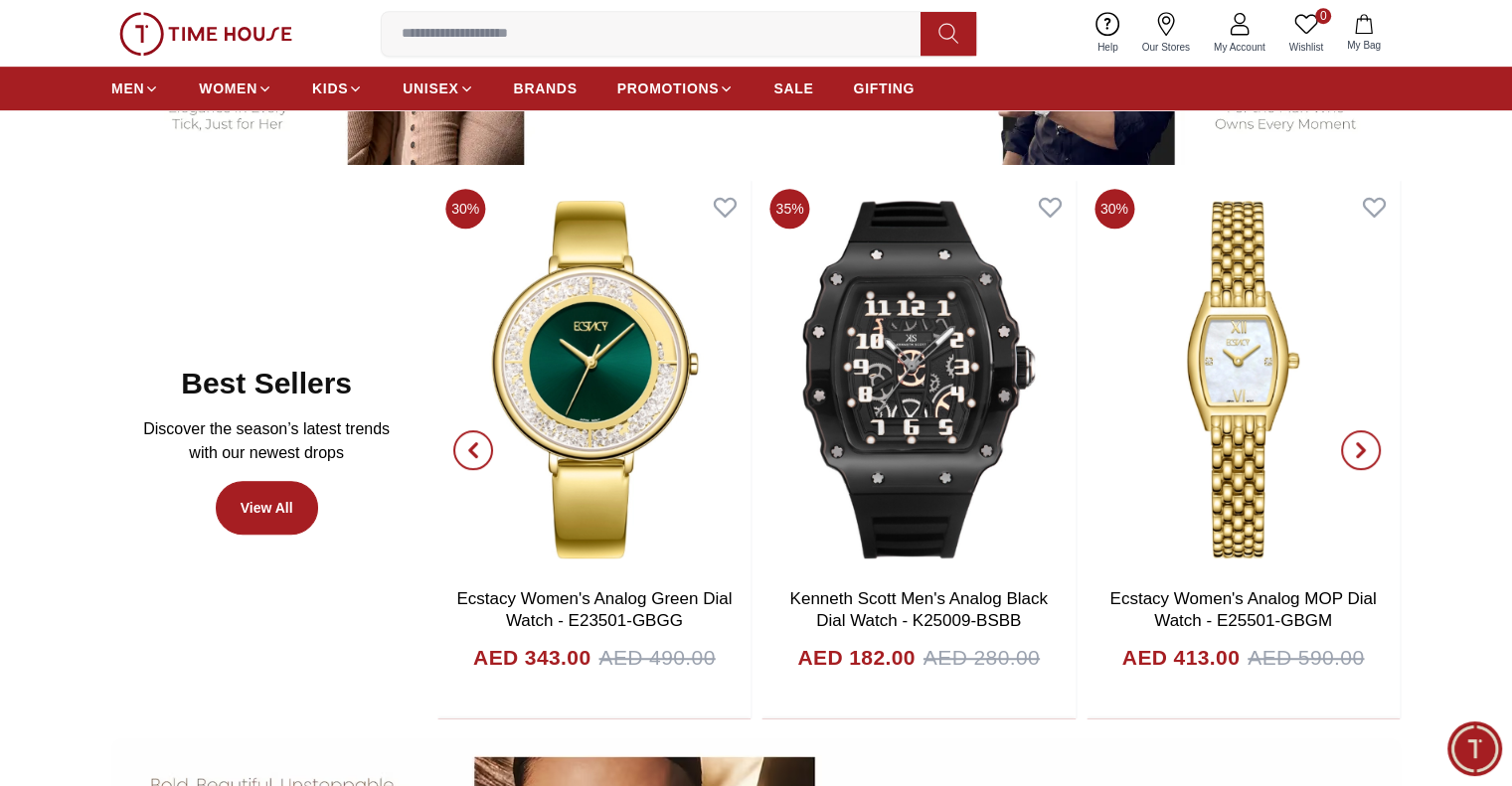 click 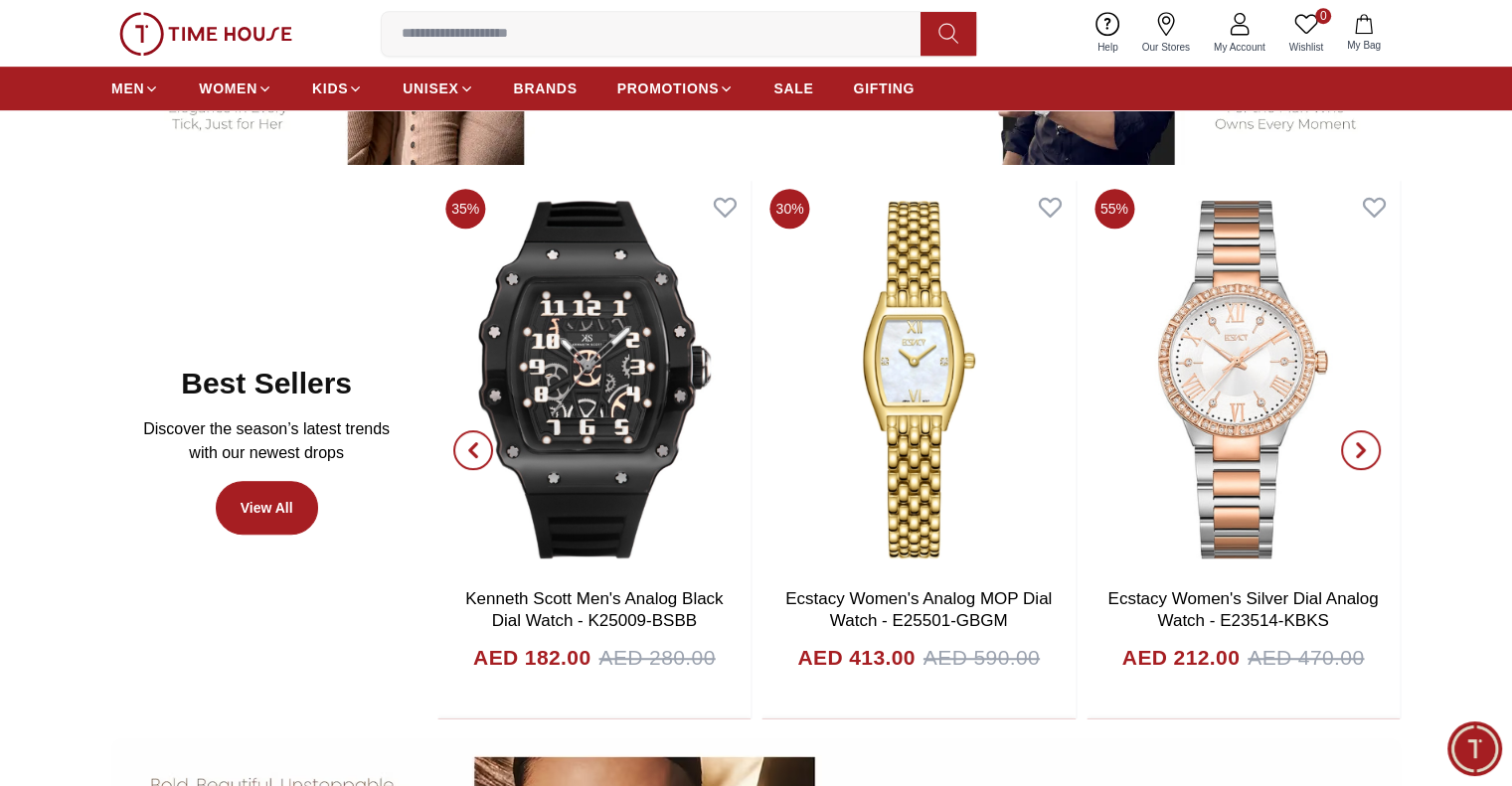 click 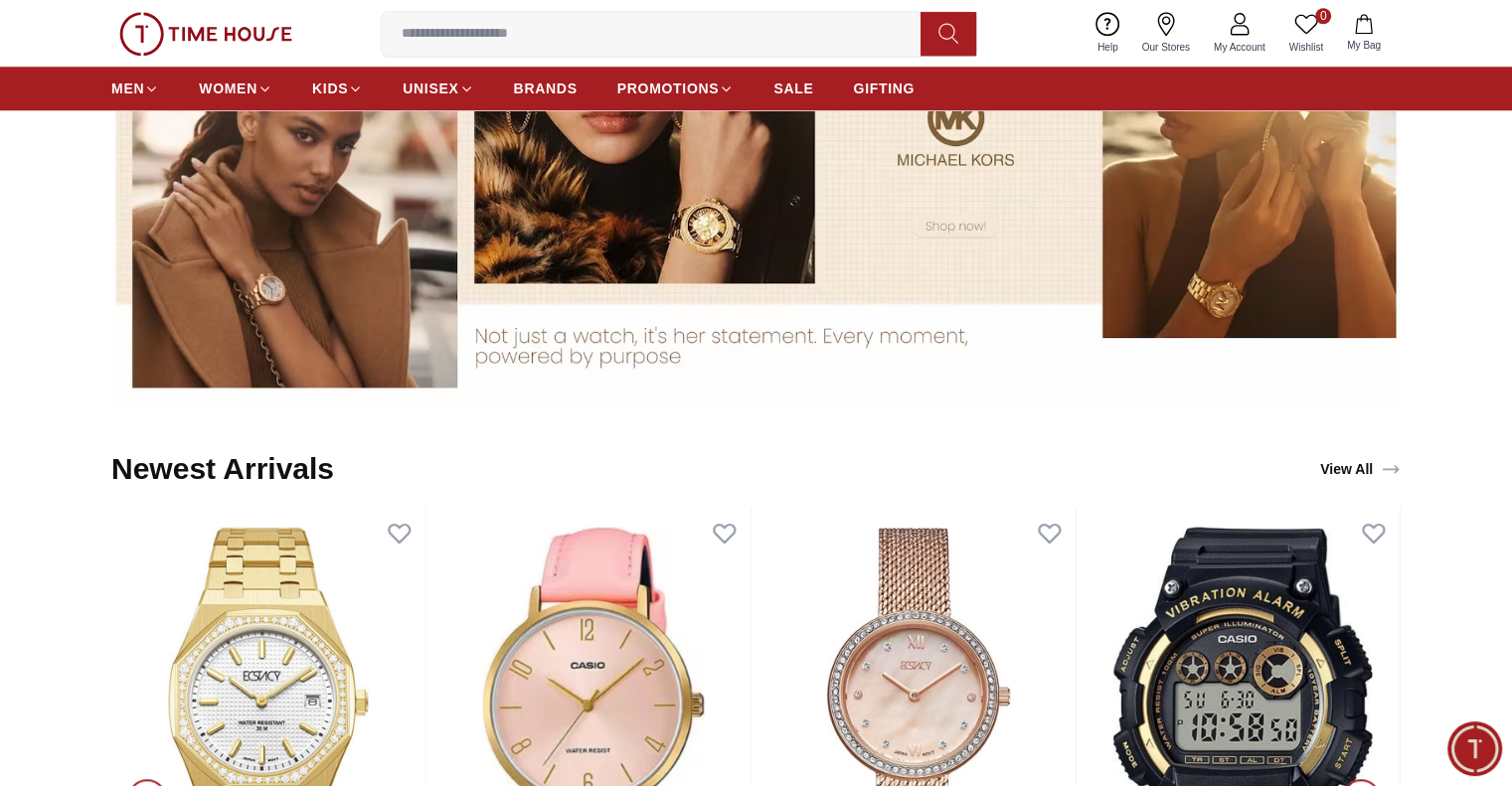 scroll, scrollTop: 2087, scrollLeft: 0, axis: vertical 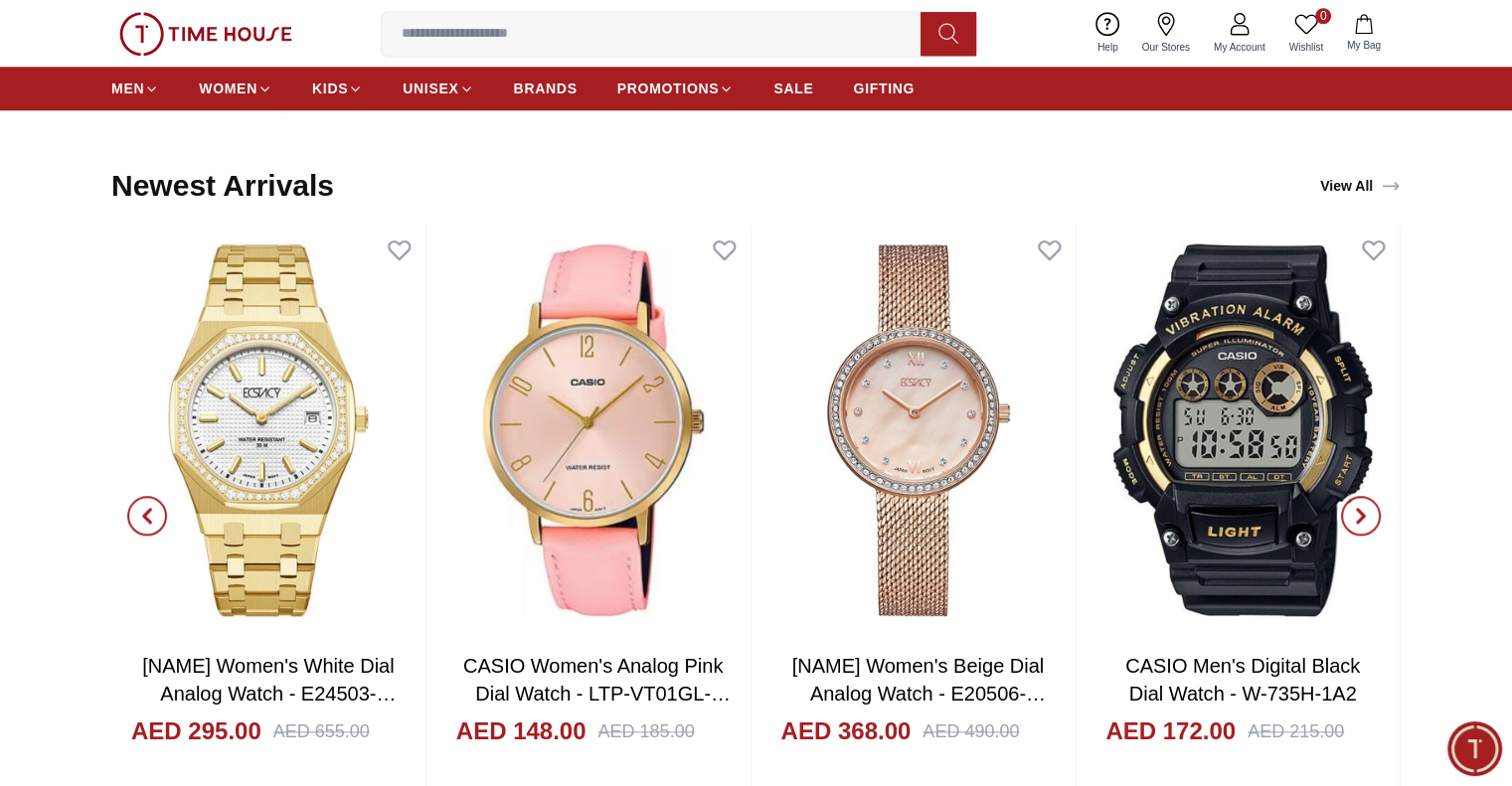 click 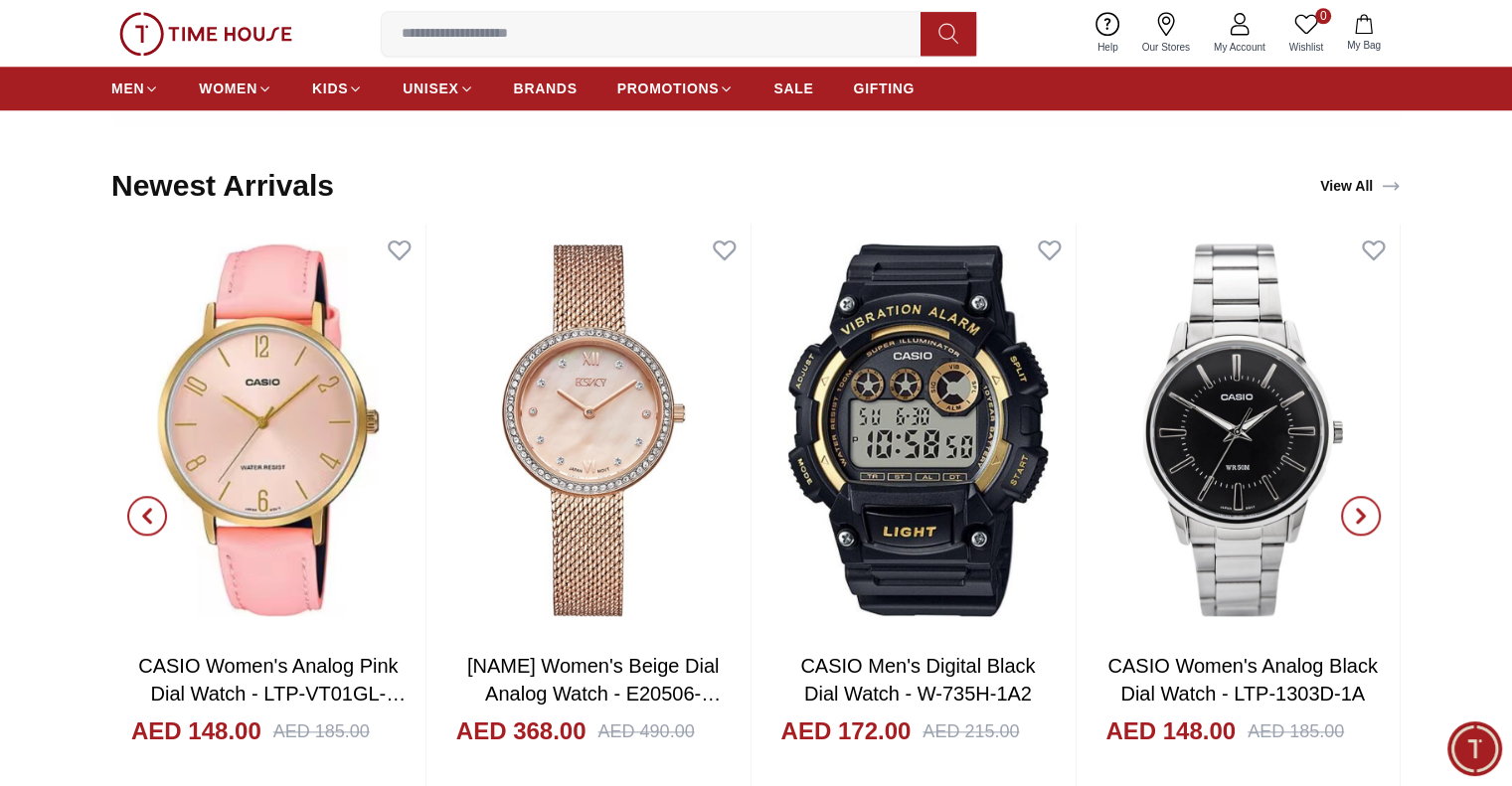 click at bounding box center (1361, 516) 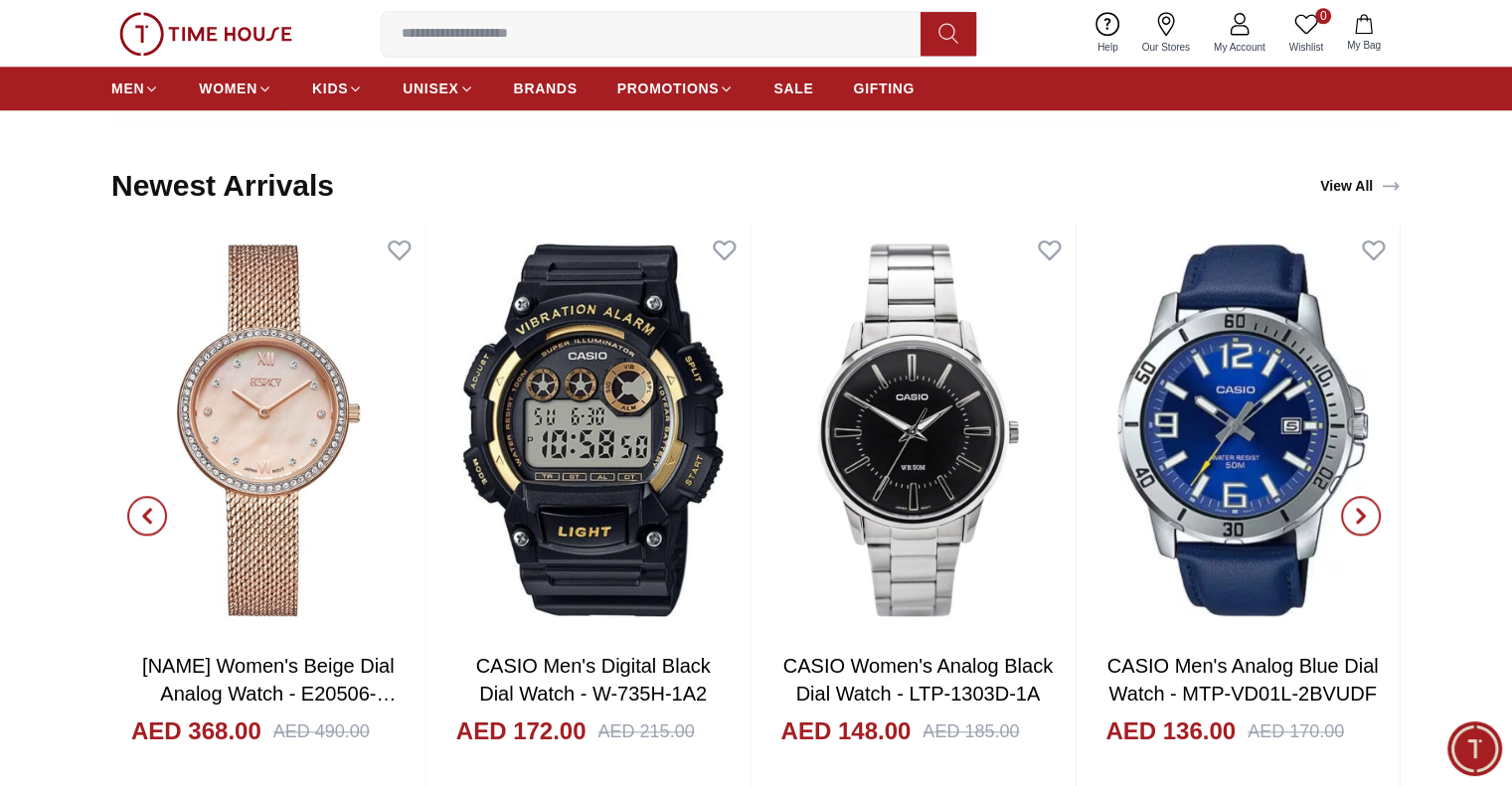 click at bounding box center (1361, 516) 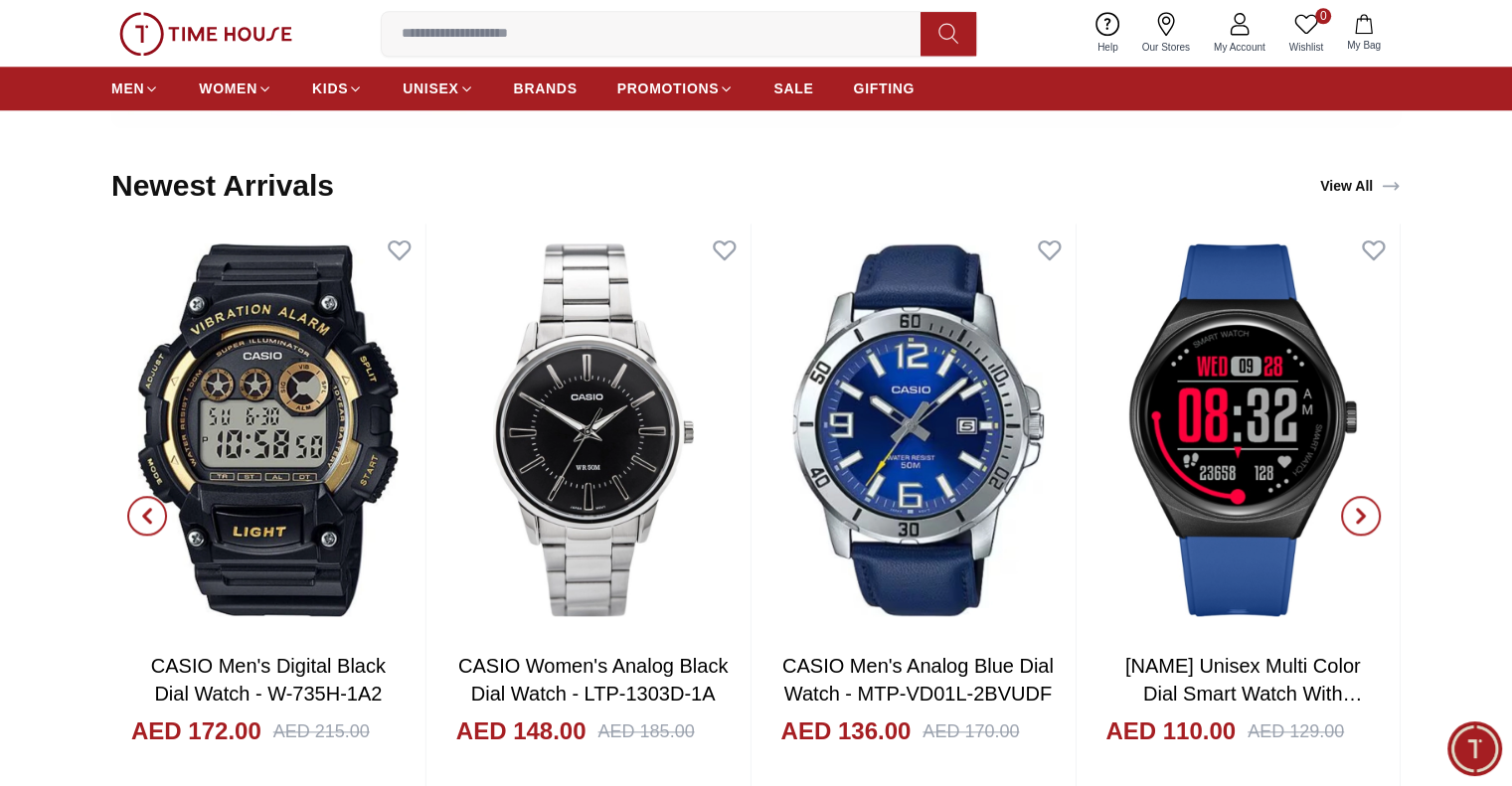 click at bounding box center (1361, 516) 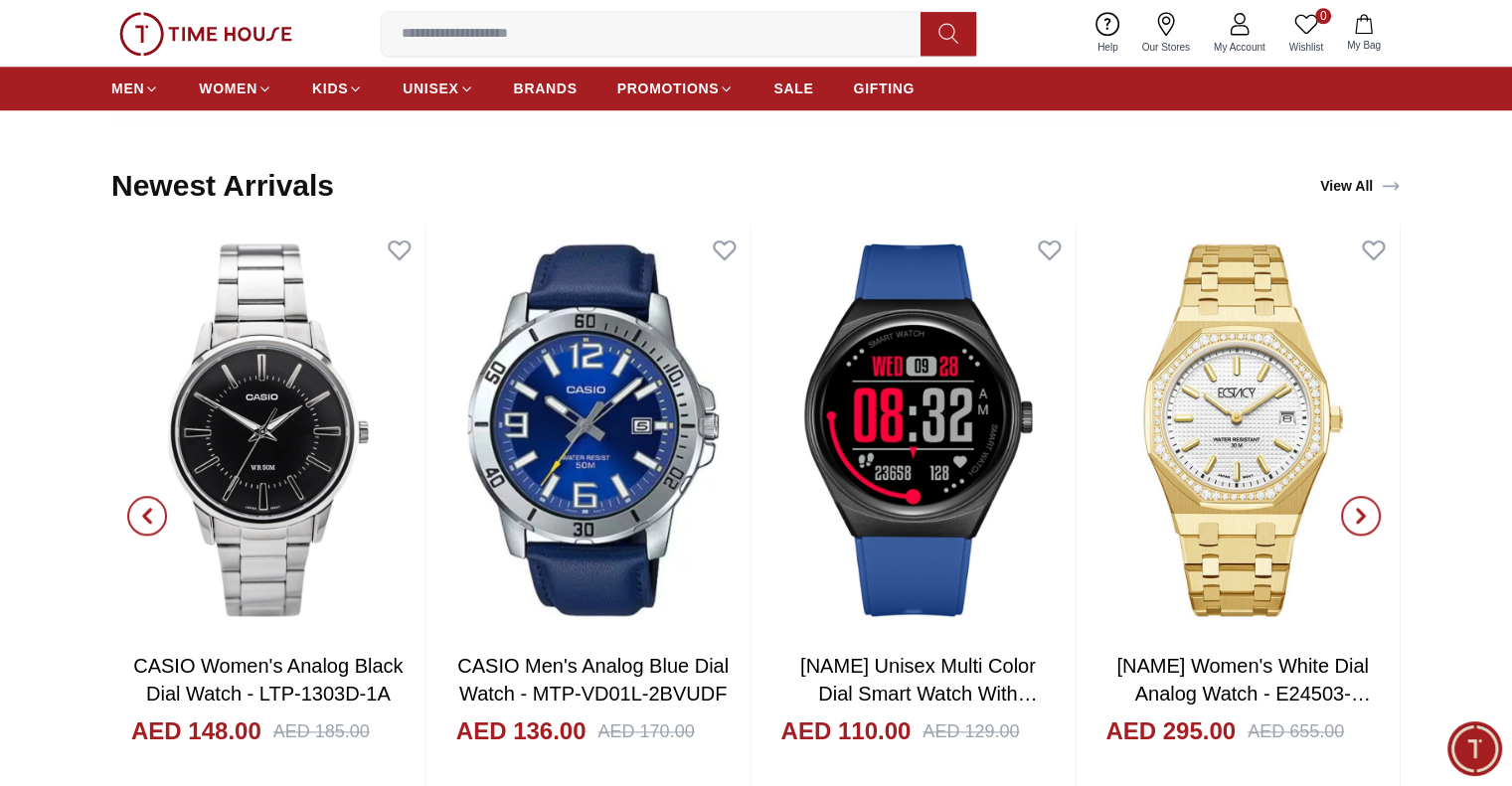 click at bounding box center (1361, 516) 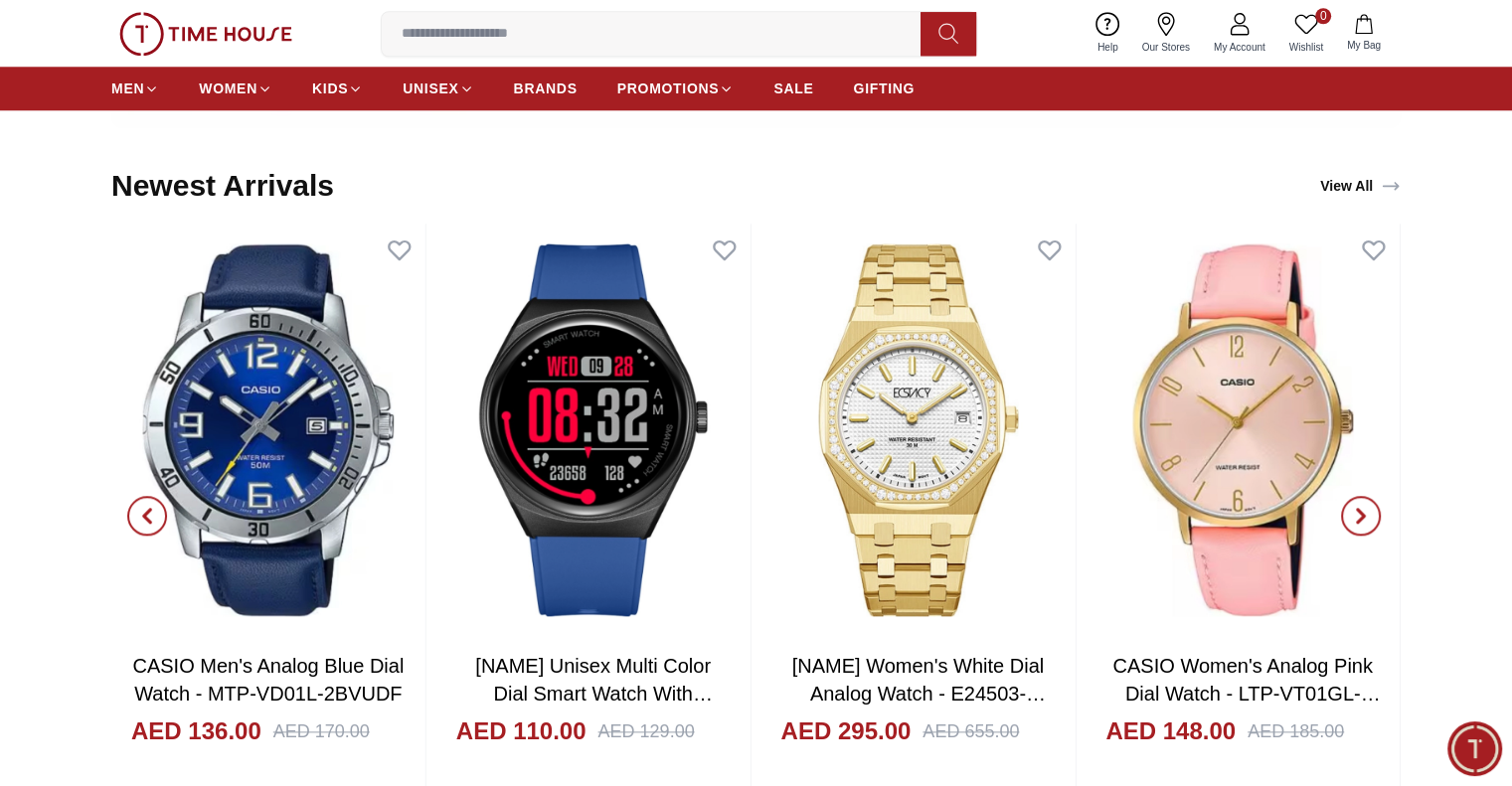 click 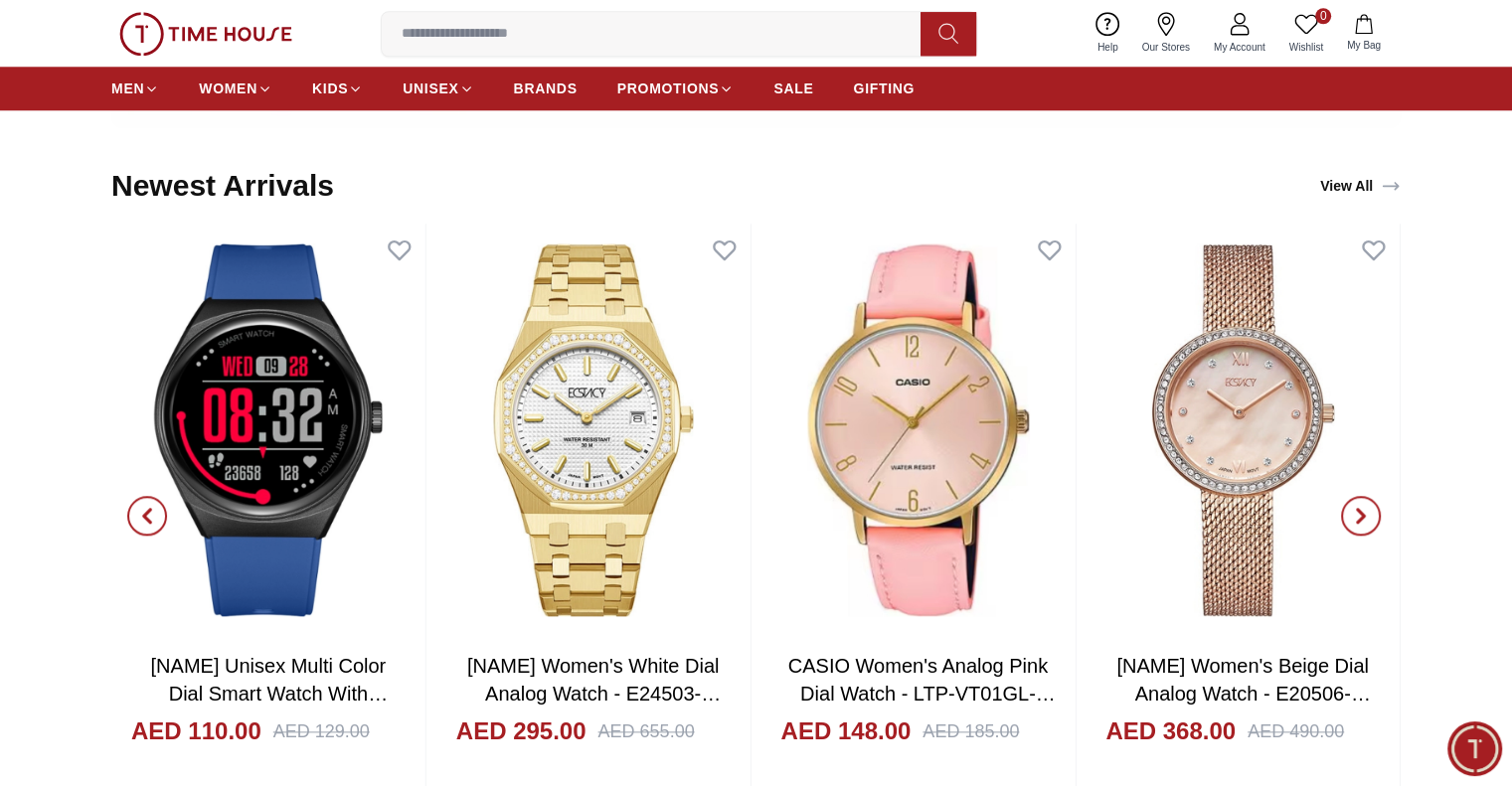 click at bounding box center [1361, 516] 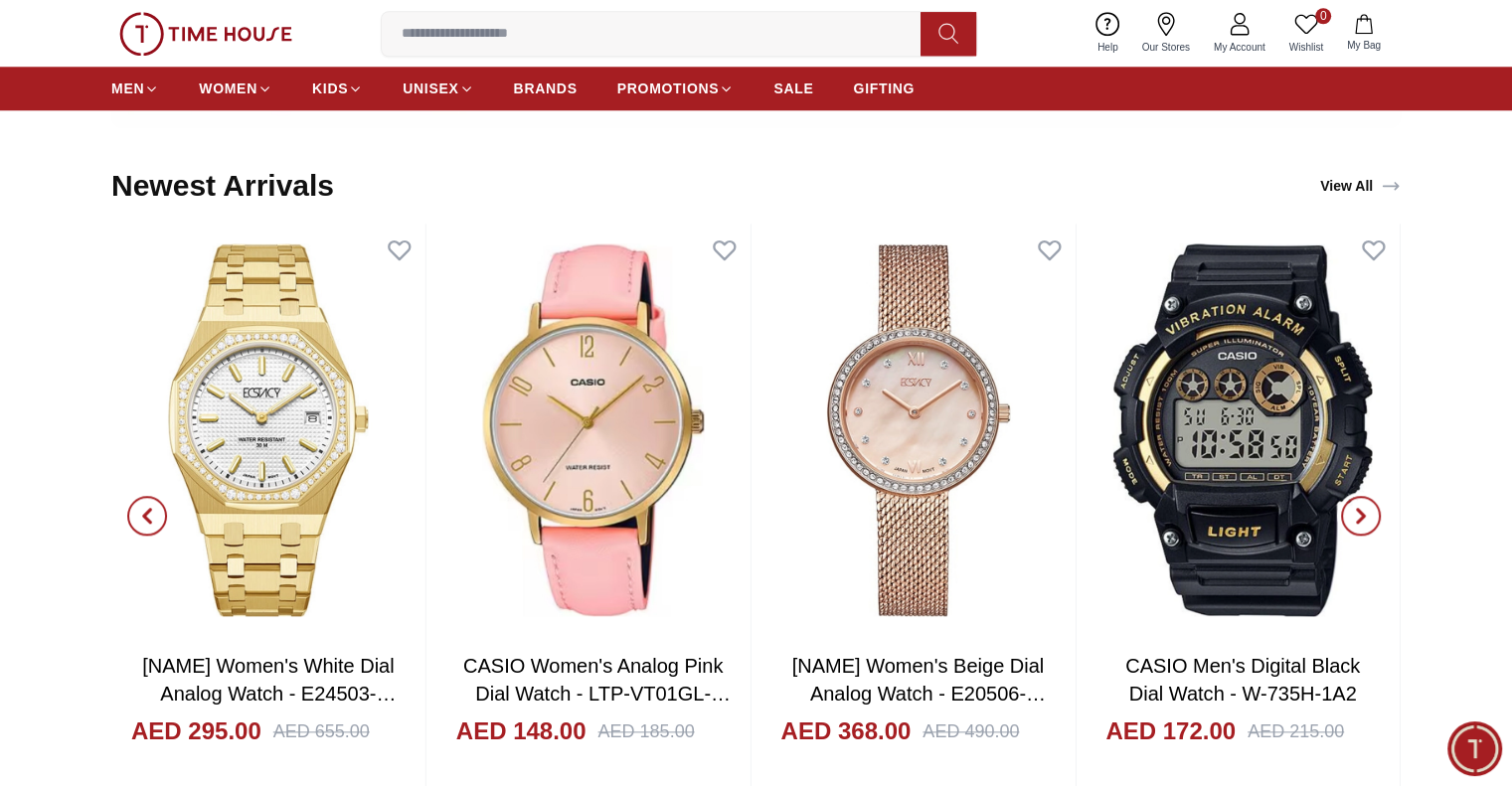 click at bounding box center [1361, 516] 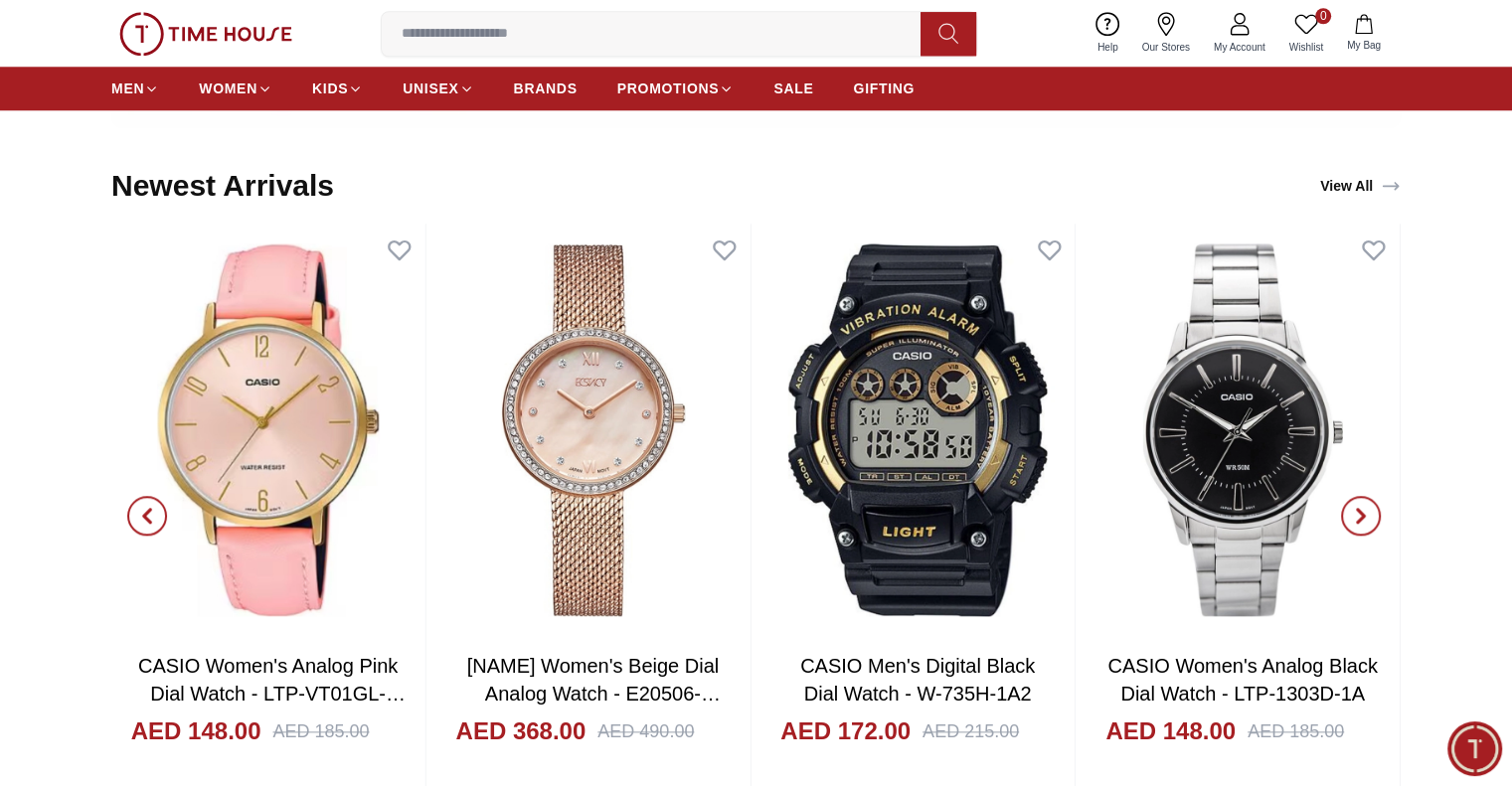 click at bounding box center (1361, 516) 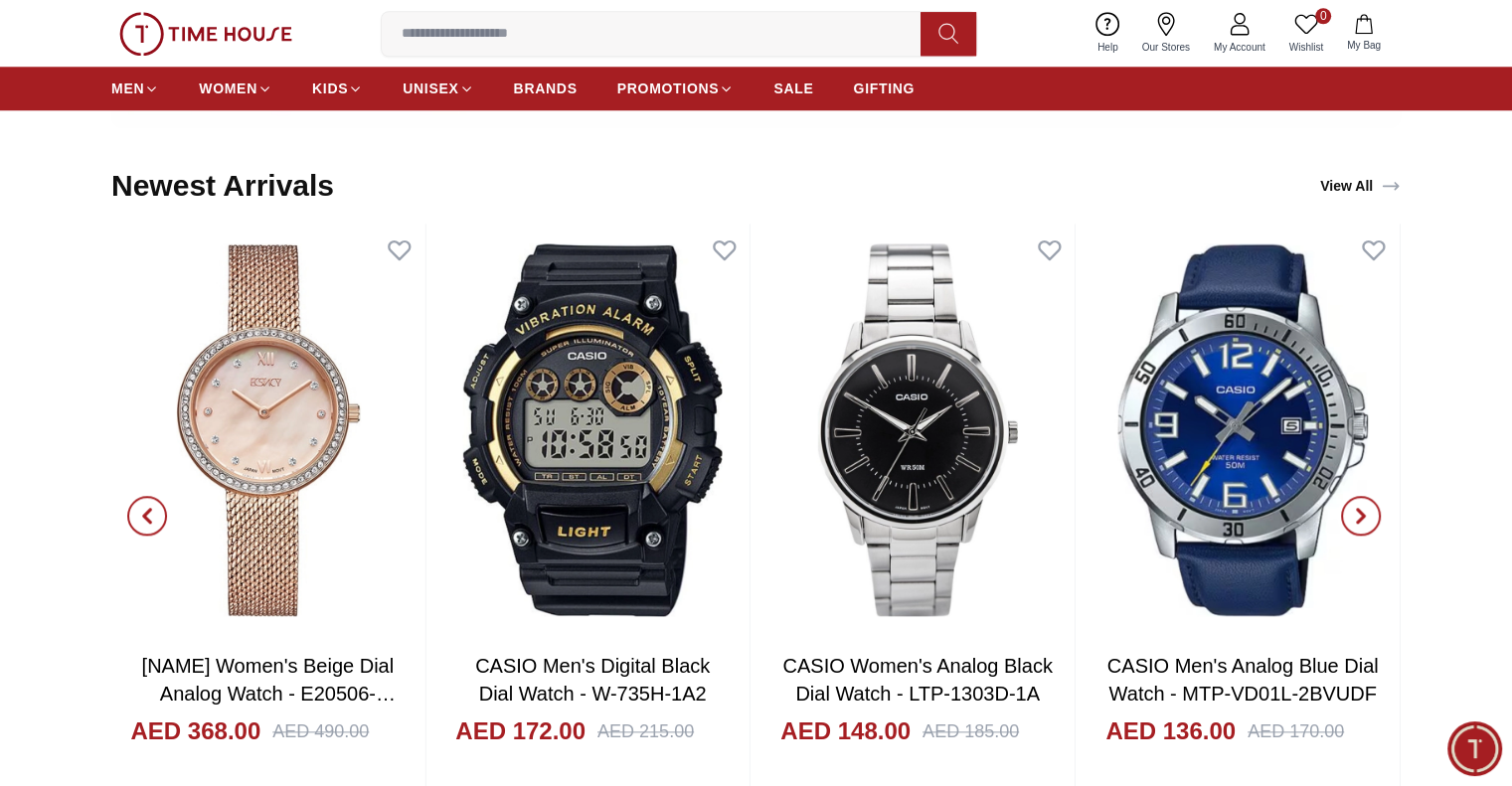 click at bounding box center [1361, 516] 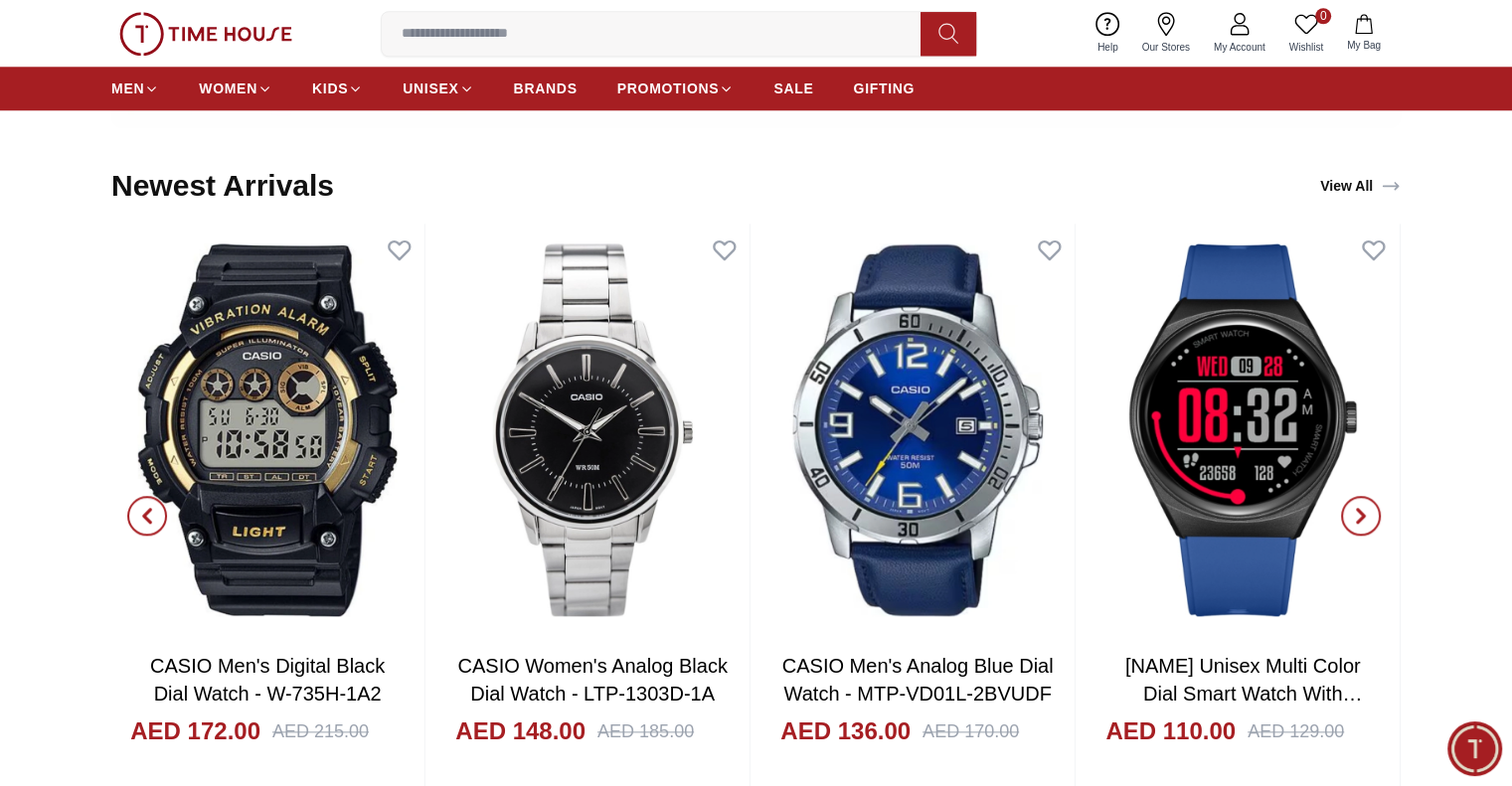 click at bounding box center [1361, 516] 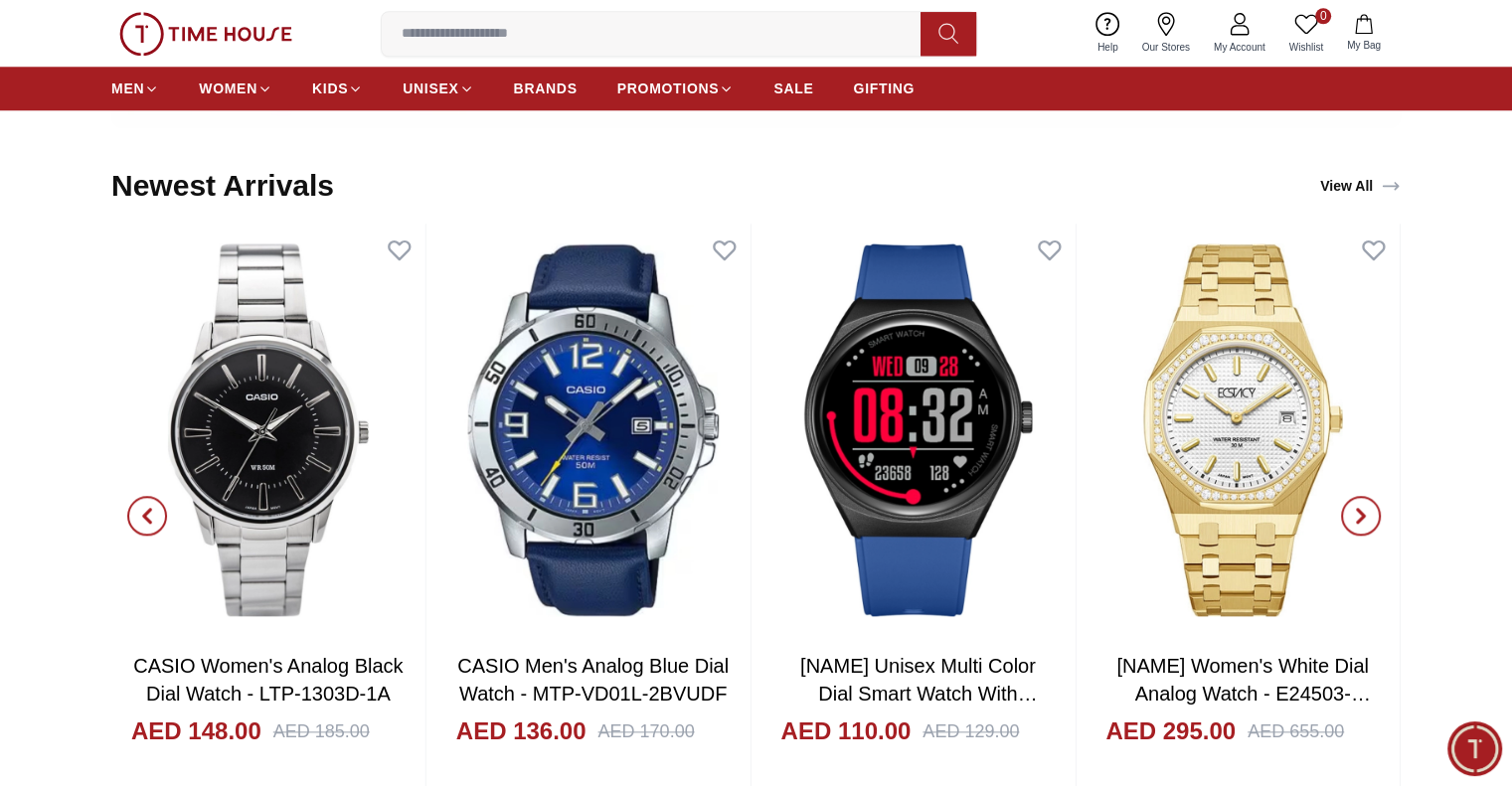 click at bounding box center [1361, 516] 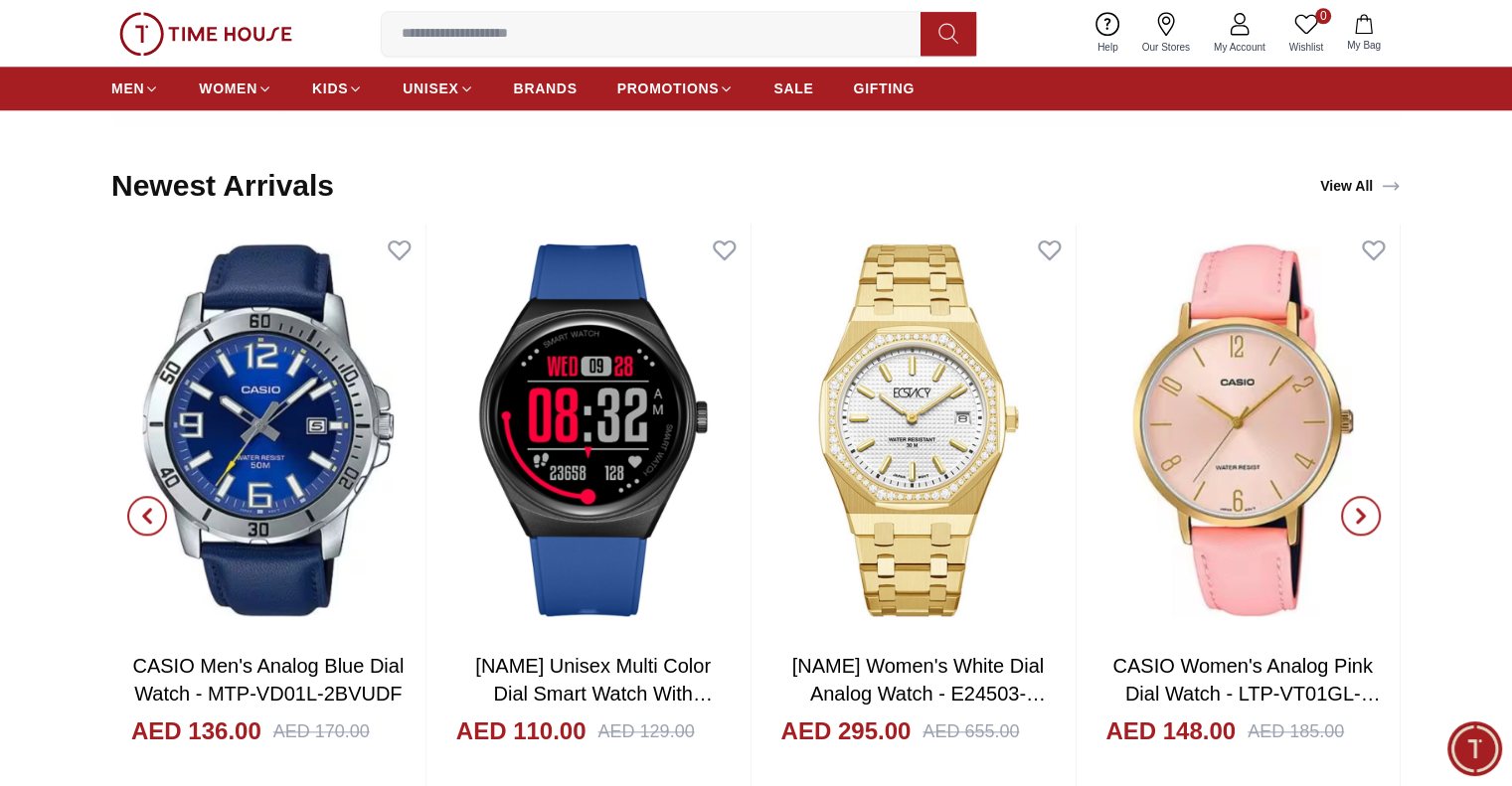 click 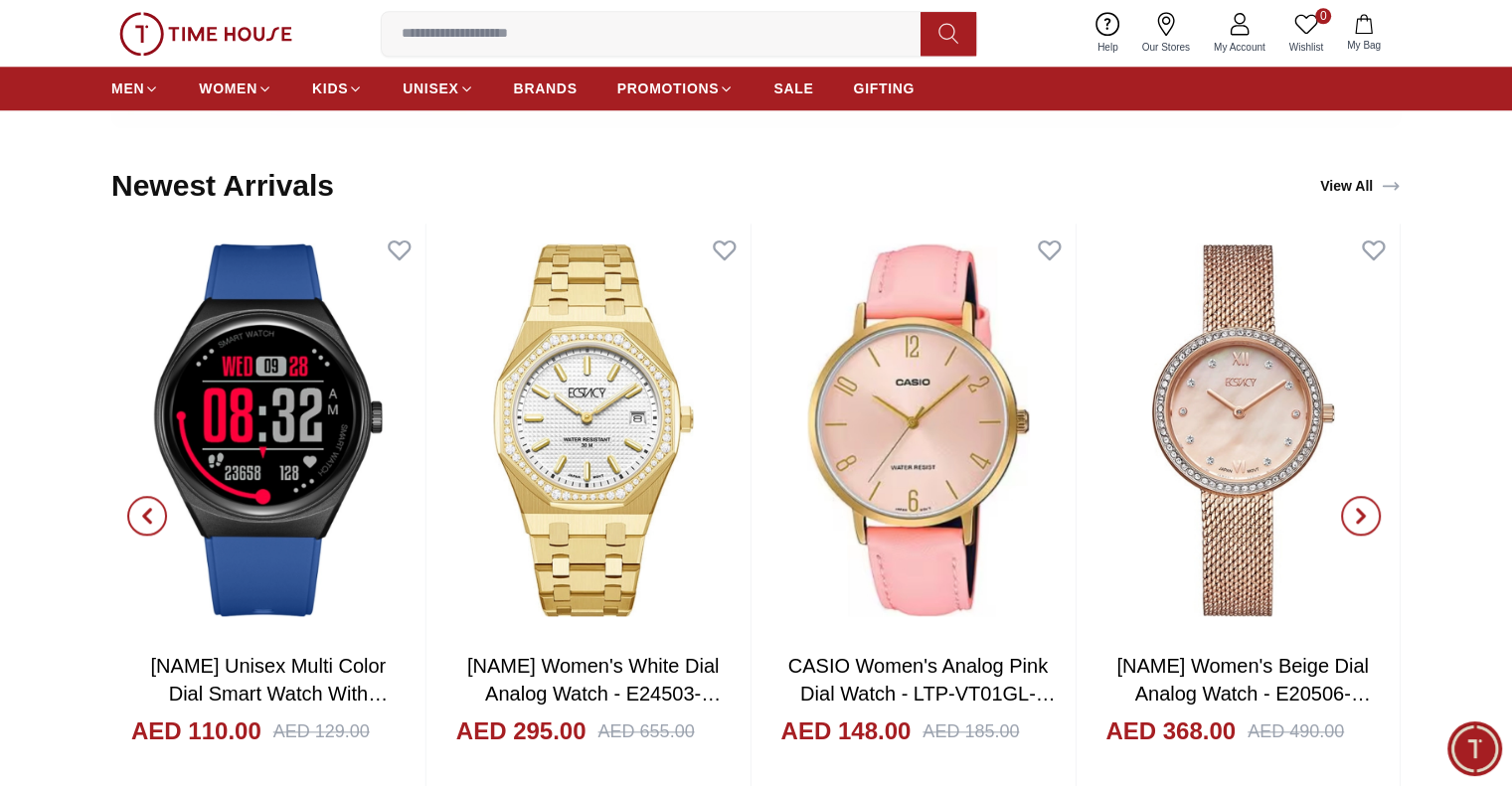 click 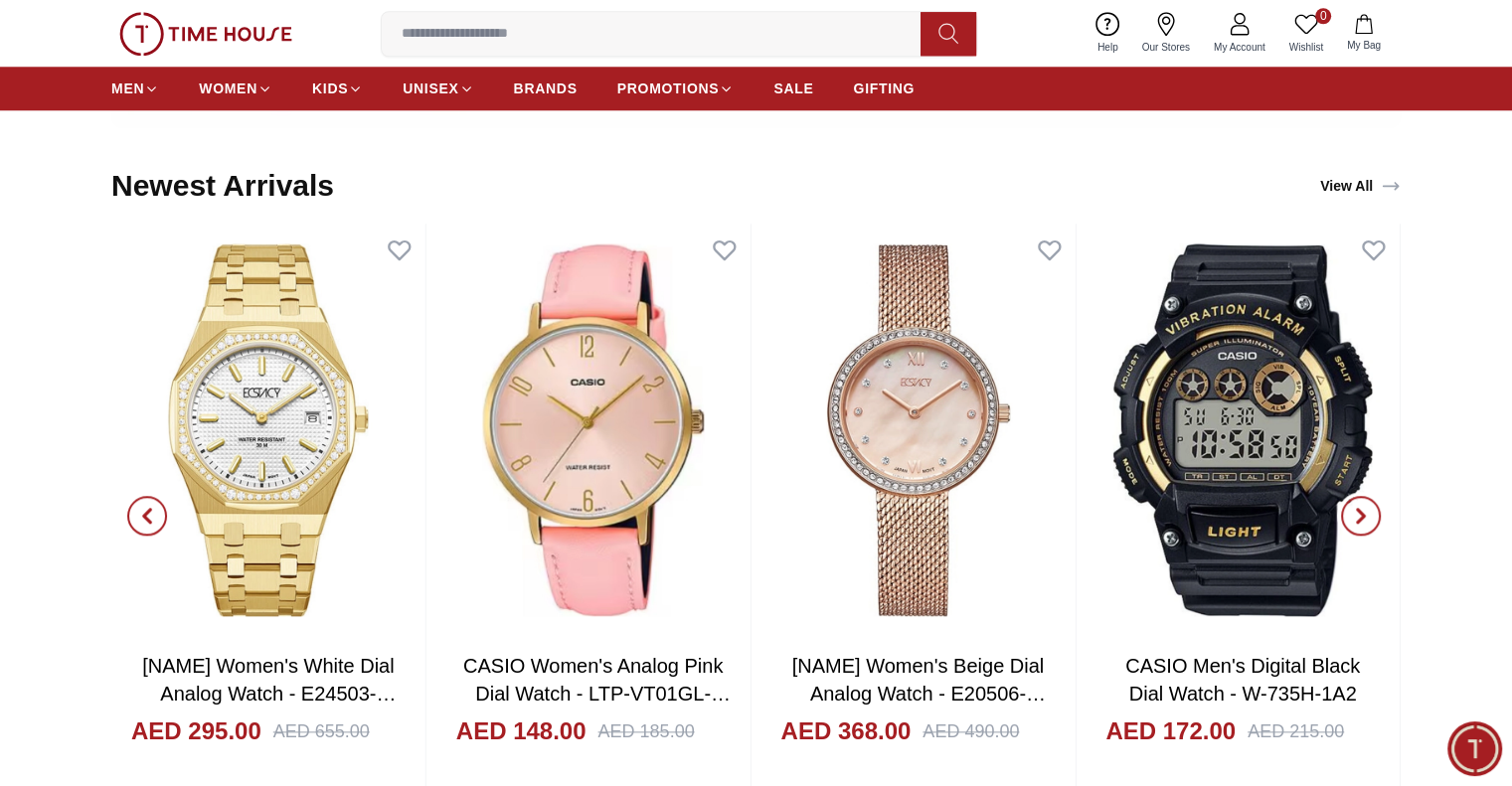 click 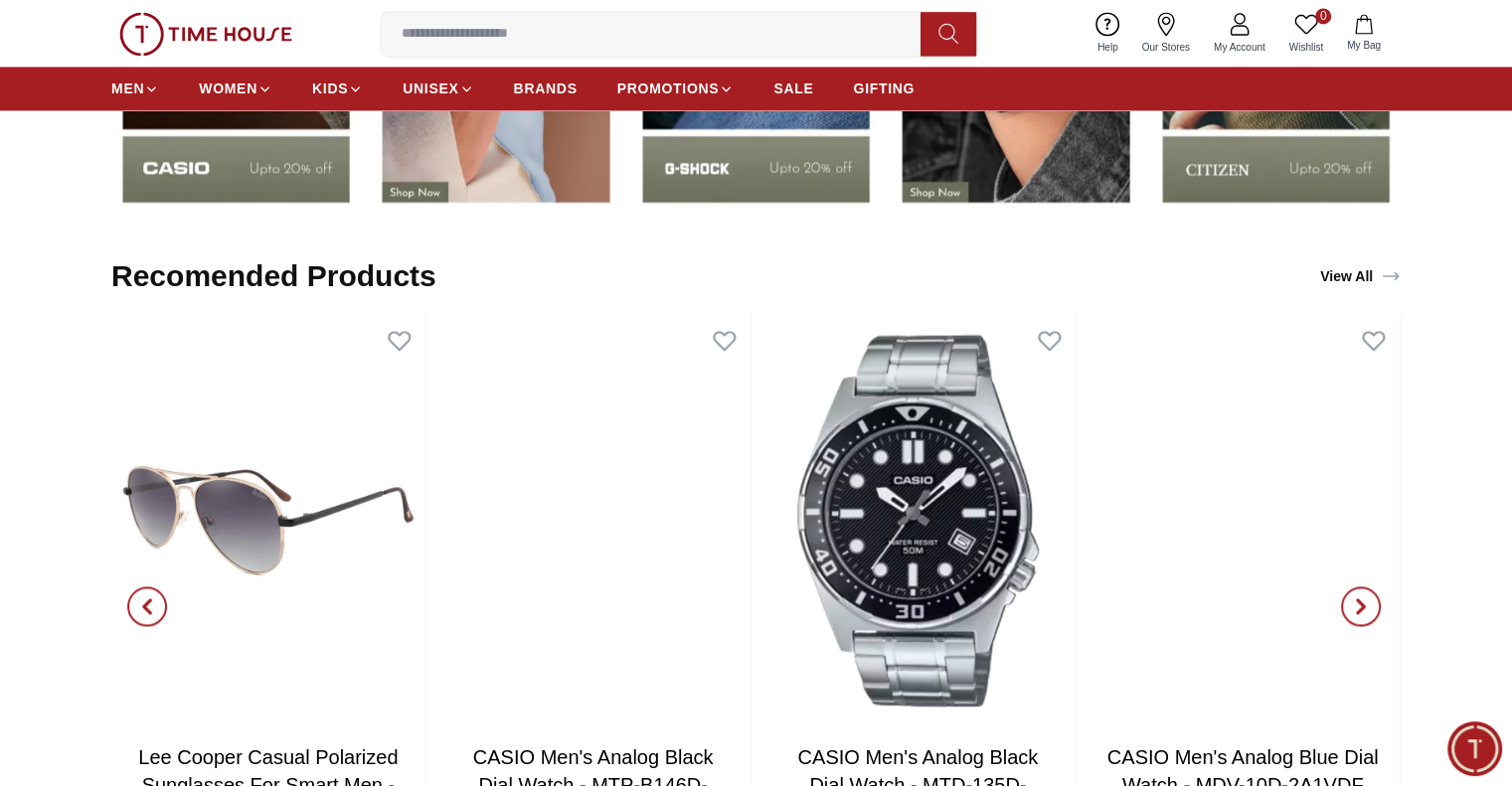 scroll, scrollTop: 3180, scrollLeft: 0, axis: vertical 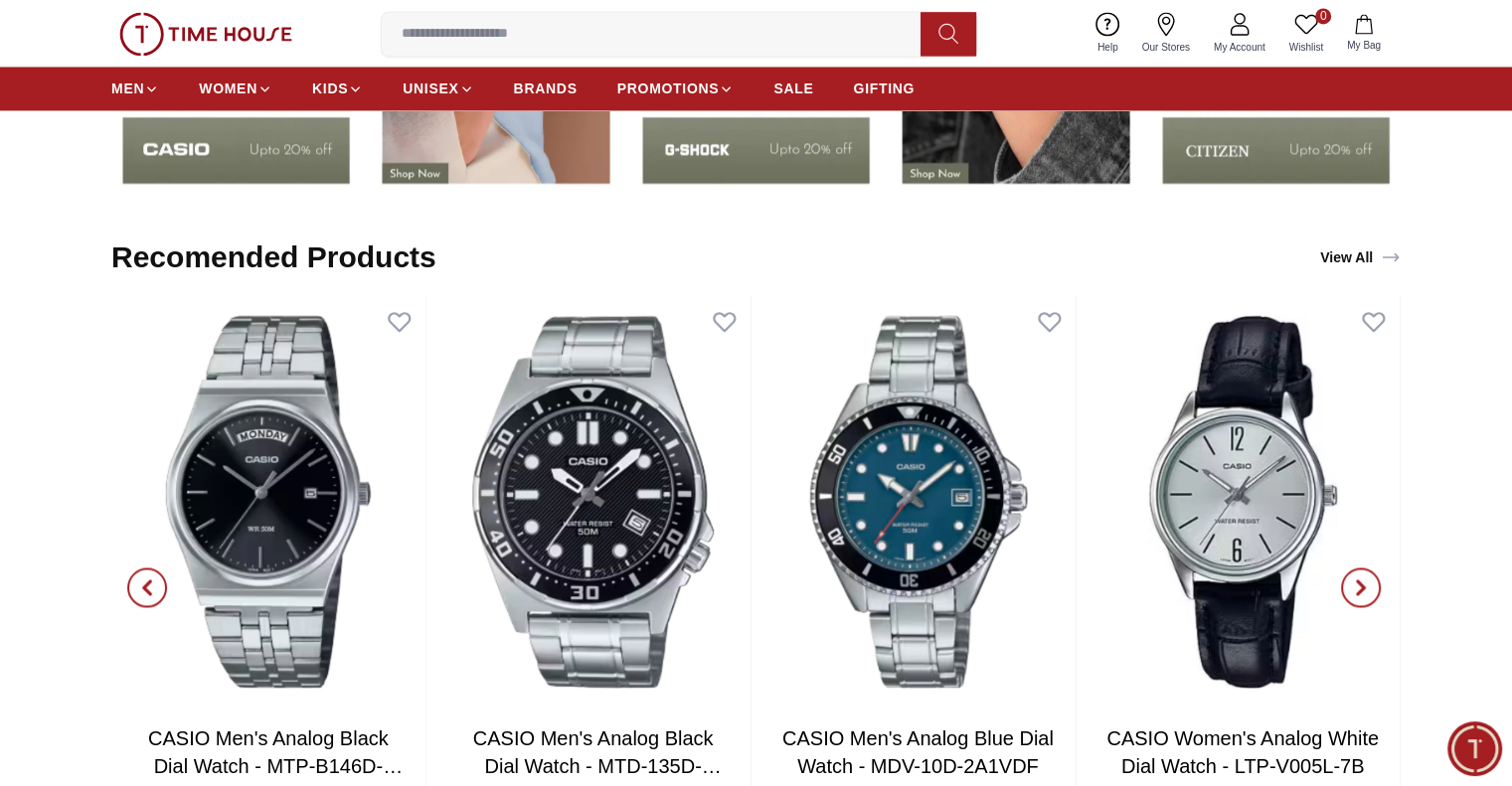 click 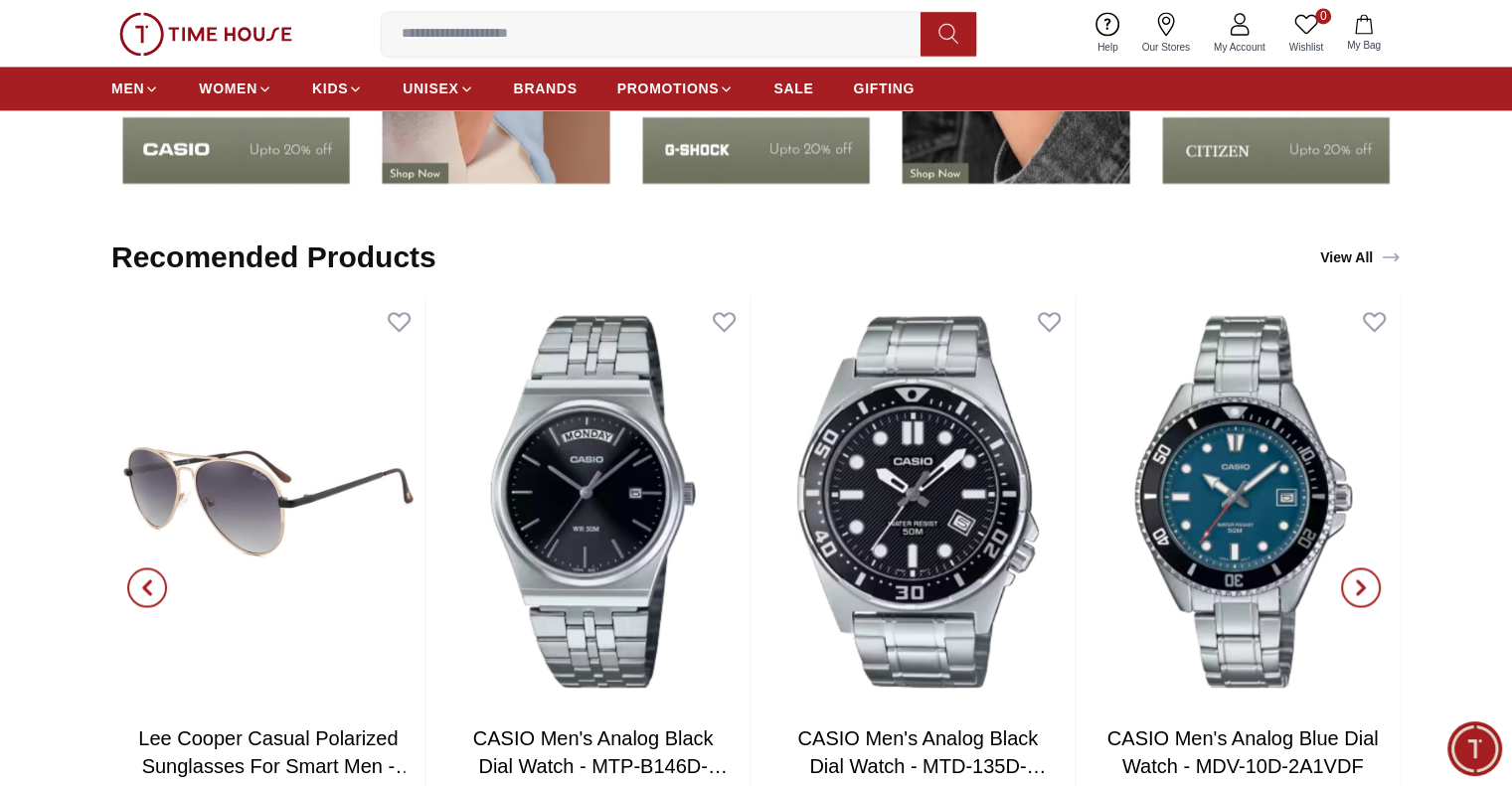 click 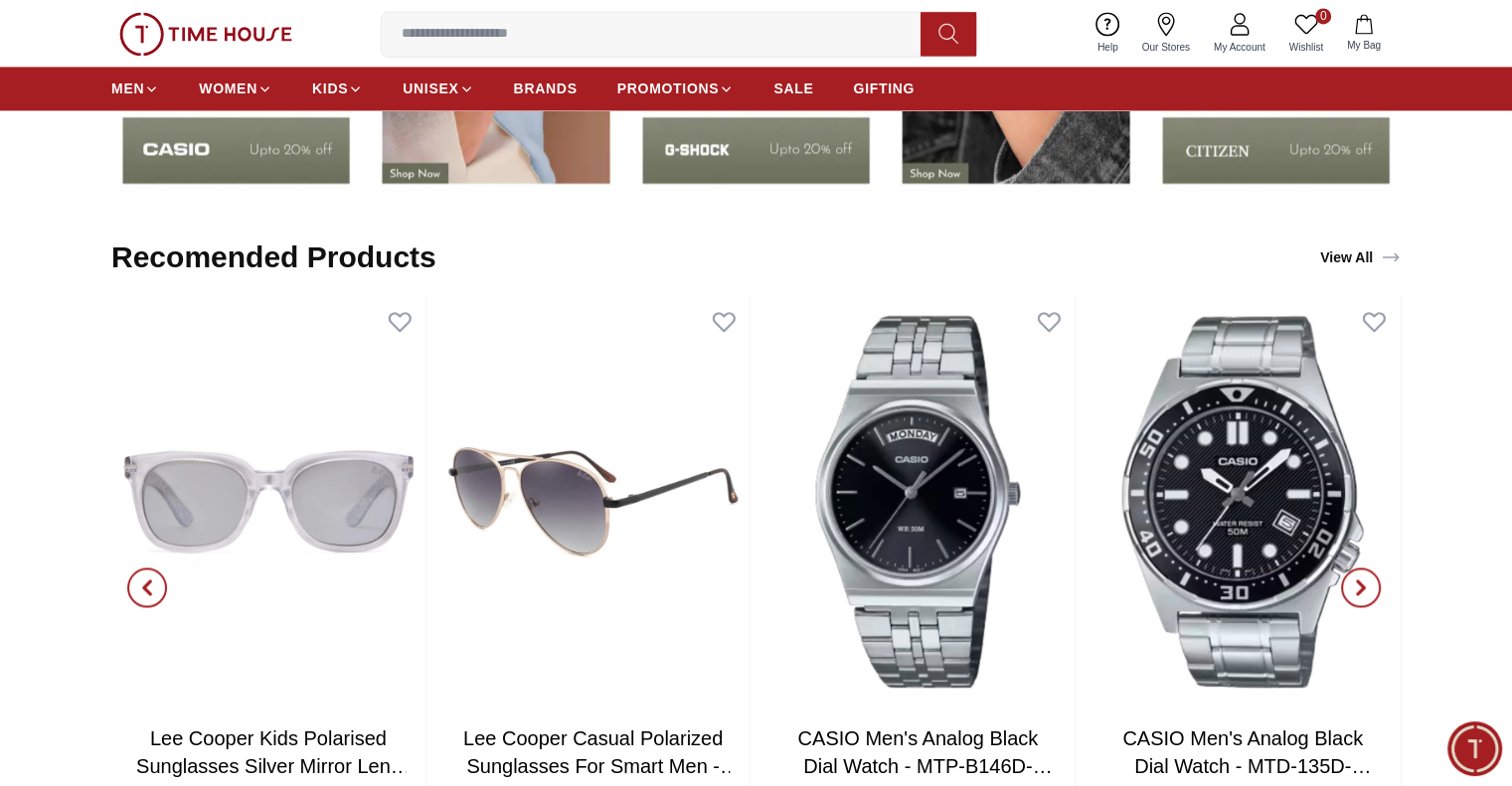 click 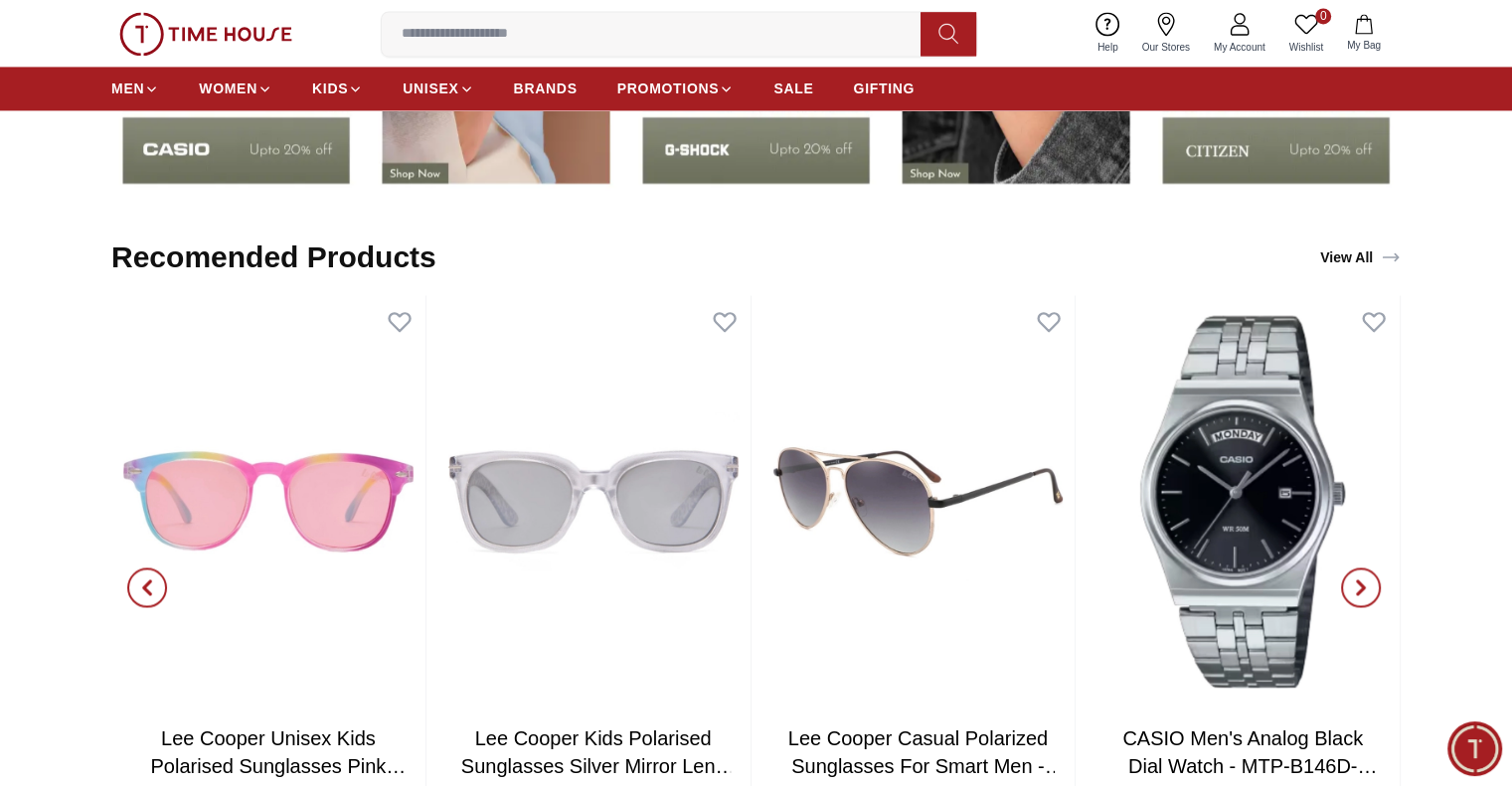 click 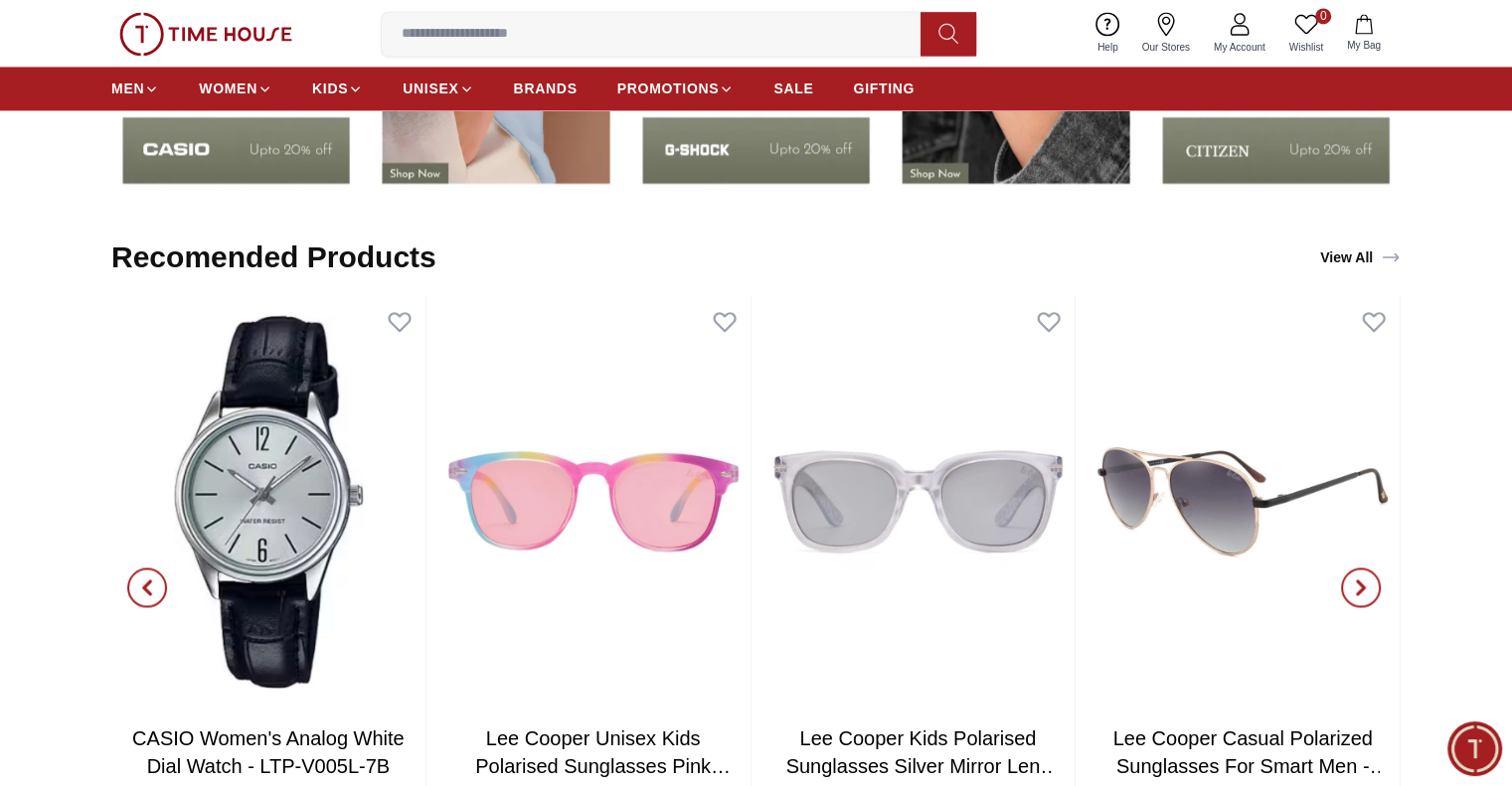 click at bounding box center (147, 587) 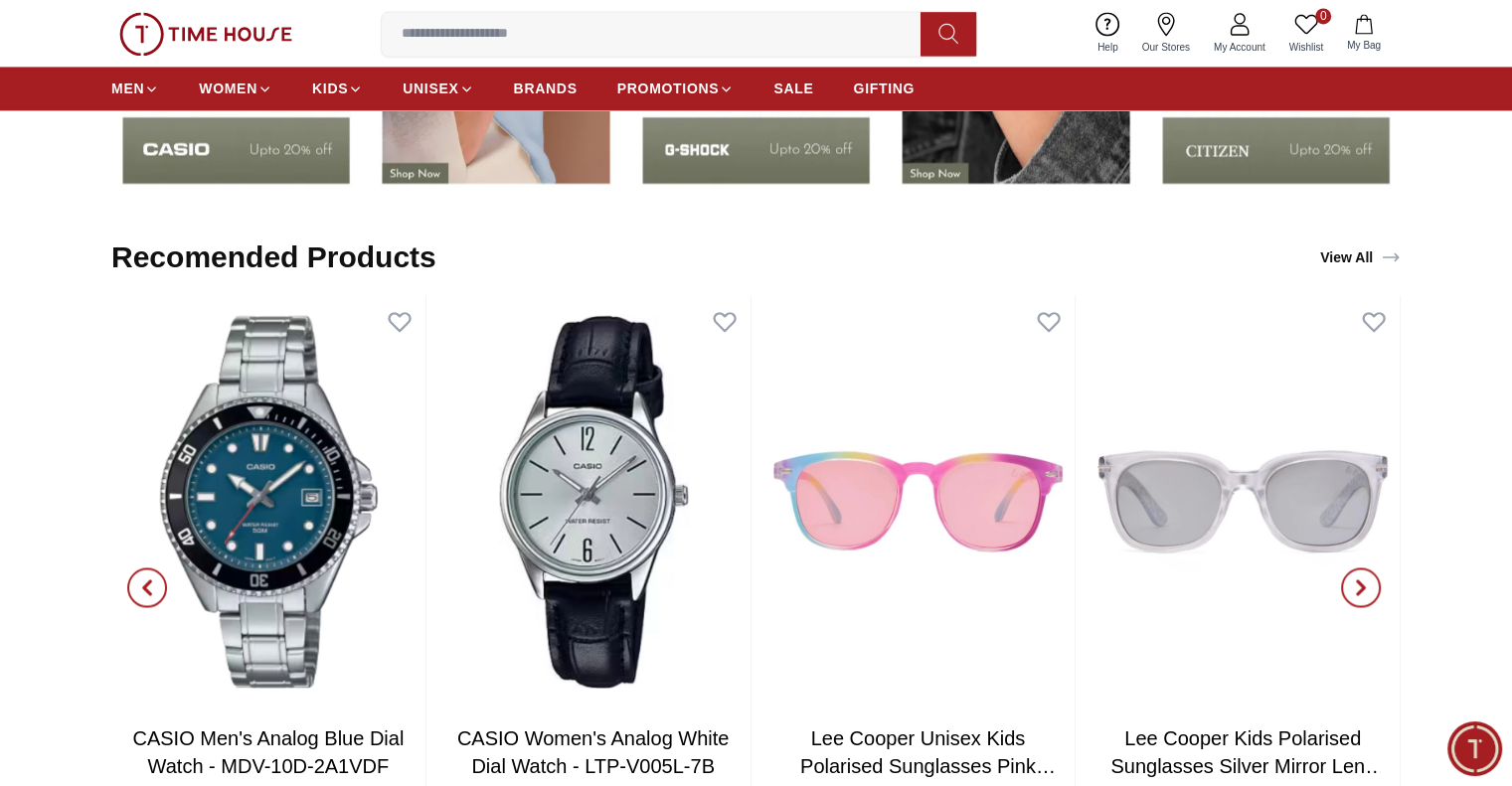 click at bounding box center [147, 587] 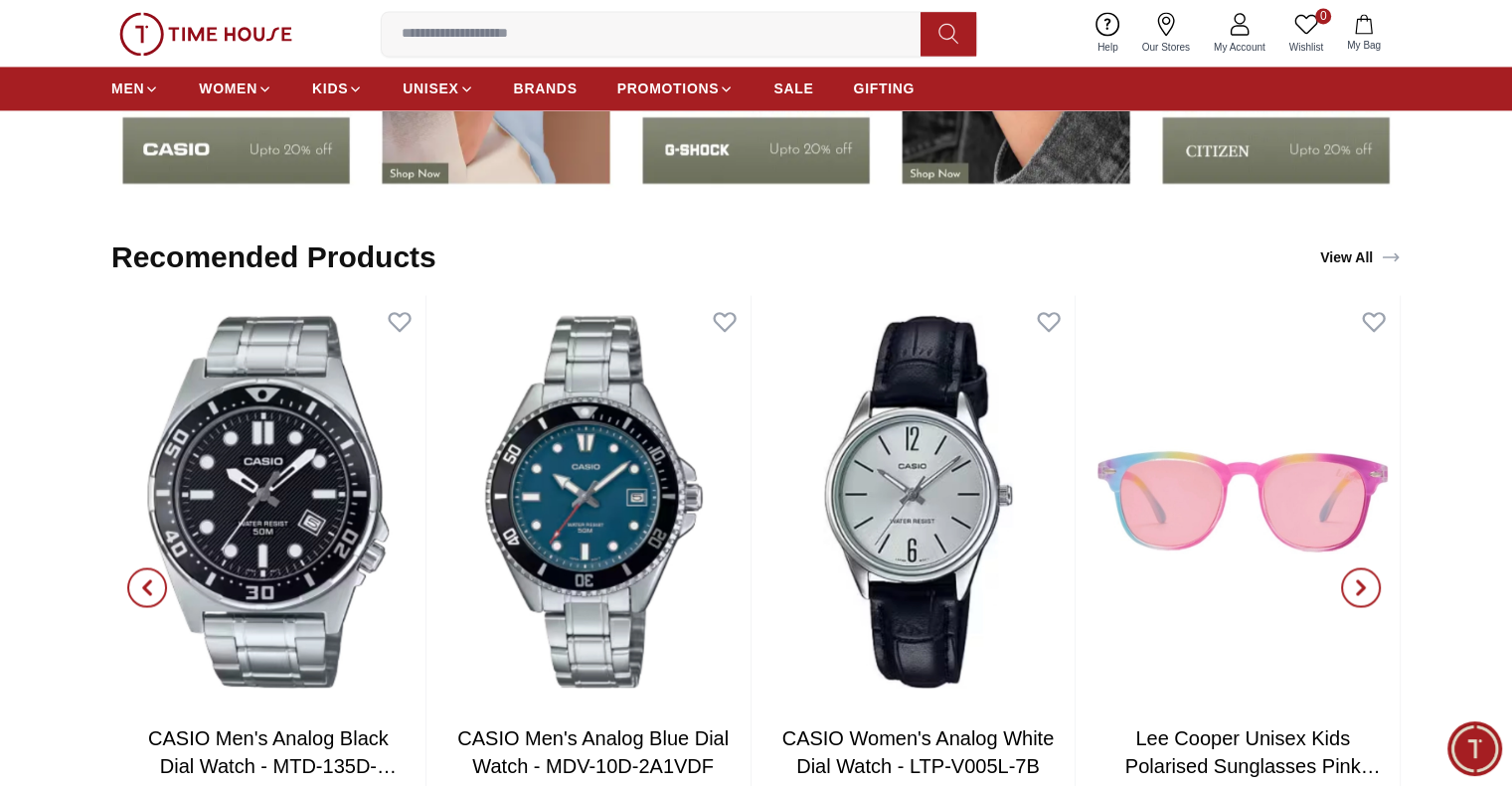 click at bounding box center (147, 587) 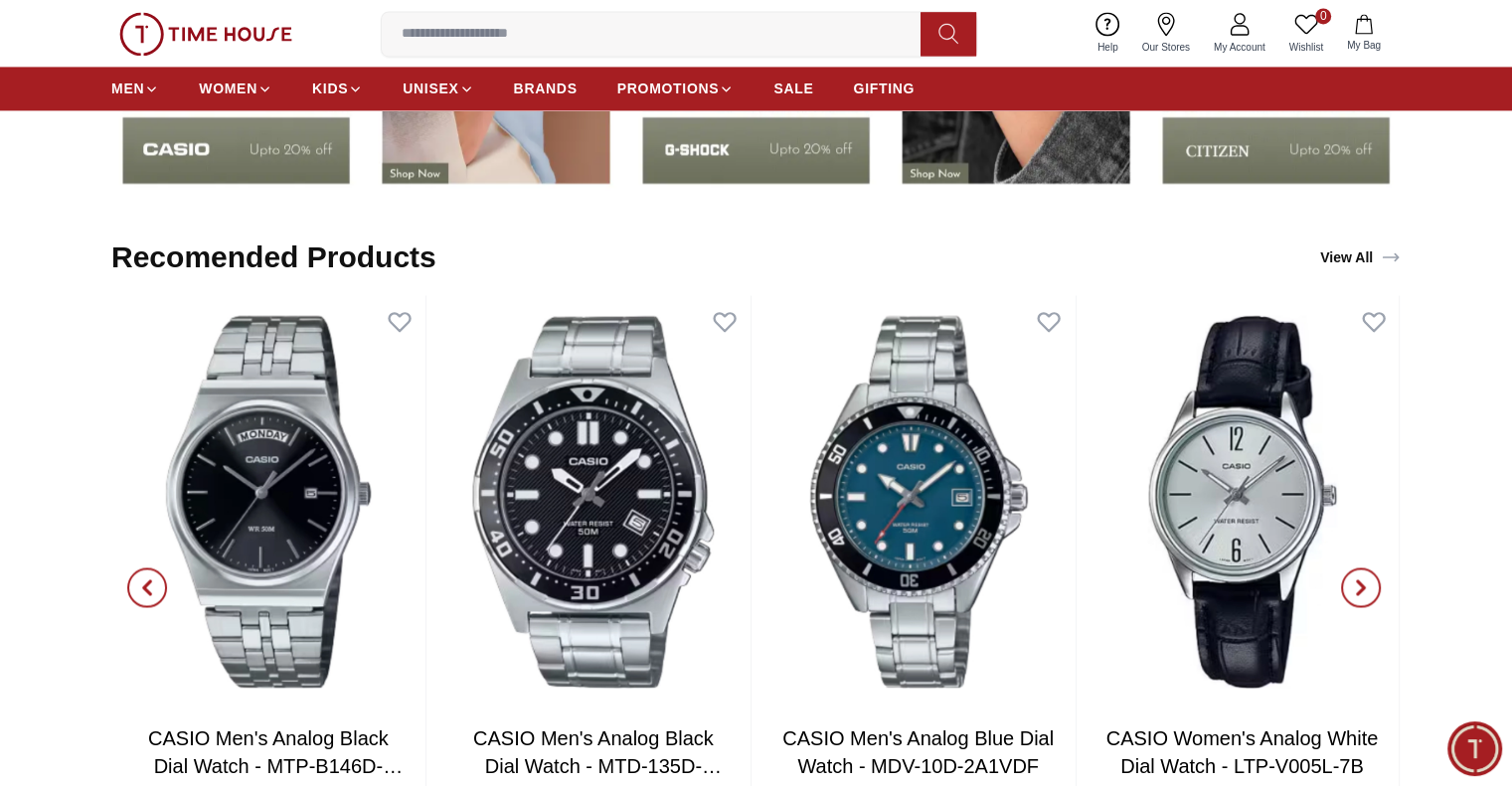 click at bounding box center (147, 587) 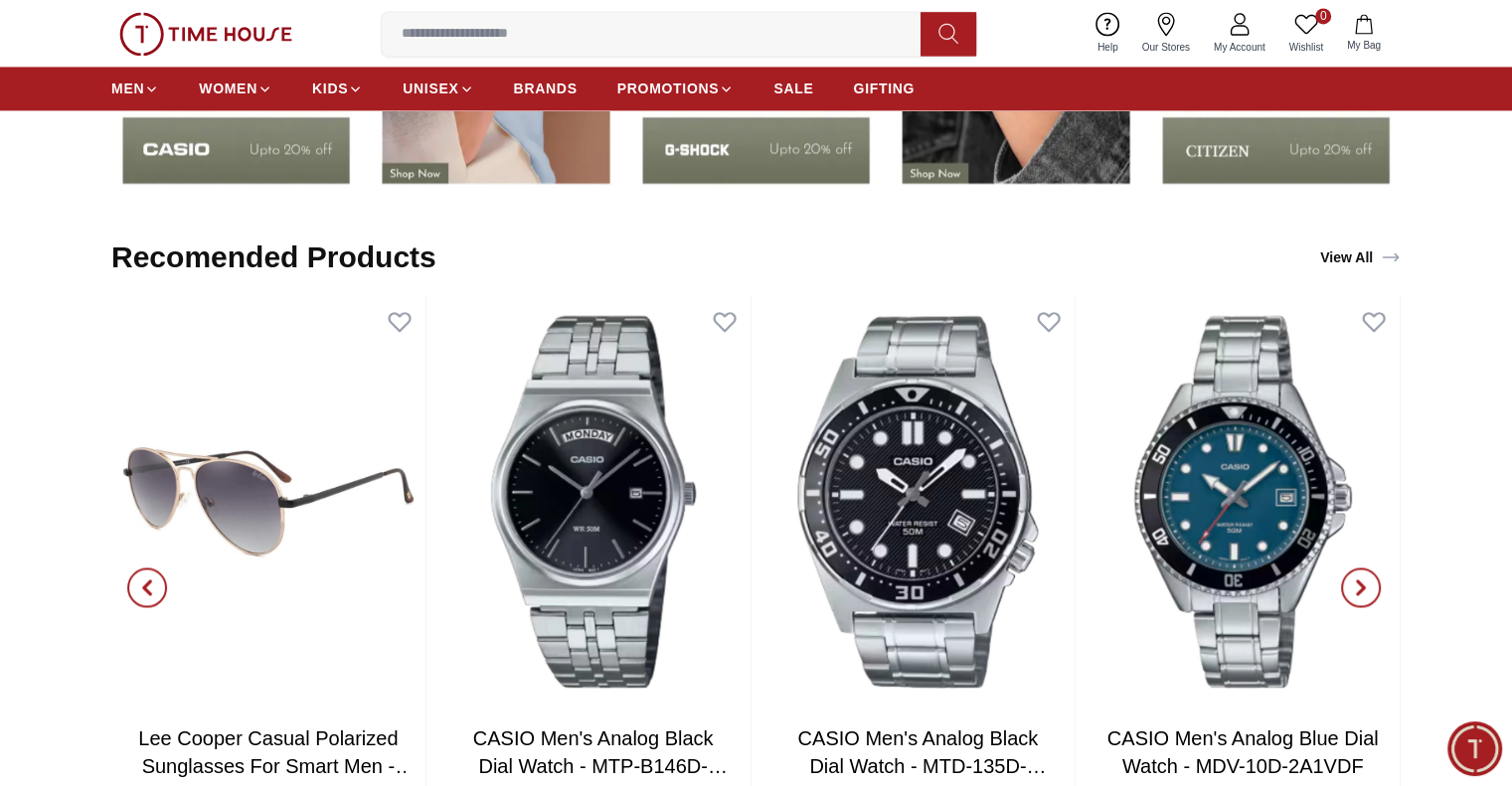 click at bounding box center [147, 587] 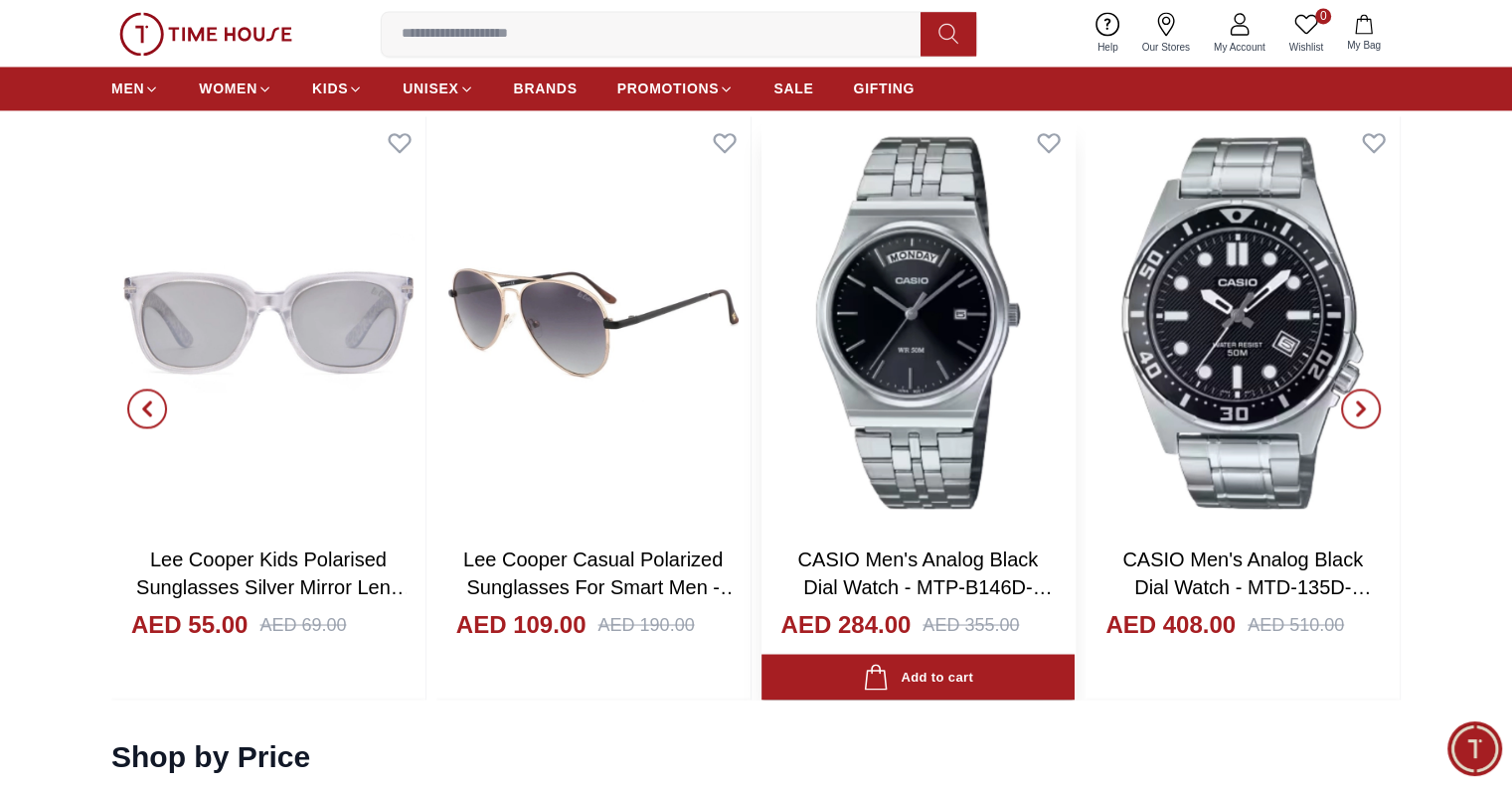 scroll, scrollTop: 3373, scrollLeft: 0, axis: vertical 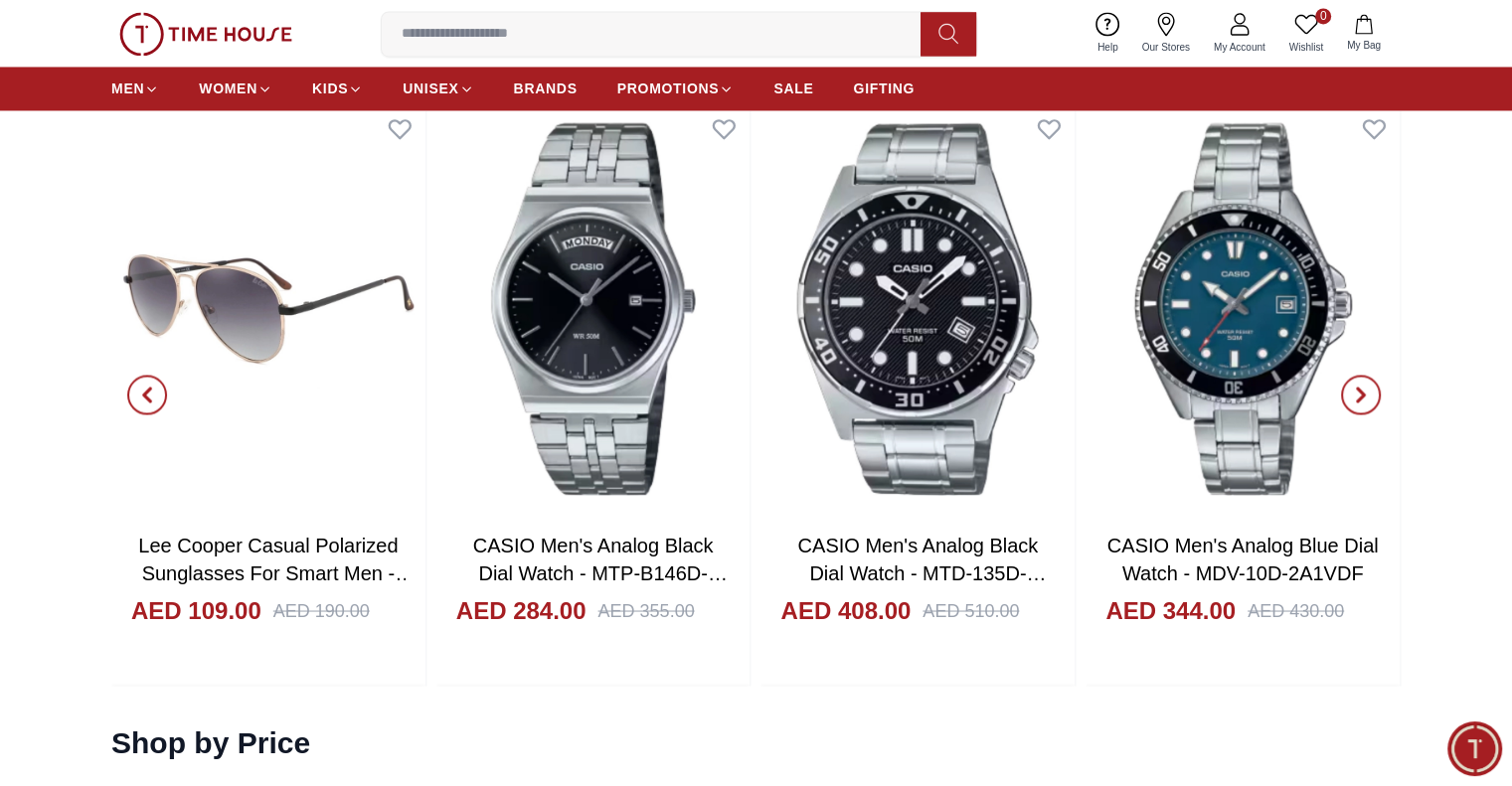 click 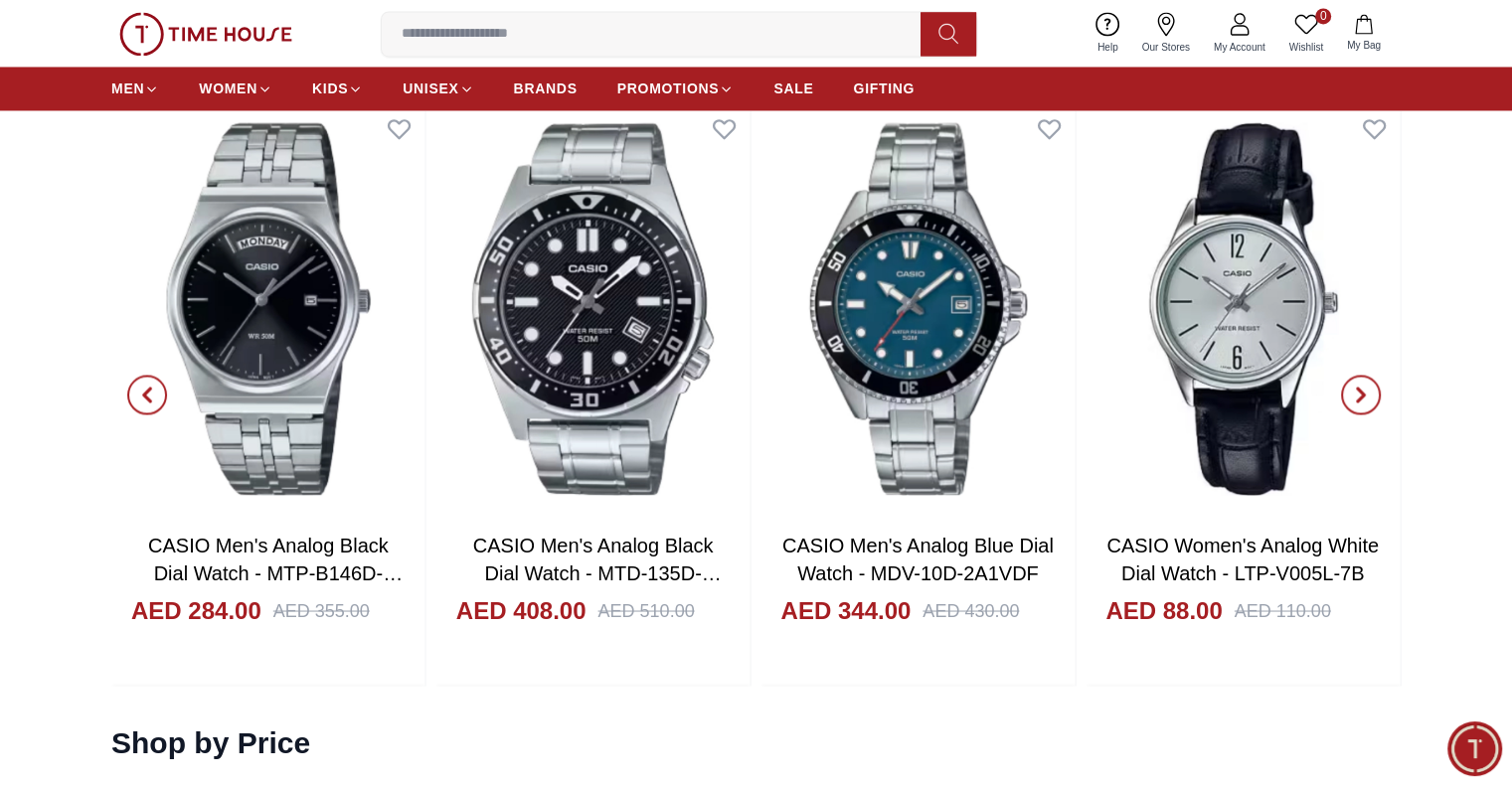 click at bounding box center [1361, 394] 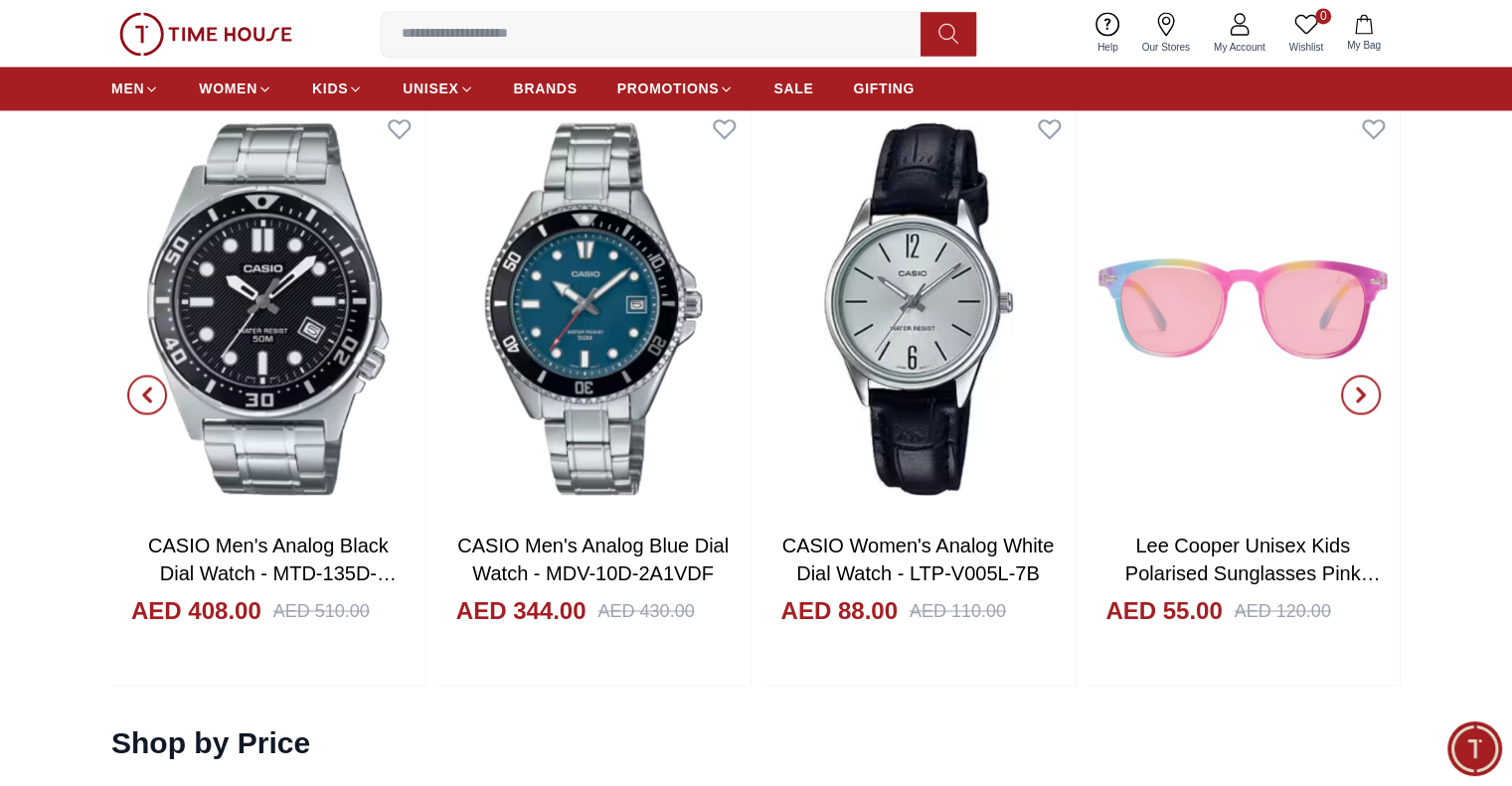 click at bounding box center [1361, 394] 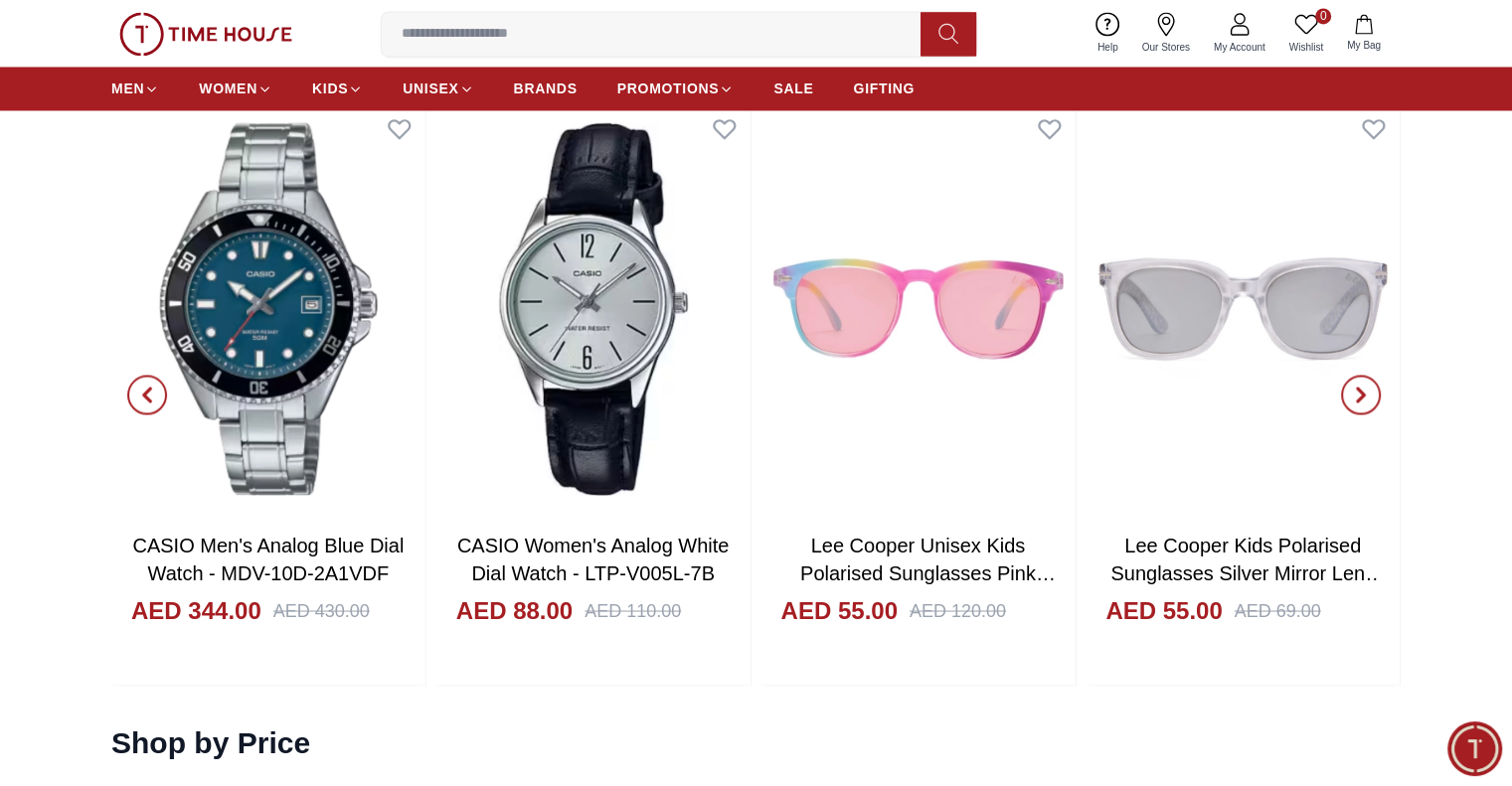 click at bounding box center (1361, 394) 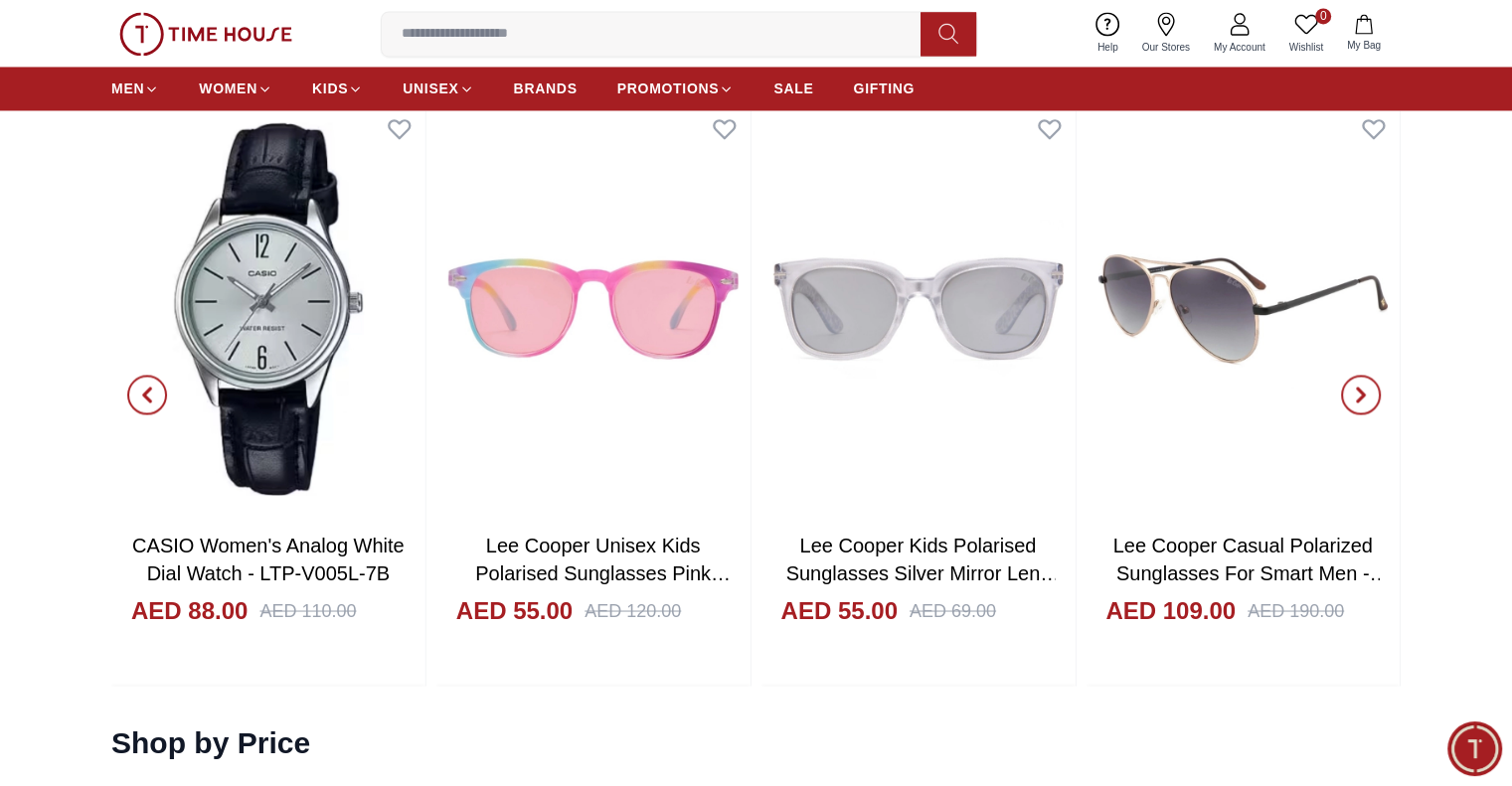 click at bounding box center (1361, 394) 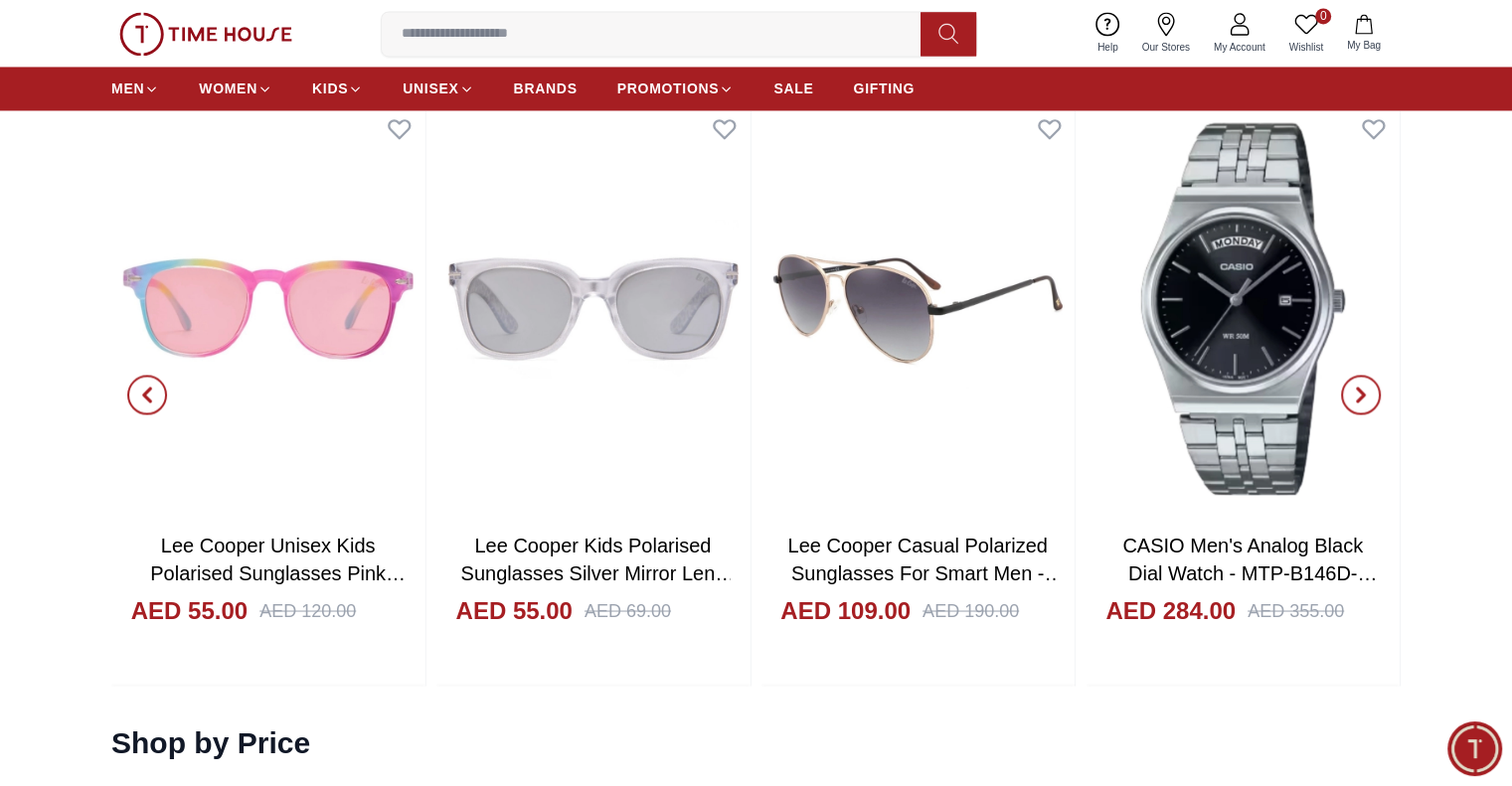 click at bounding box center [1361, 394] 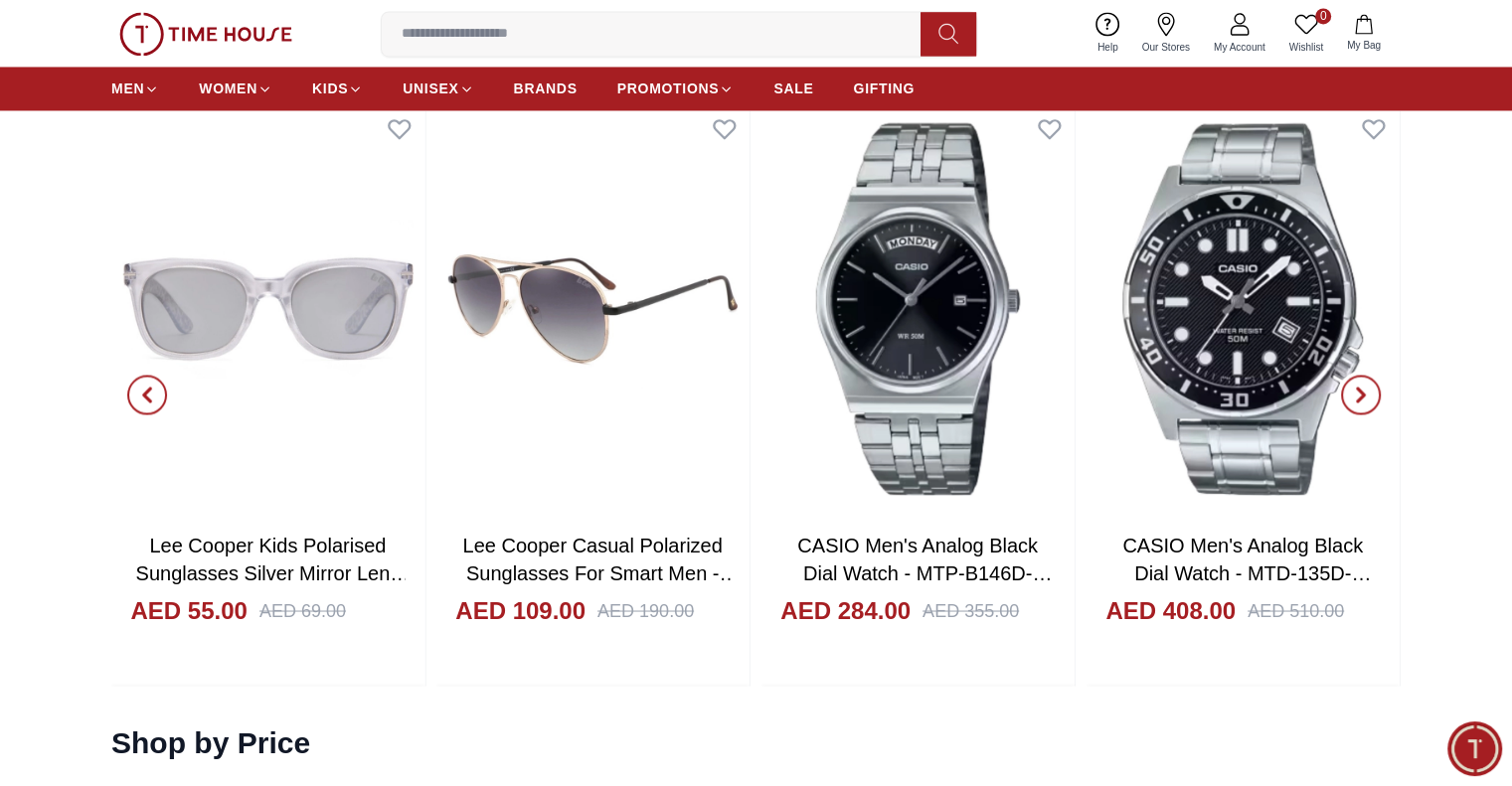 click at bounding box center [1361, 394] 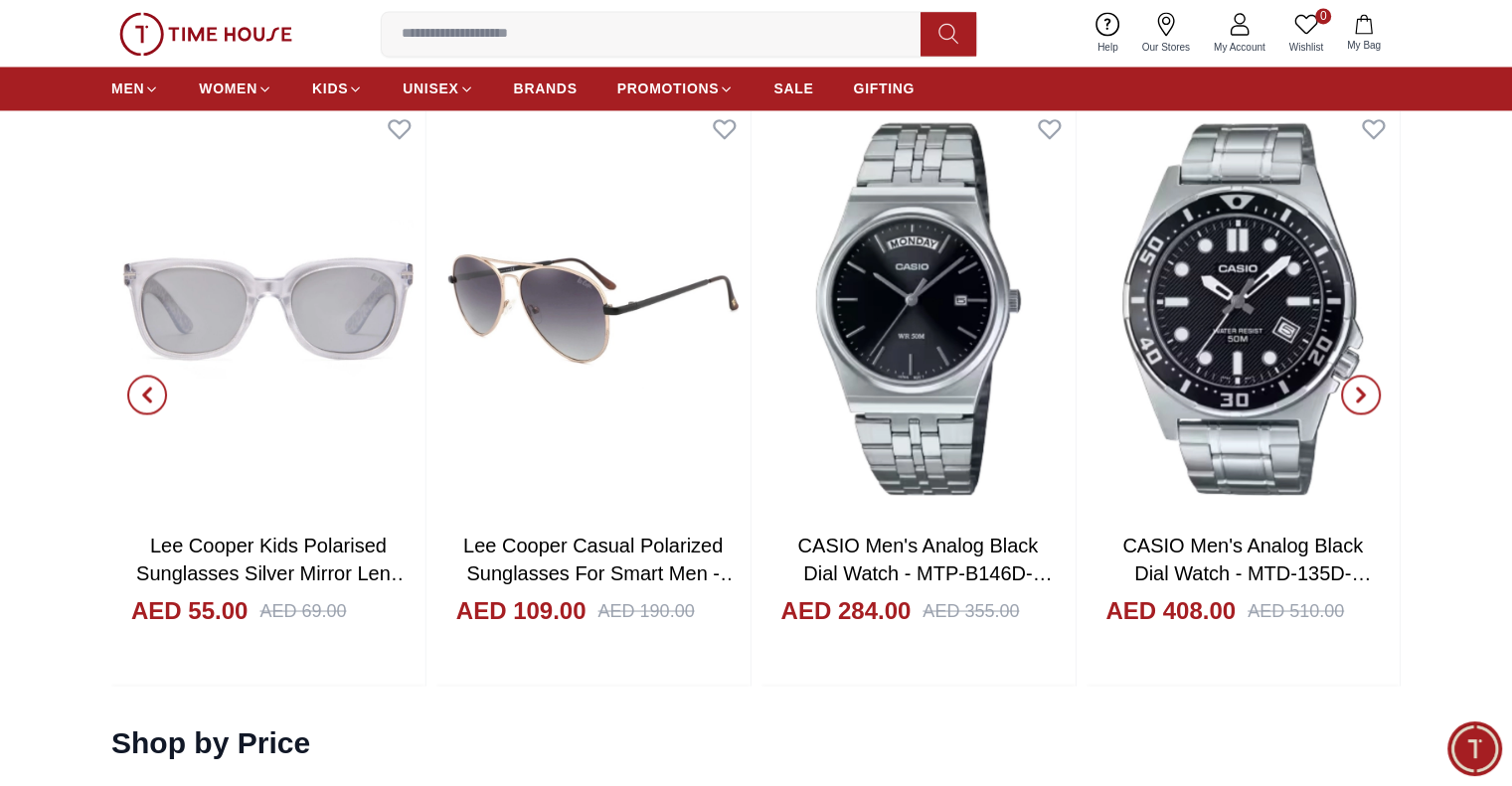click at bounding box center (206, 34) 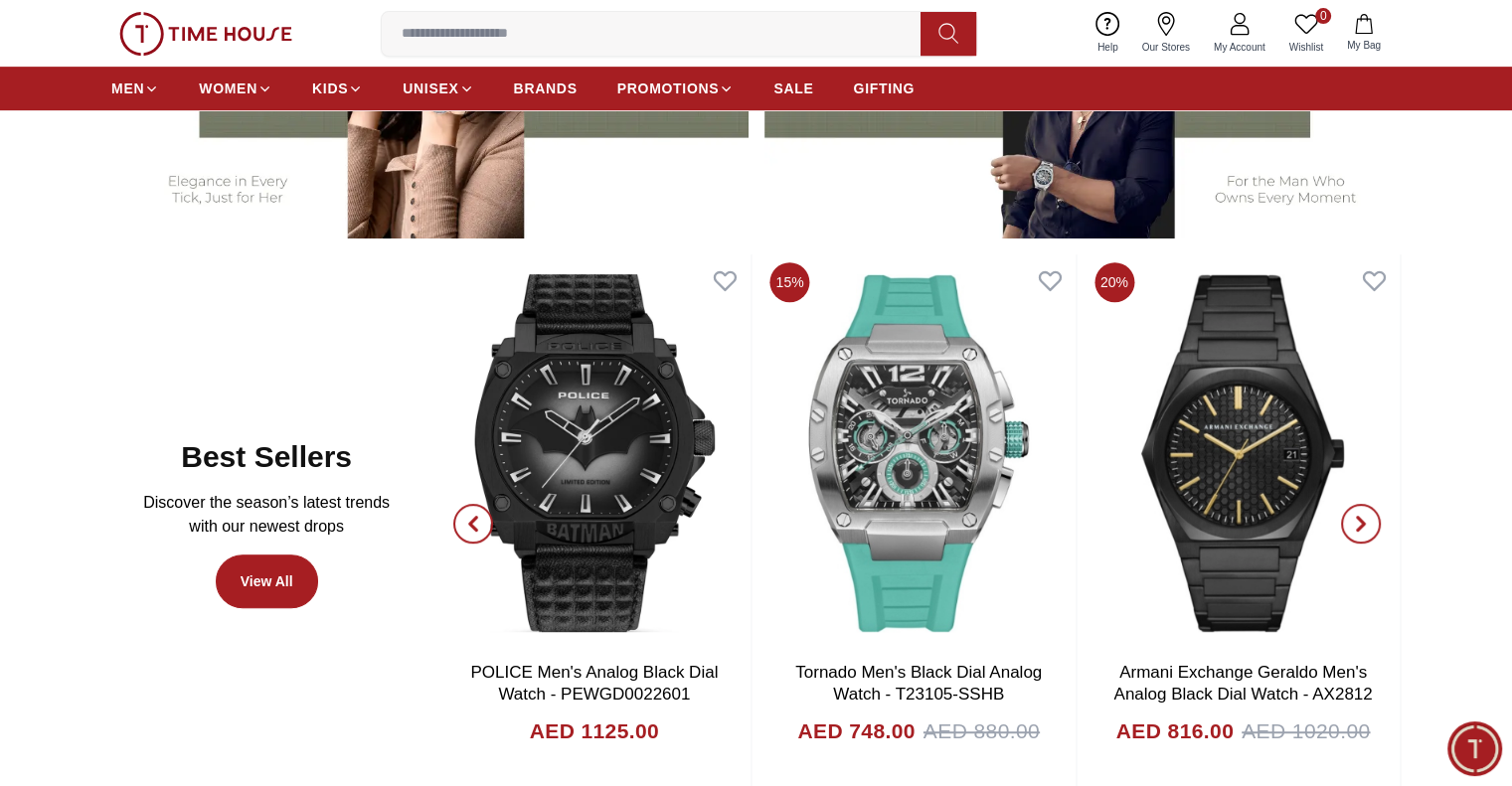 scroll, scrollTop: 936, scrollLeft: 0, axis: vertical 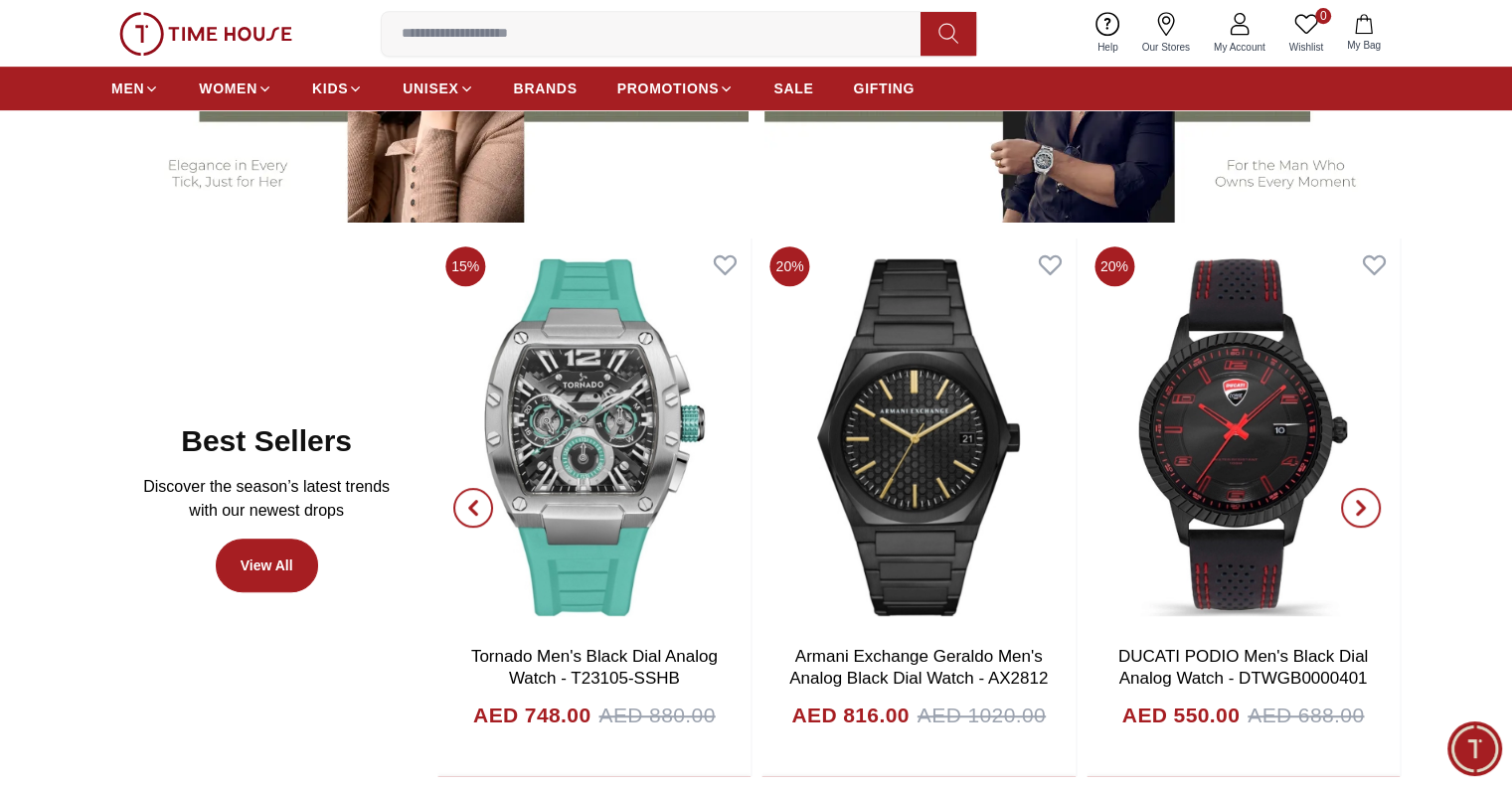 click 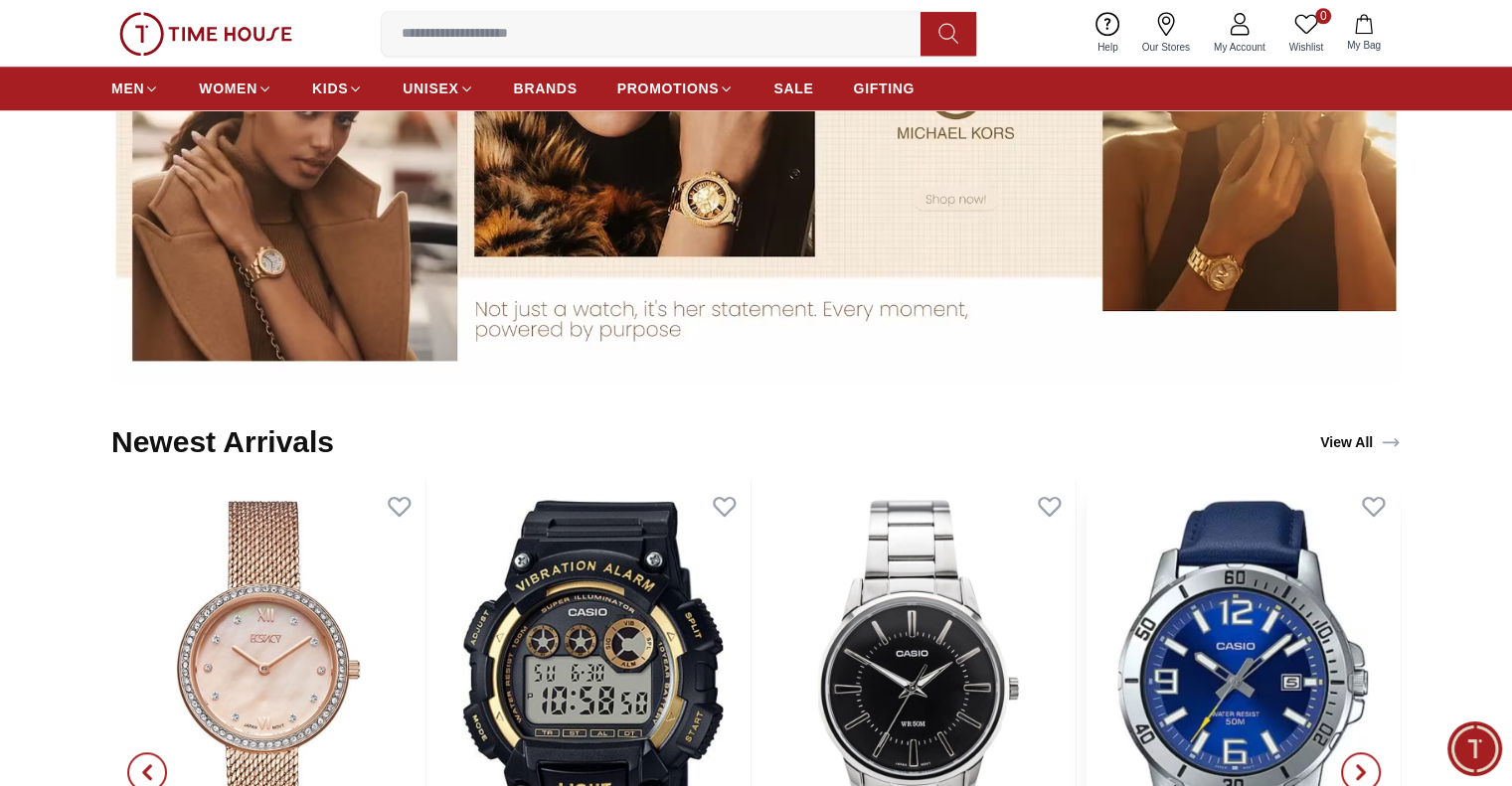 scroll, scrollTop: 2029, scrollLeft: 0, axis: vertical 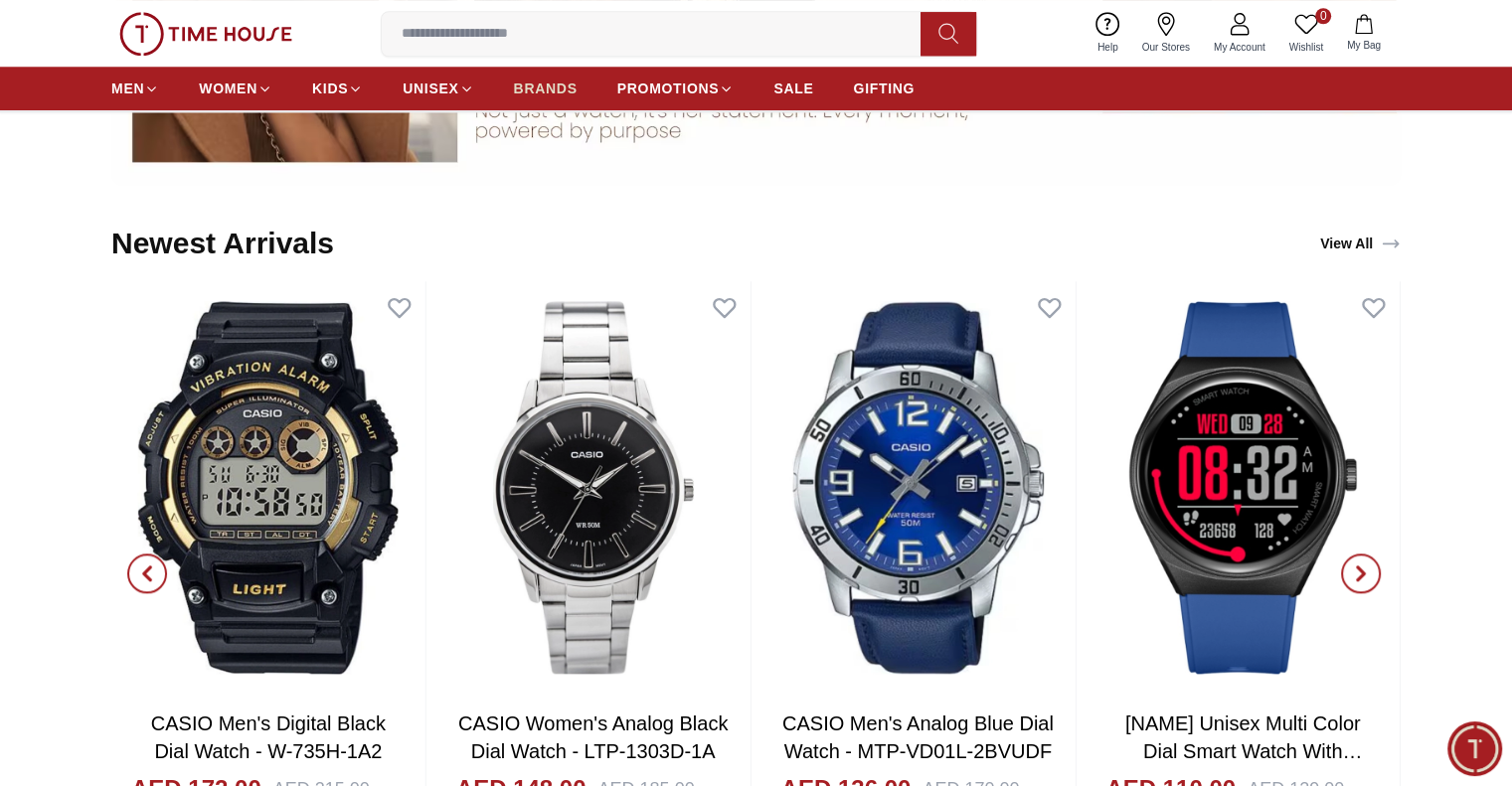 click on "BRANDS" at bounding box center (546, 88) 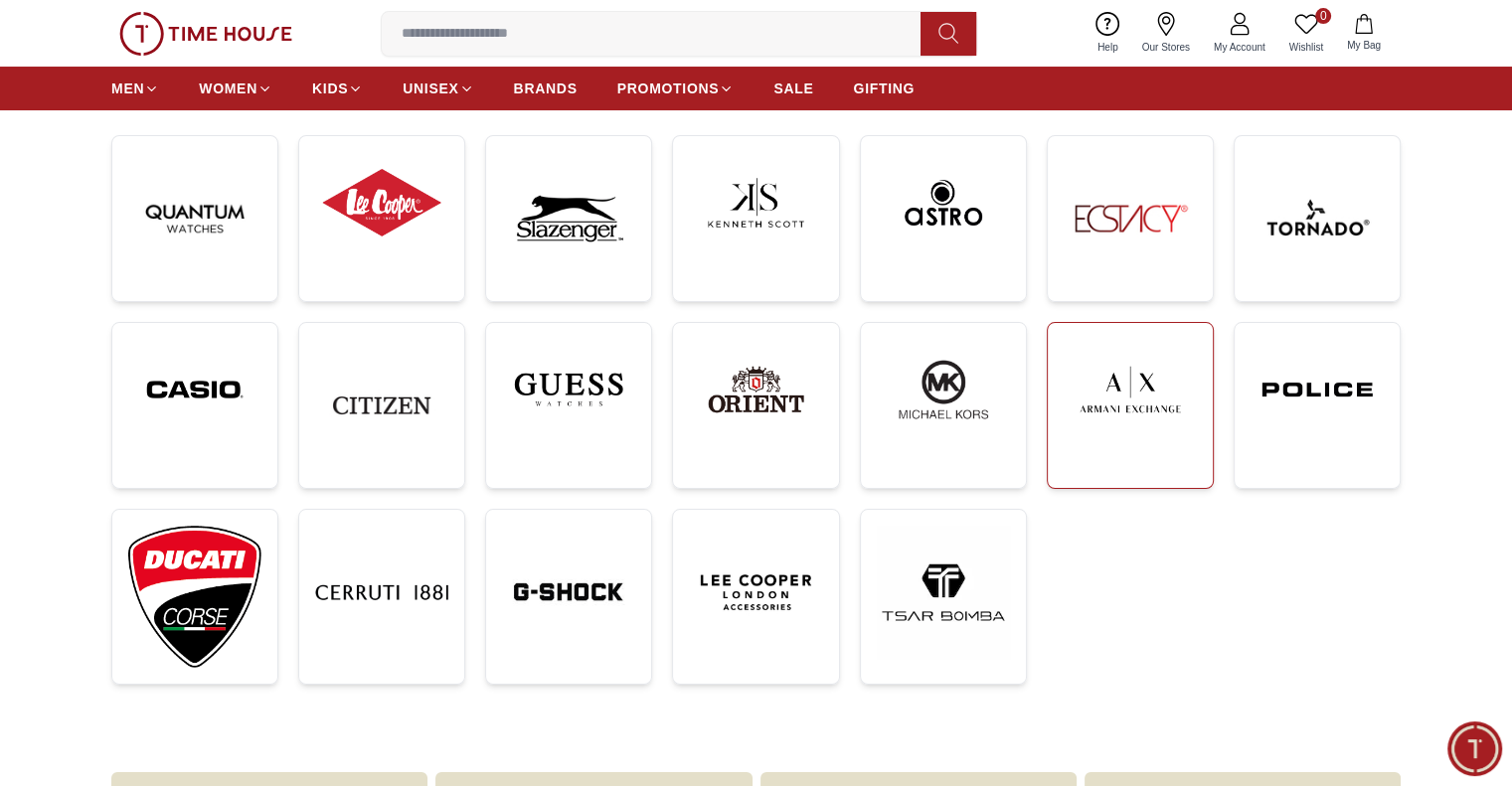 scroll, scrollTop: 298, scrollLeft: 0, axis: vertical 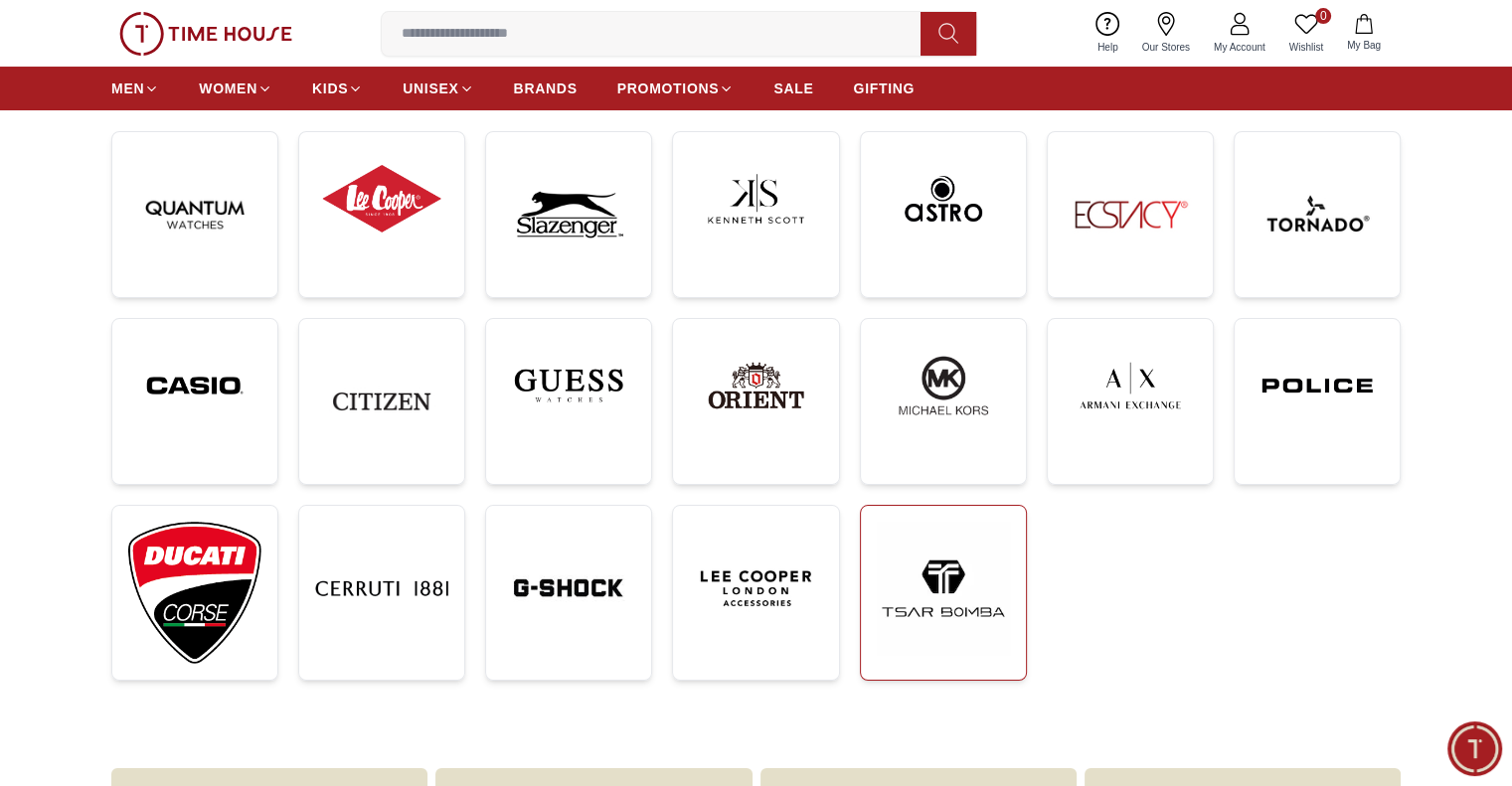 click at bounding box center [943, 588] 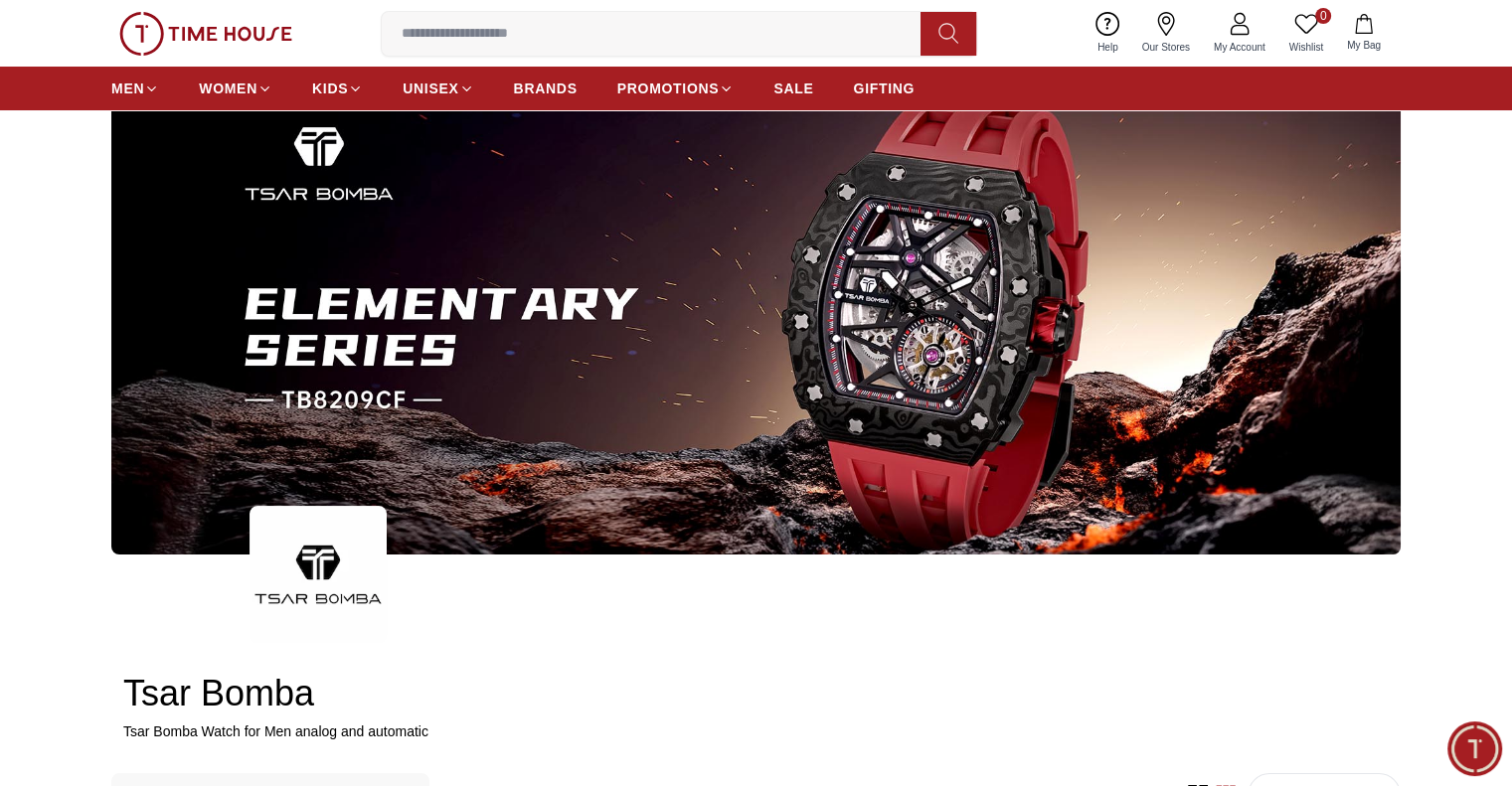 scroll, scrollTop: 0, scrollLeft: 0, axis: both 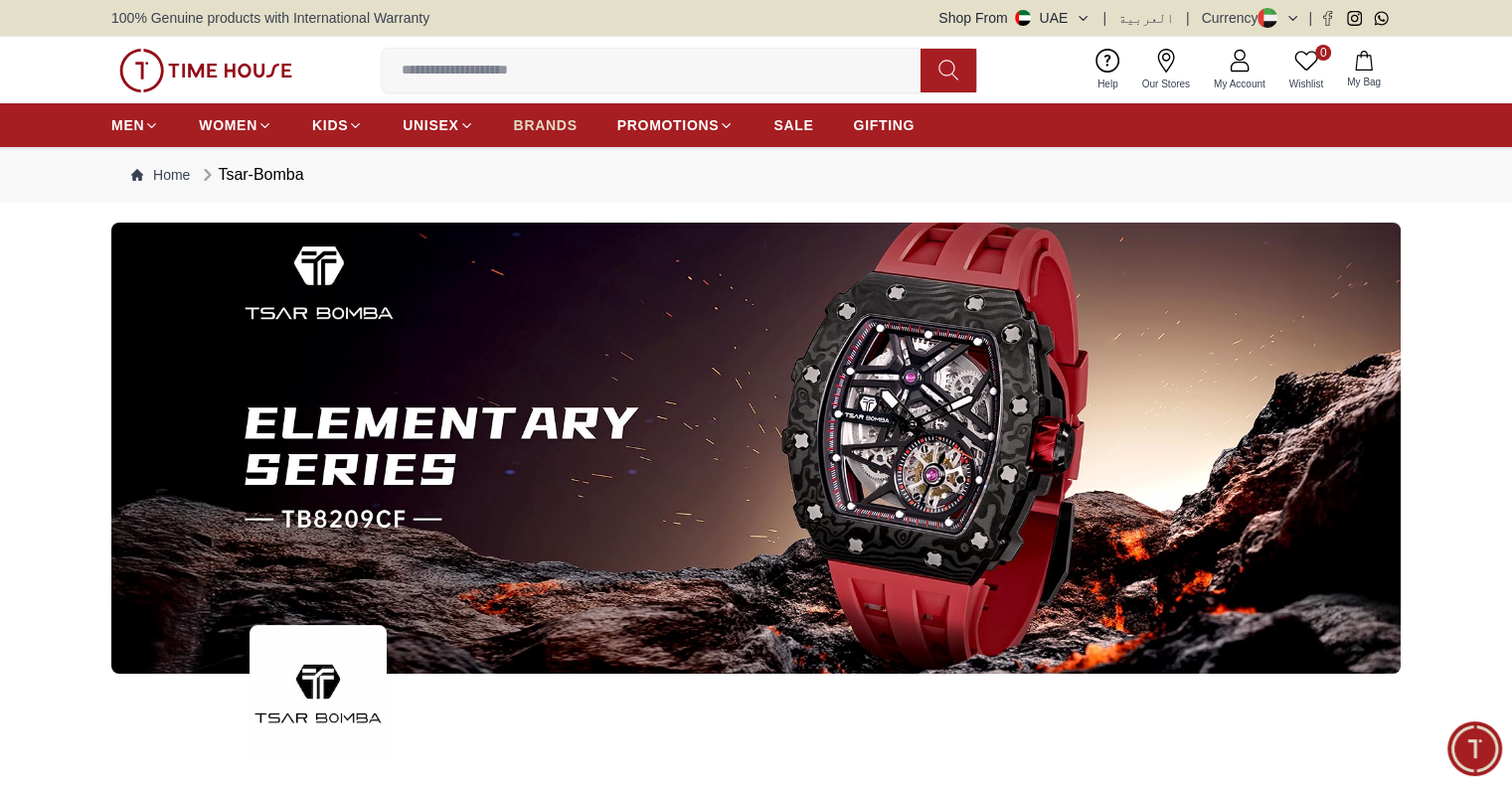 click on "BRANDS" at bounding box center [546, 125] 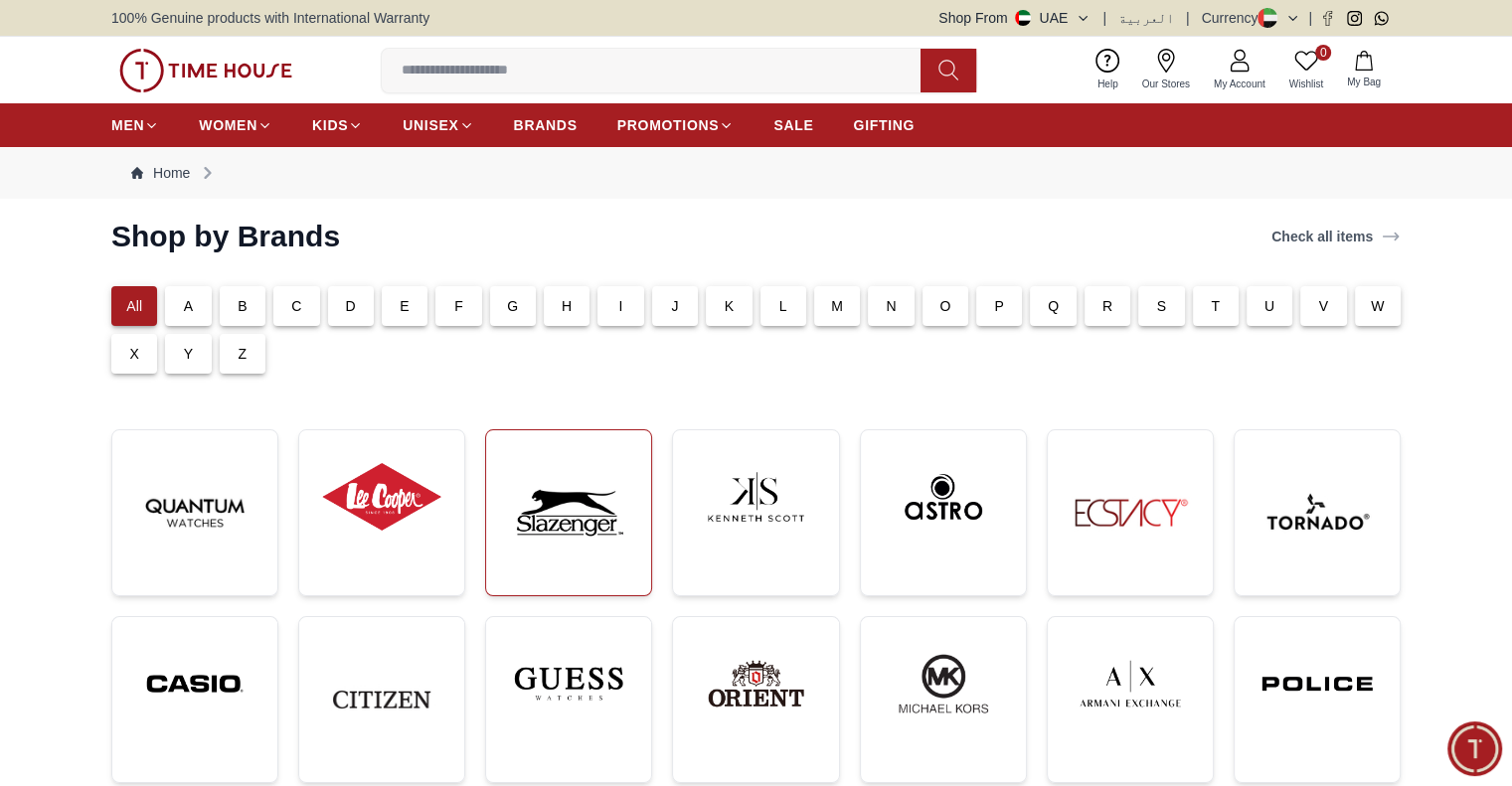 scroll, scrollTop: 199, scrollLeft: 0, axis: vertical 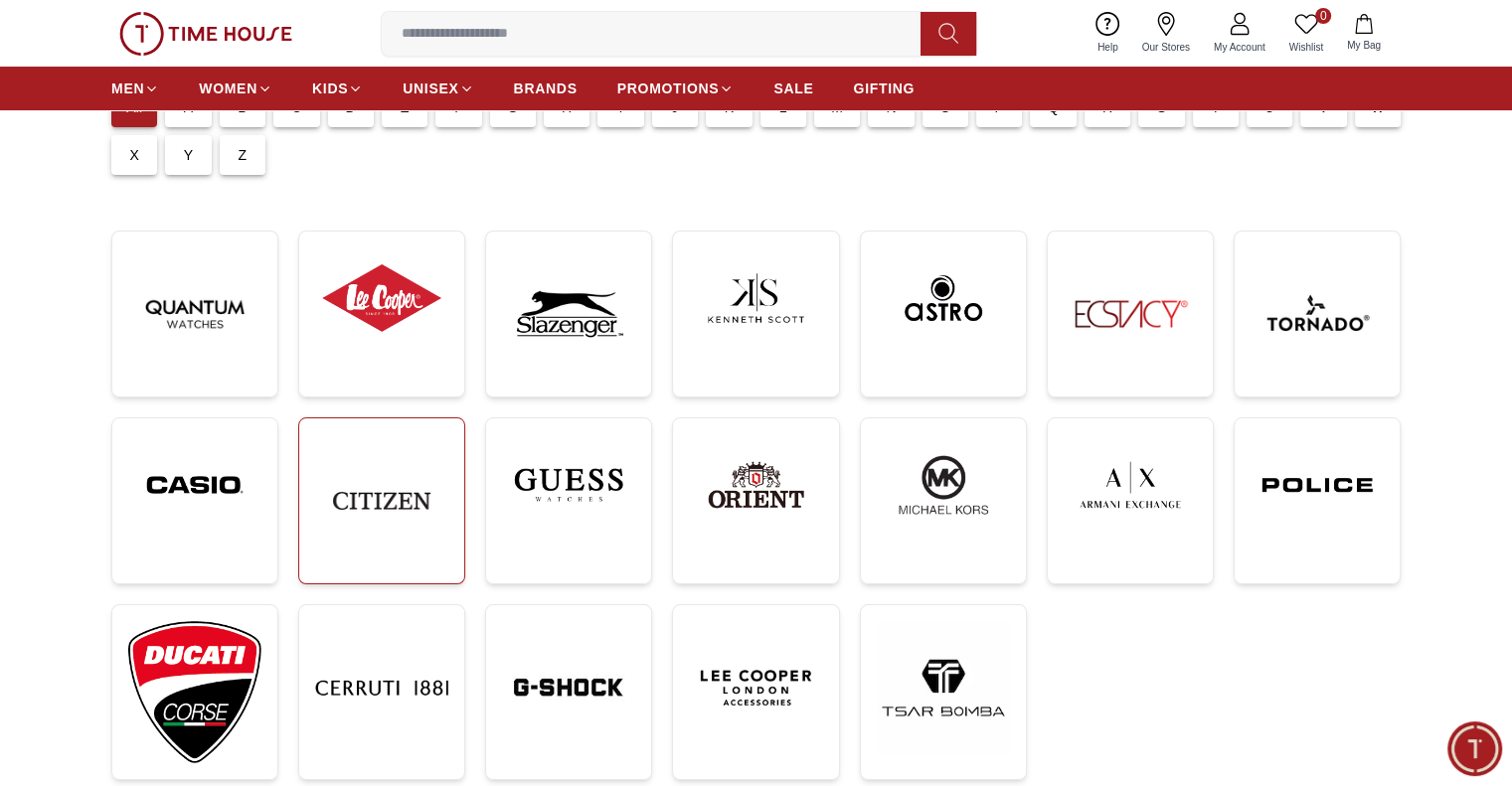 click at bounding box center [382, 501] 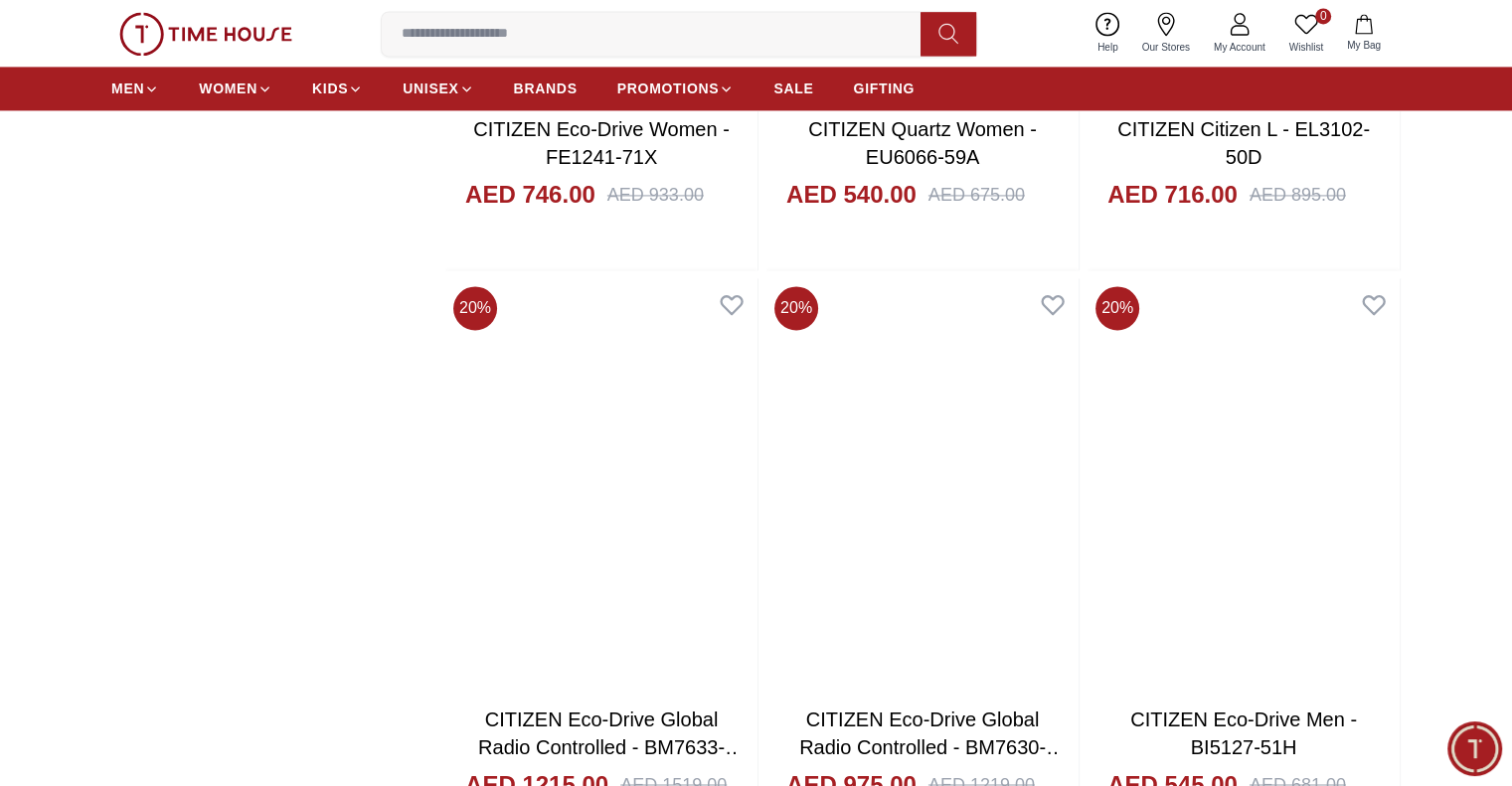 scroll, scrollTop: 2981, scrollLeft: 0, axis: vertical 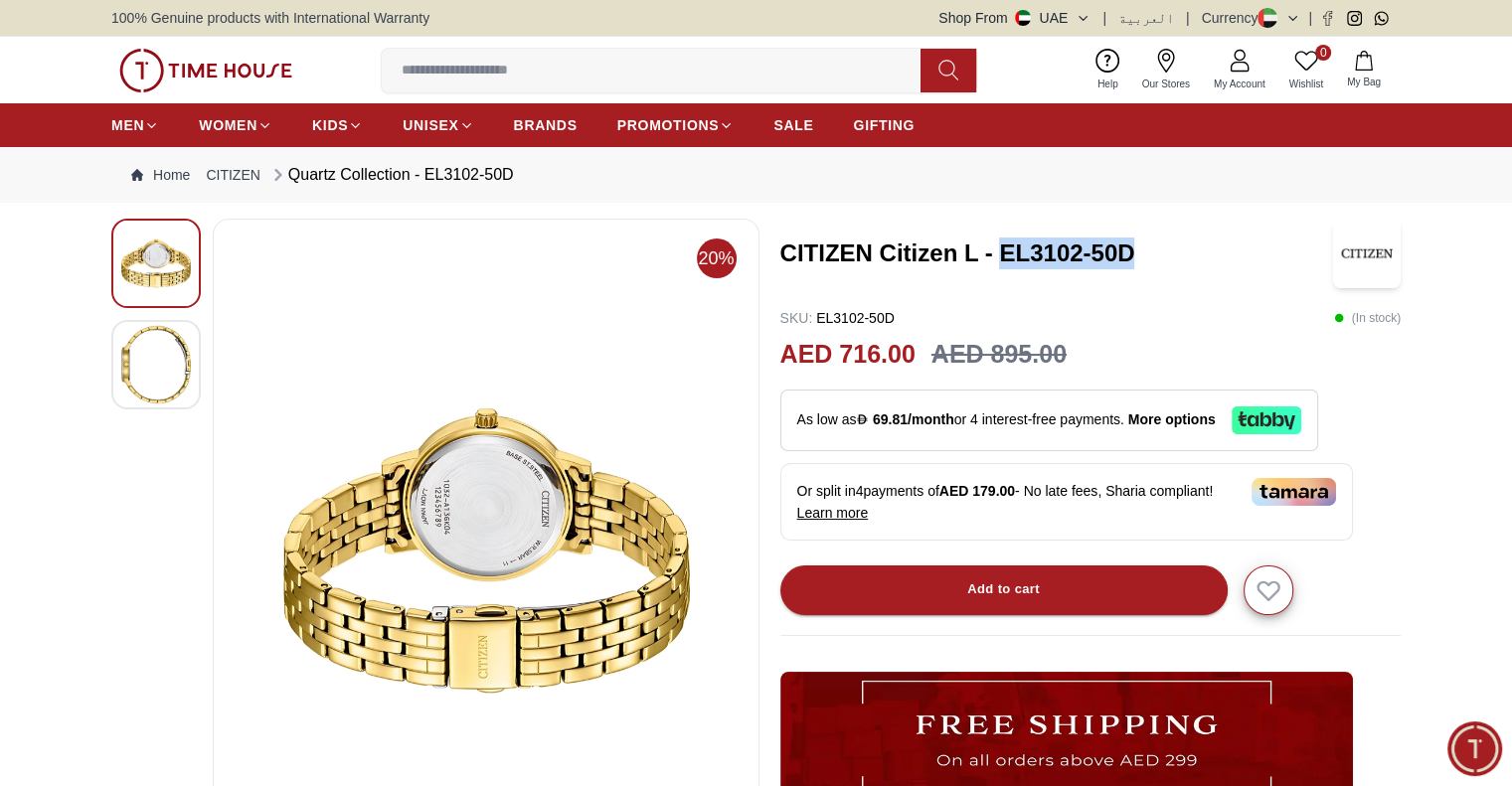 drag, startPoint x: 1149, startPoint y: 249, endPoint x: 1003, endPoint y: 284, distance: 150.1366 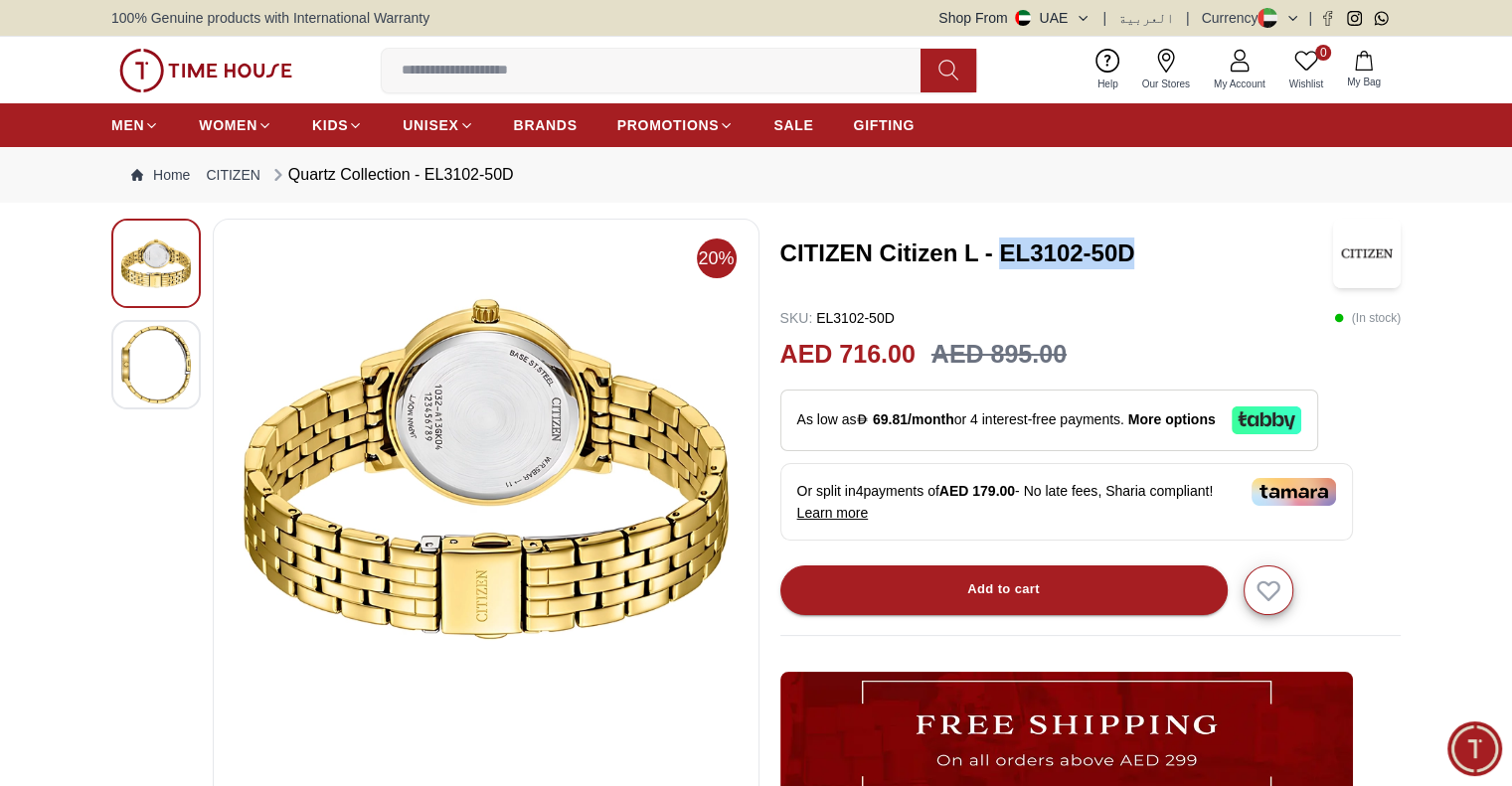 copy on "EL3102-50D" 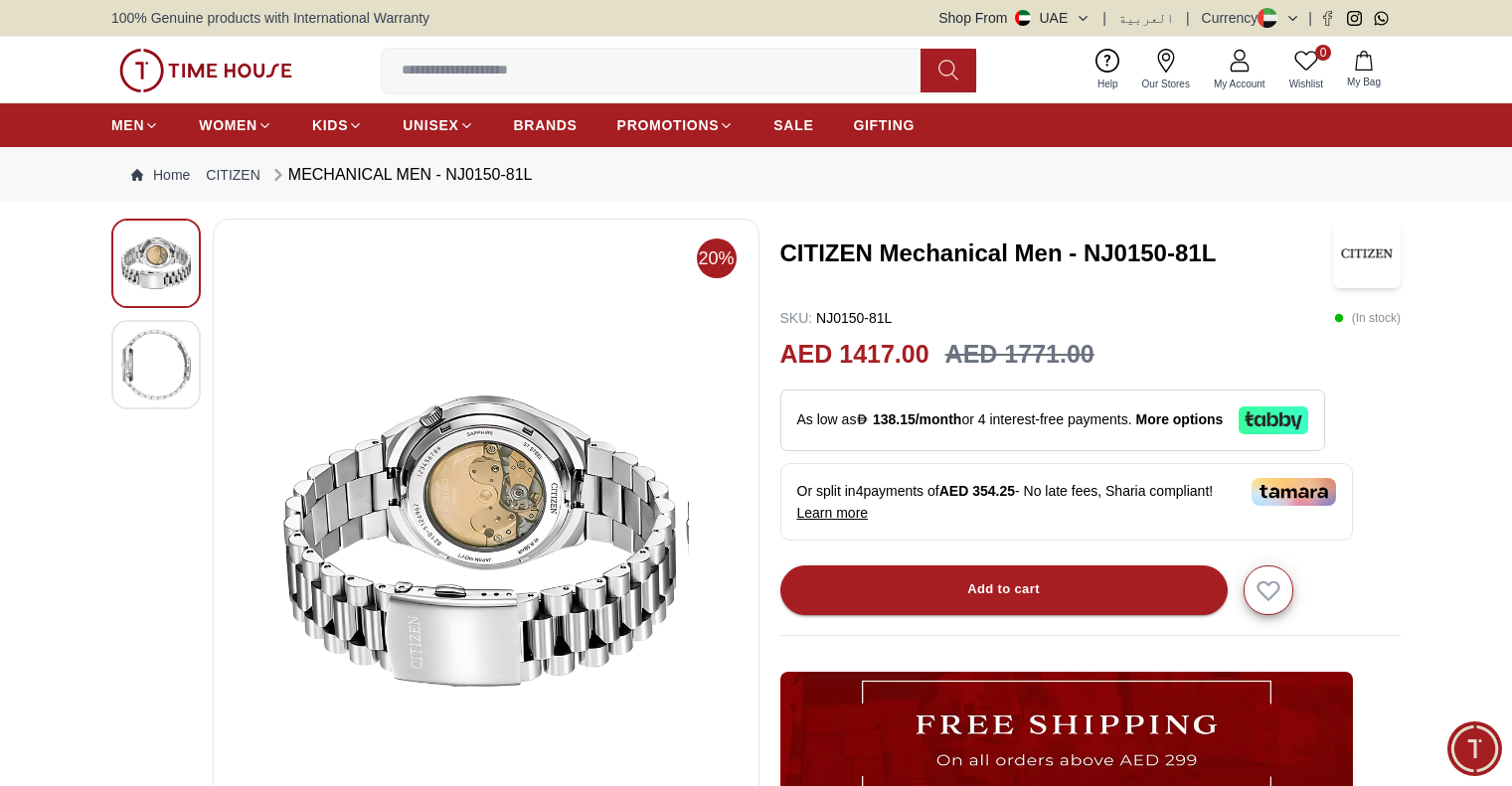 scroll, scrollTop: 0, scrollLeft: 0, axis: both 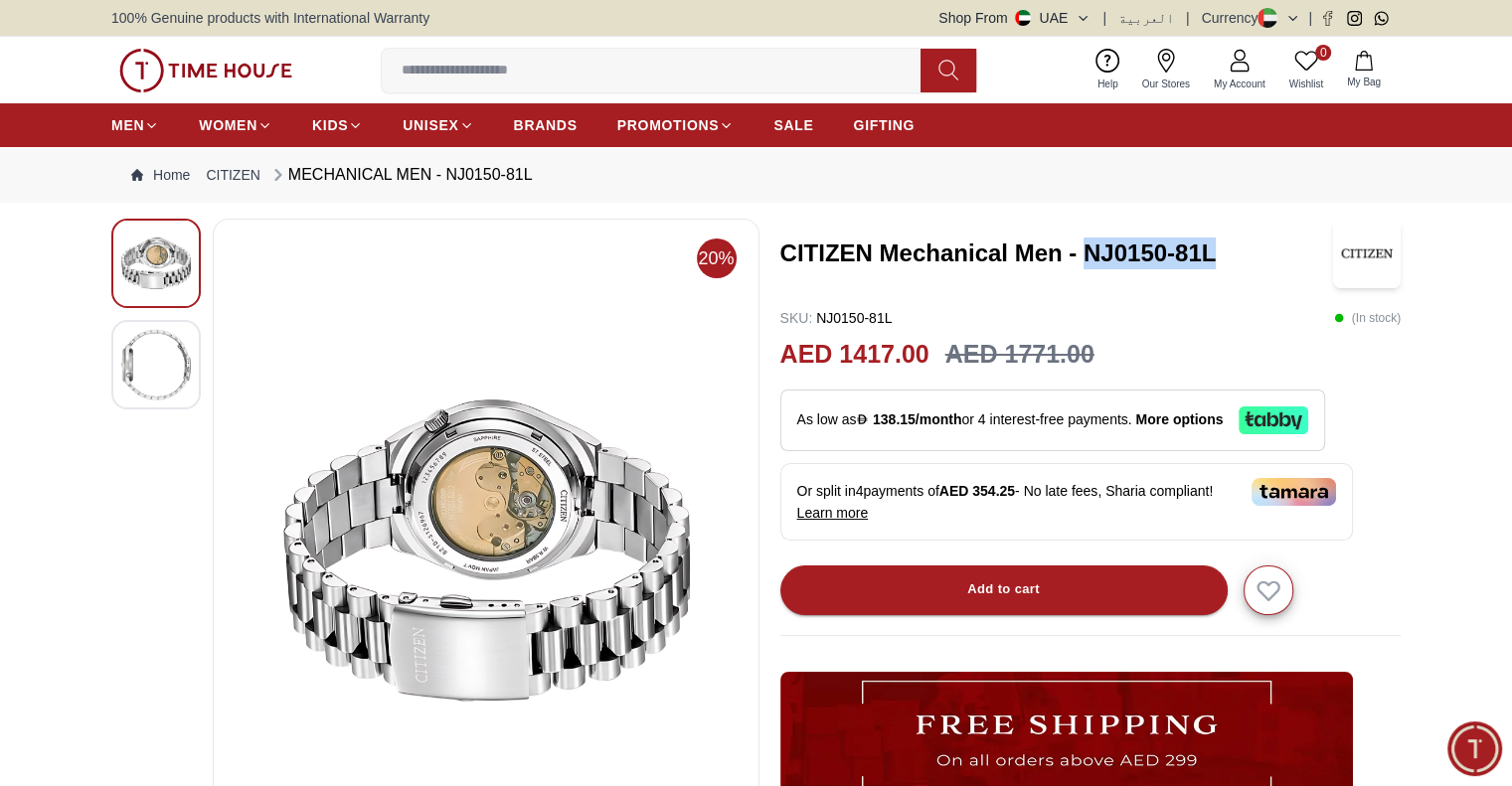 drag, startPoint x: 1220, startPoint y: 252, endPoint x: 1090, endPoint y: 281, distance: 133.19535 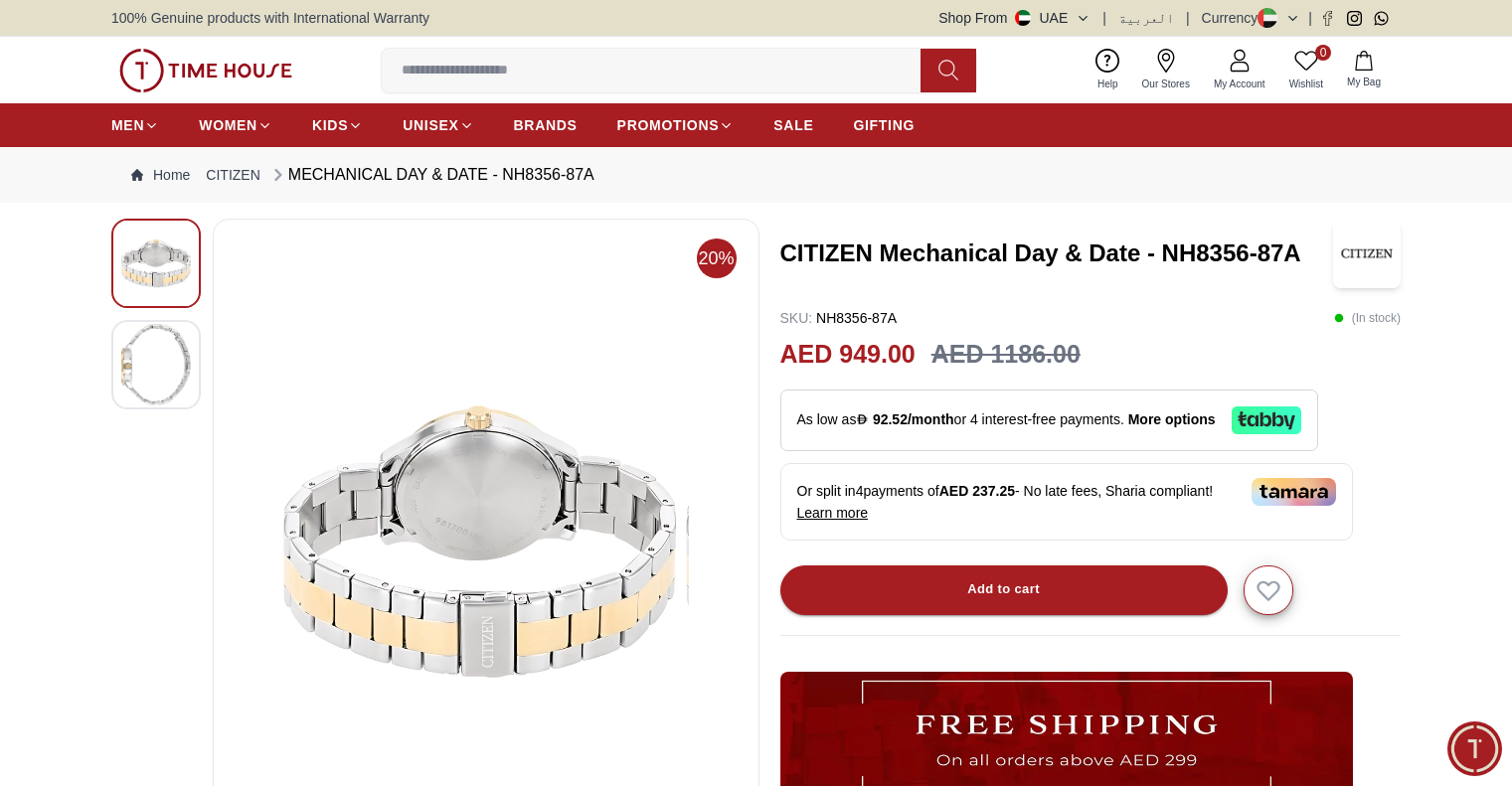 scroll, scrollTop: 0, scrollLeft: 0, axis: both 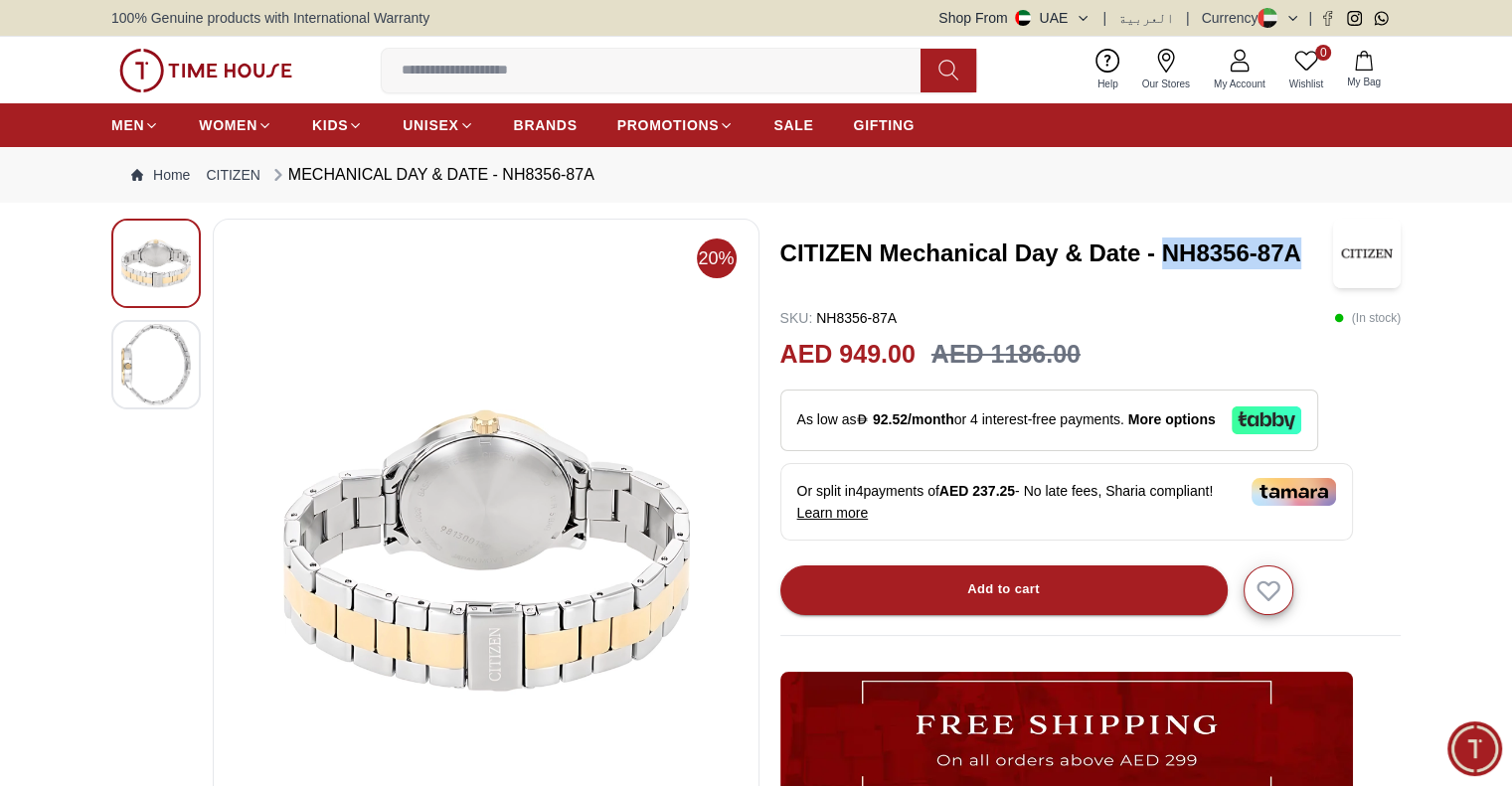 drag, startPoint x: 1306, startPoint y: 249, endPoint x: 1167, endPoint y: 263, distance: 139.70326 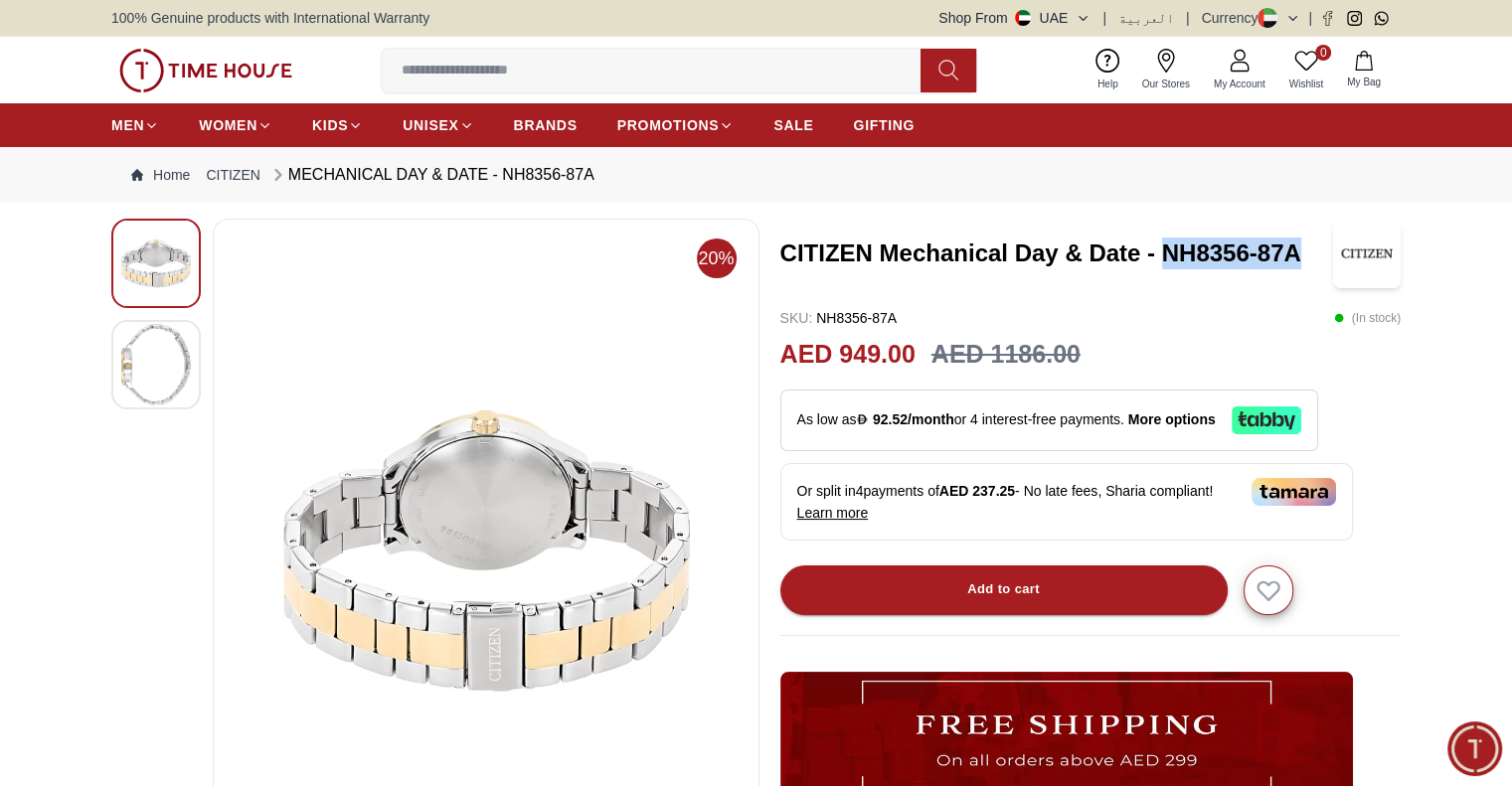 copy on "NH8356-87A" 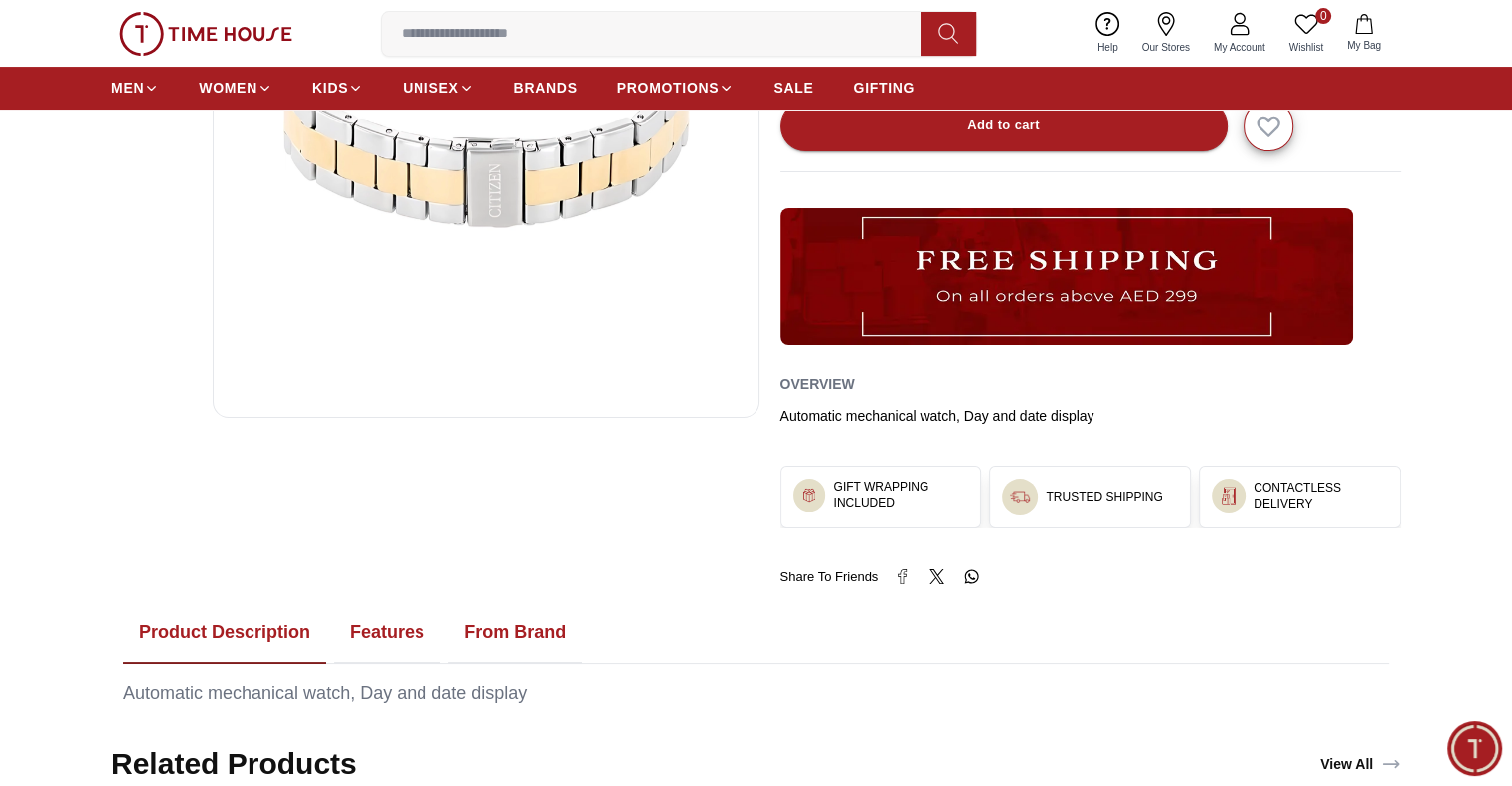 scroll, scrollTop: 696, scrollLeft: 0, axis: vertical 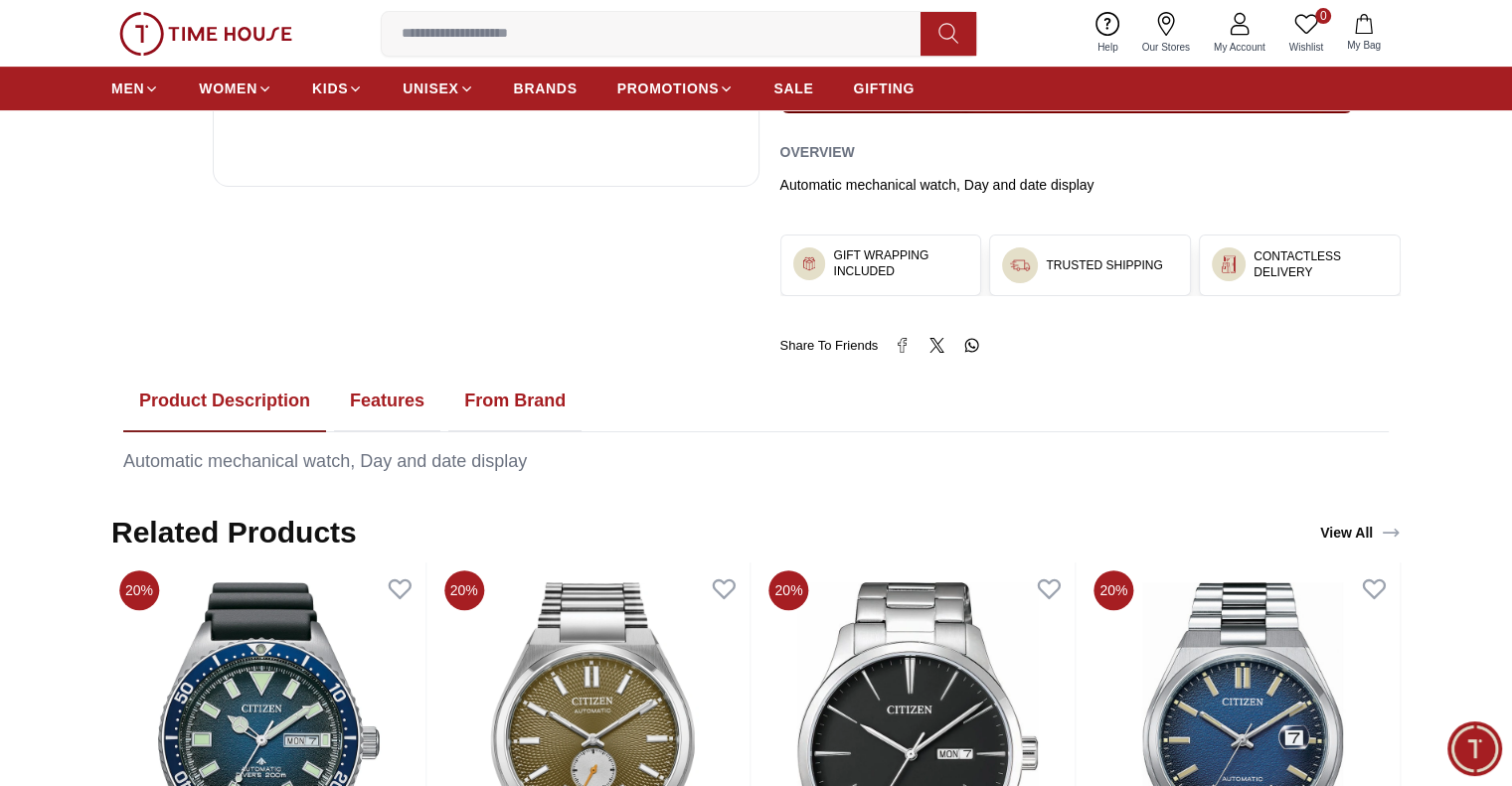 click on "Features" at bounding box center (387, 401) 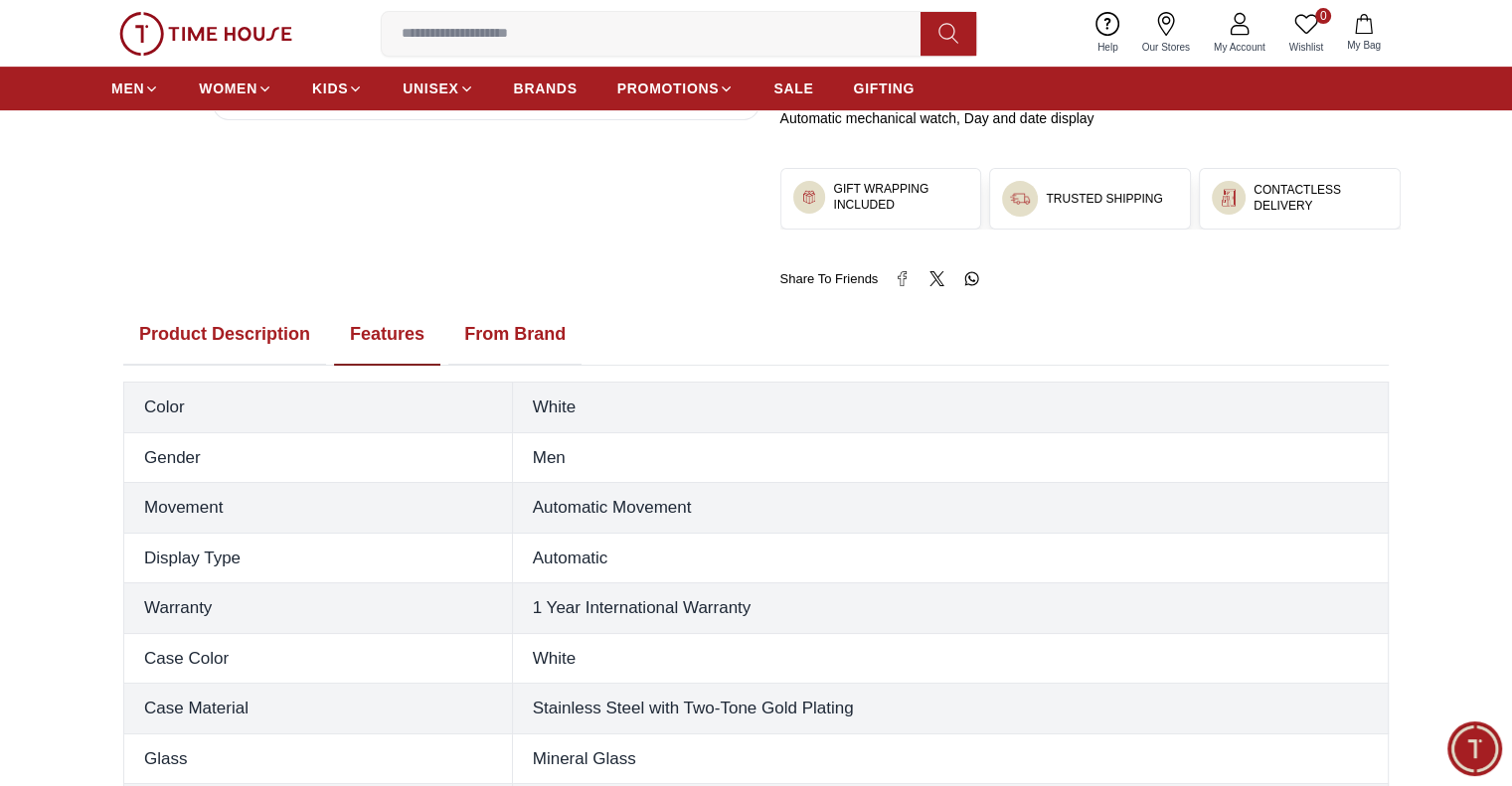 scroll, scrollTop: 894, scrollLeft: 0, axis: vertical 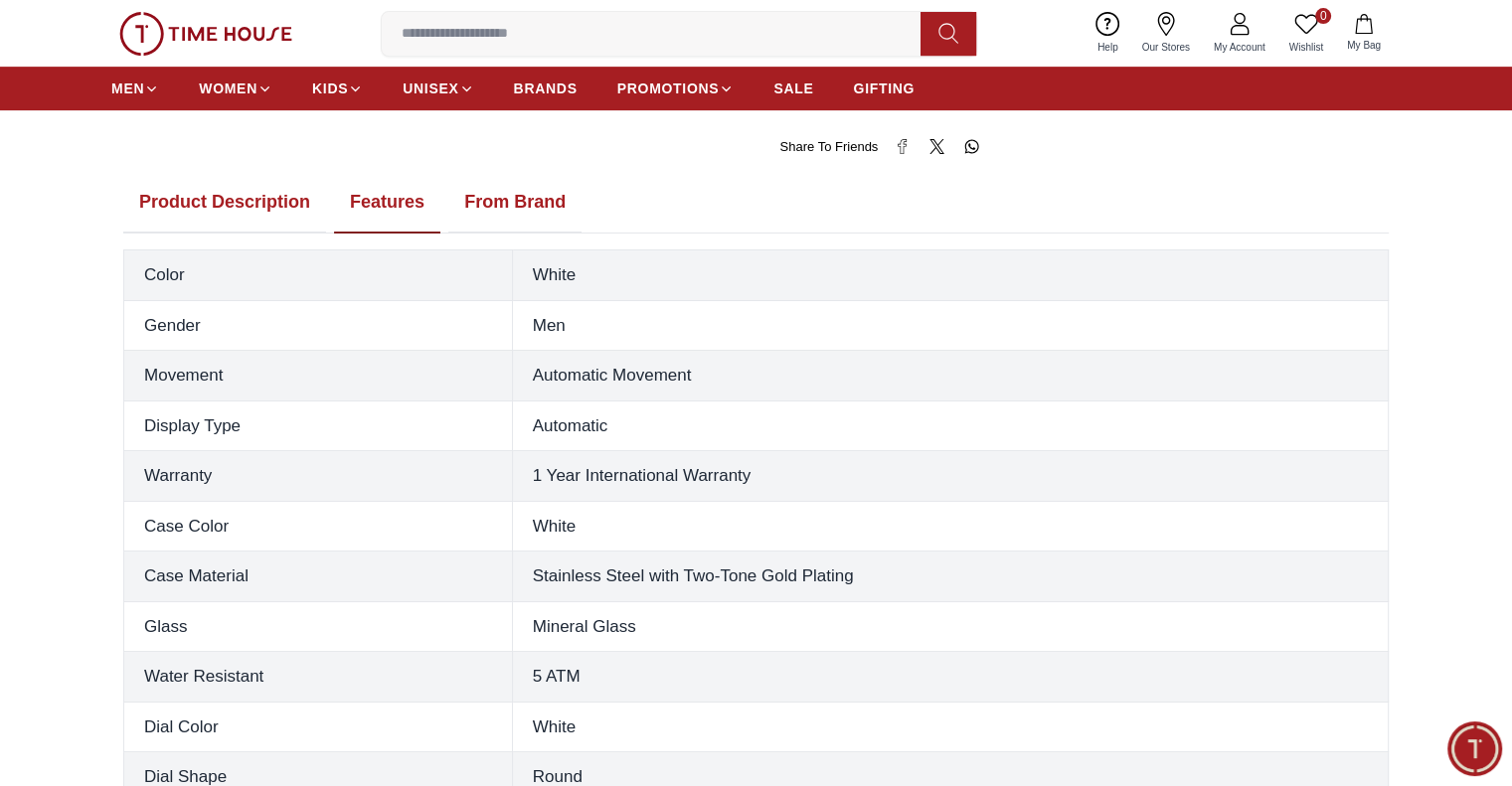 click on "From Brand" at bounding box center [515, 203] 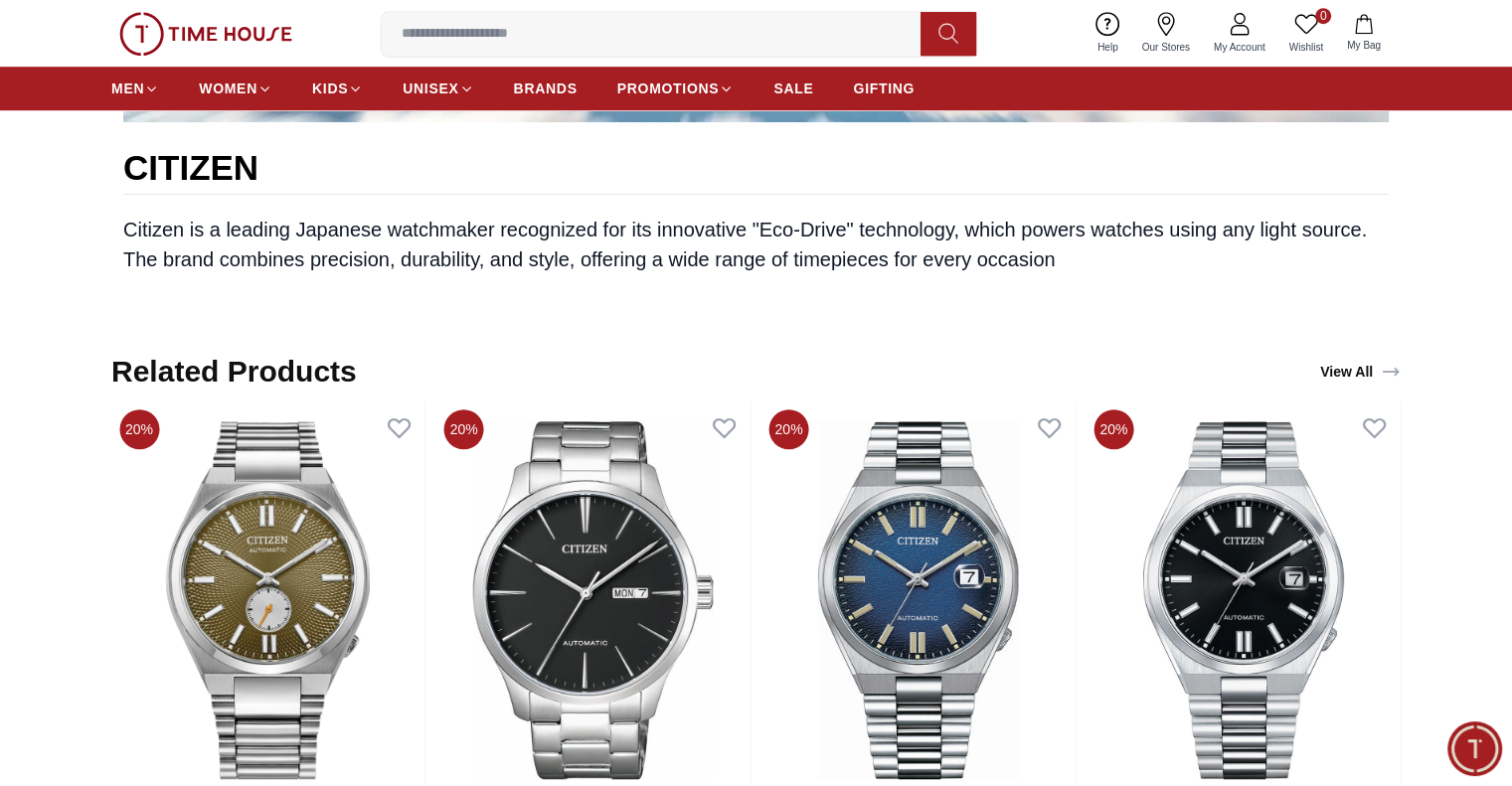 scroll, scrollTop: 1491, scrollLeft: 0, axis: vertical 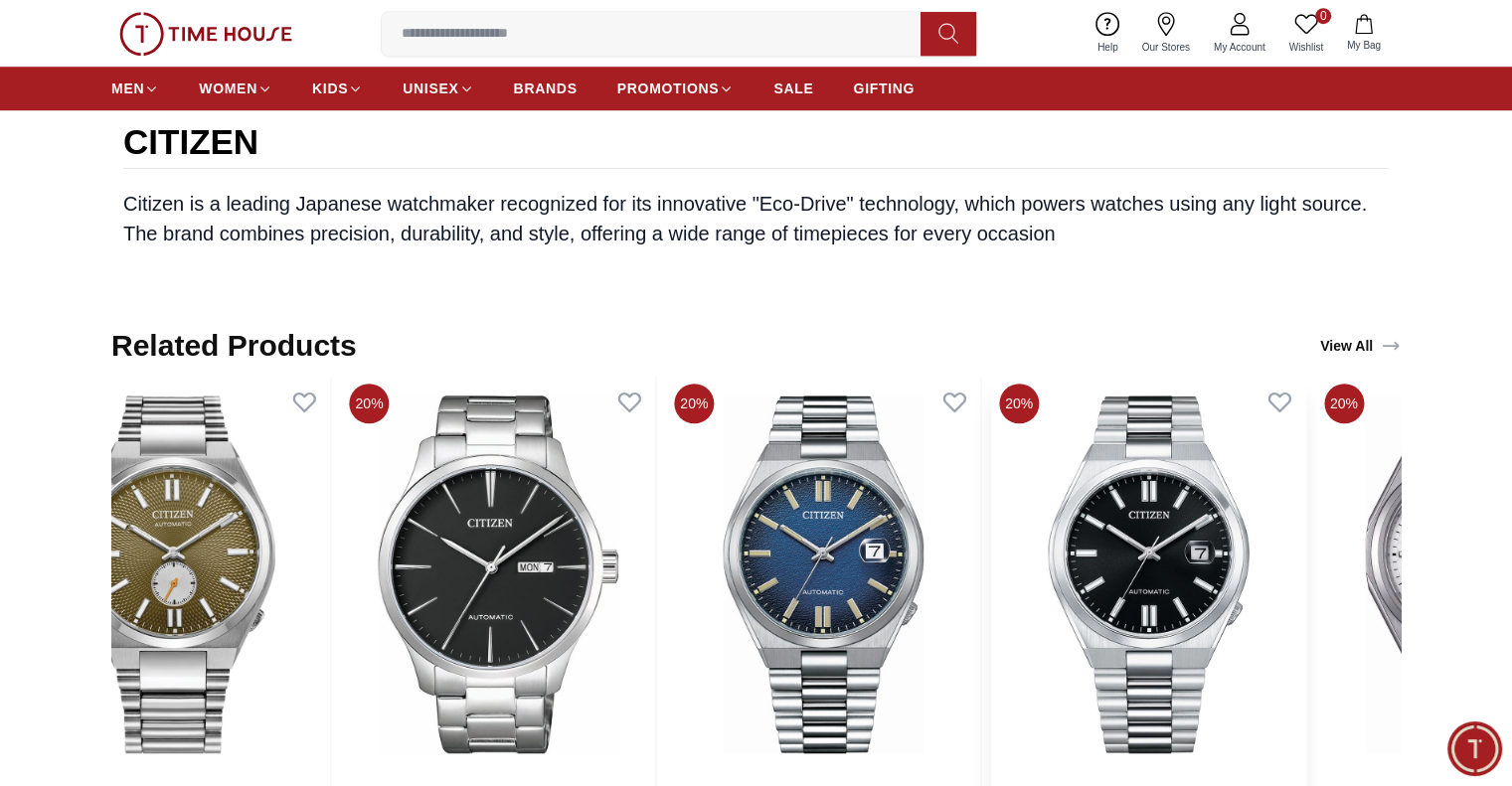 click at bounding box center (1148, 574) 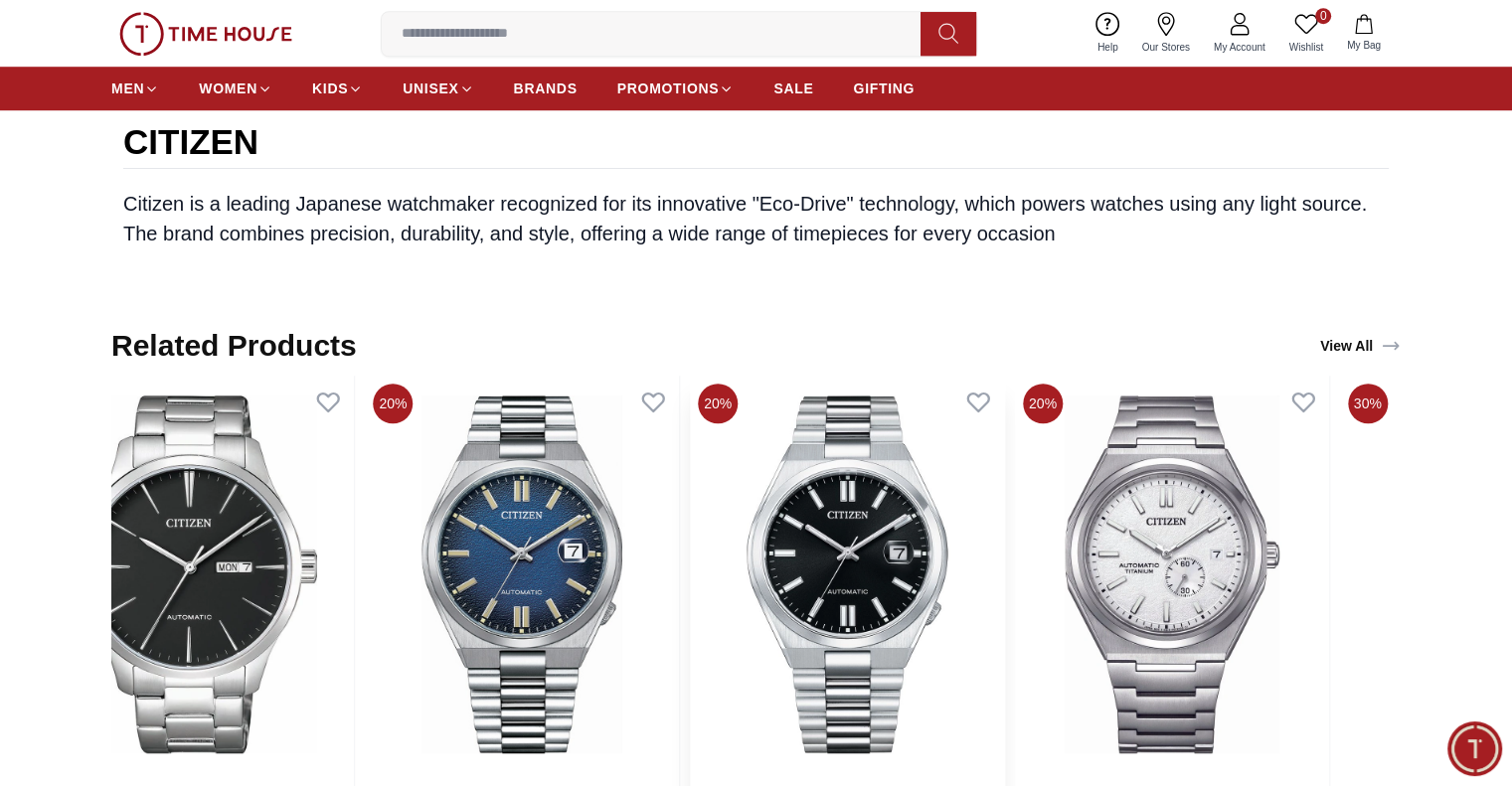 click at bounding box center [847, 574] 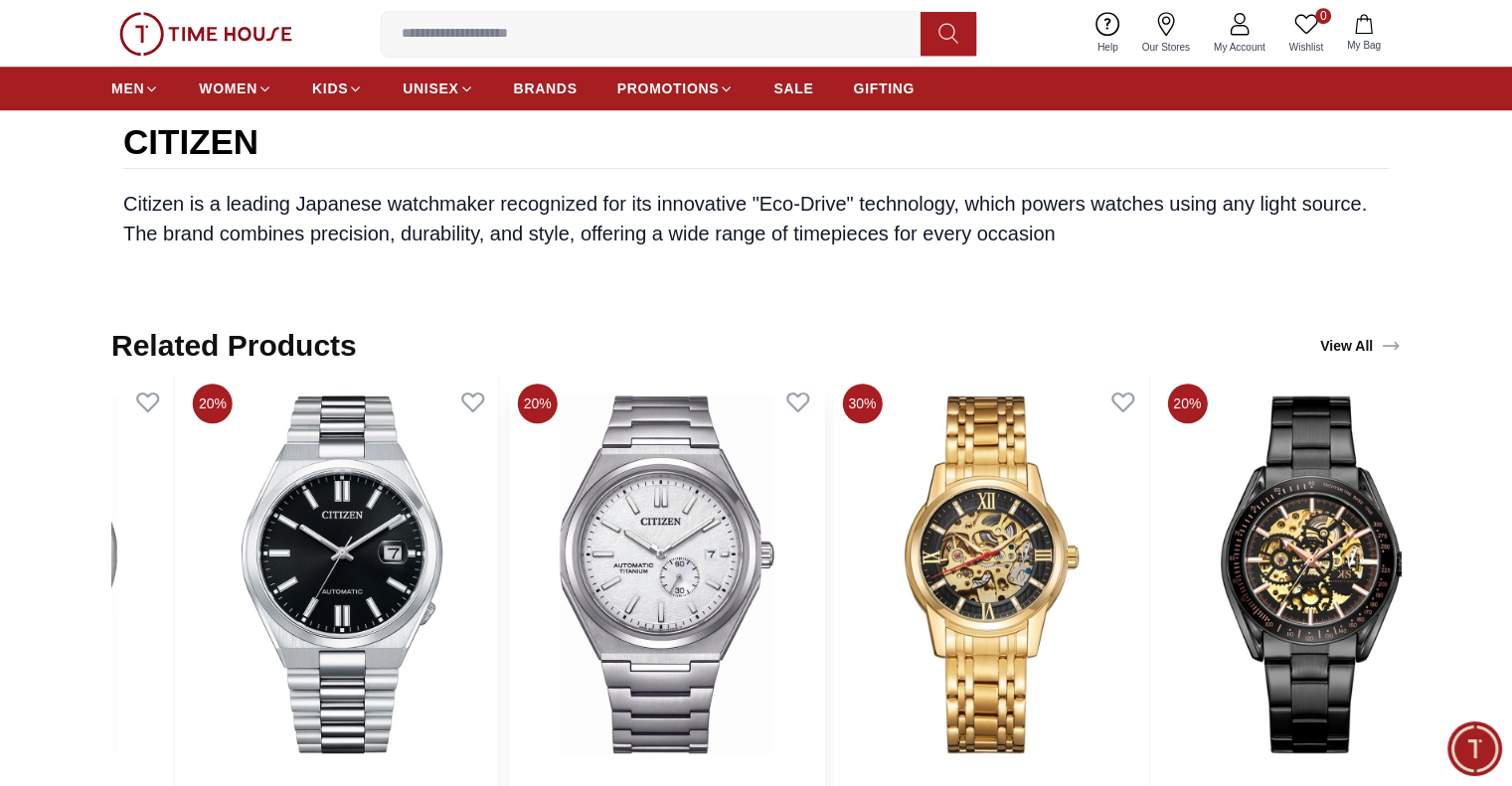 click on "20% MEN MECHANICAL MEN - NJ0170-83Z AED 1324.00 AED 1655.00 Add to cart 20% MEN MECHANICAL MEN - NJ0150-81A AED 1540.00 AED 1925.00 Add to cart 20% MEN MECHANICAL MEN - NJ0151-88X AED 1532.00 AED 1915.00 Add to cart 20% MEN MECHANICAL MEN - NJ0153-82X AED 1740.00 AED 2175.00 Add to cart 20% MEN MECHANICAL MEN - NJ0158-89L AED 1836.00 AED 2295.00 Add to cart 20% MEN MECHANICAL MEN - NJ0158-89Z AED 1836.00 AED 2295.00 Add to cart 20% MEN MECHANICAL MEN - NJ0158-89X AED 1836.00 AED 2295.00 Add to cart 20% MEN MECHANICAL MEN - NJ0158-89W AED 1836.00 AED 2295.00 Add to cart 20% MEN MECHANICAL MEN - NJ0158-89Y AED 1836.00 AED 2295.00 Add to cart 20% MEN MECHANICAL SERIES 8 - NB6031-56E AED 6316.00 AED 7895.00 Add to cart 20% MEN MECHANICAL MEN - NJ0151-88Z AED 1548.00 AED 1935.00 Add to cart 20% MEN MECHANICAL MEN - NJ0151-88W AED 1548.00 AED 1935.00 Add to cart 20% MEN TSUYOSA COLLECTION - NK5010-51L AED 2060.00 AED 2575.00 Add to cart 20% MEN CITIZEN Mechanical Day & Date - NH8354-58A AED 949.00 AED 1186.00 20%" at bounding box center (756, 656) 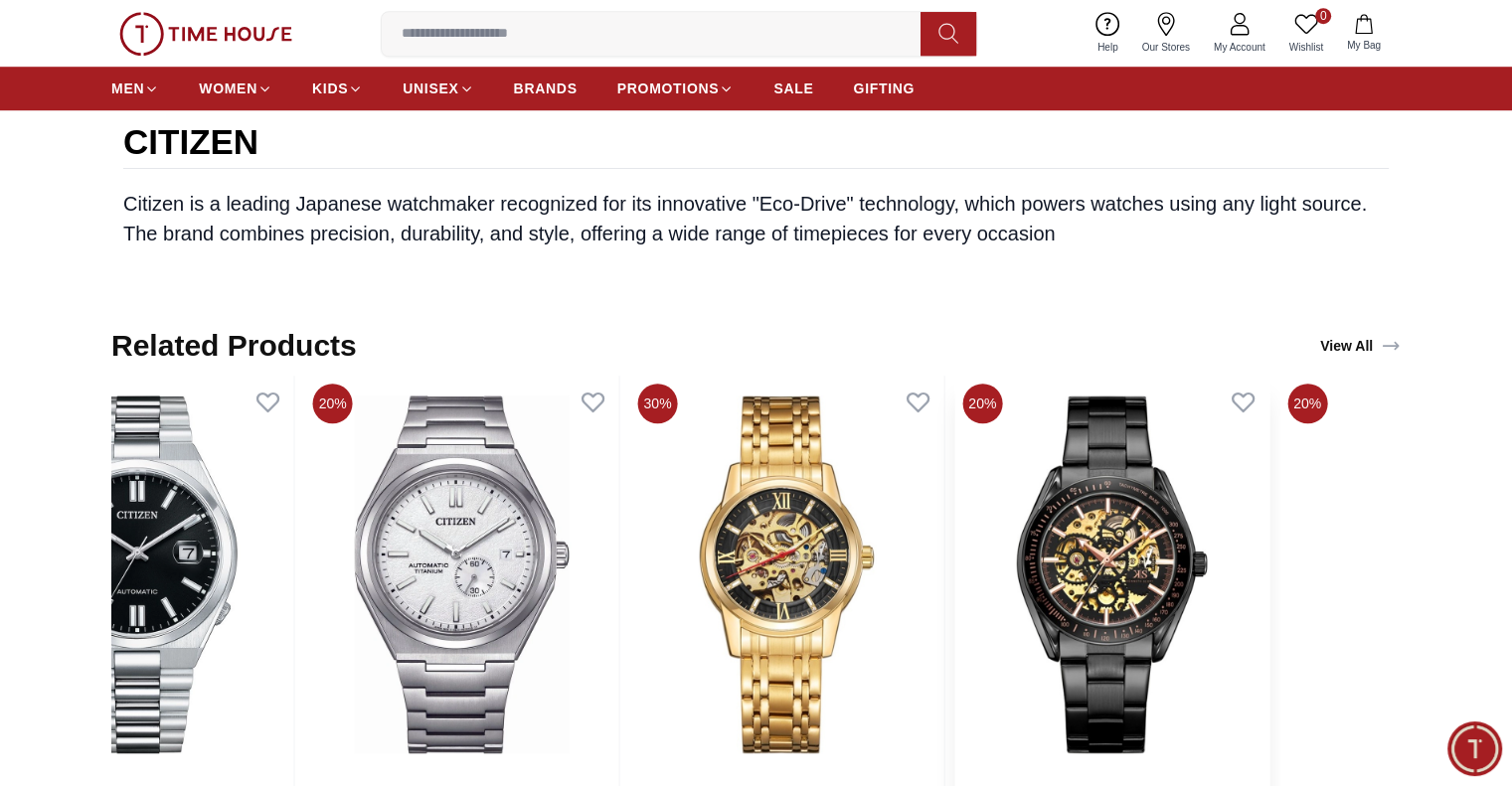 click at bounding box center [1111, 574] 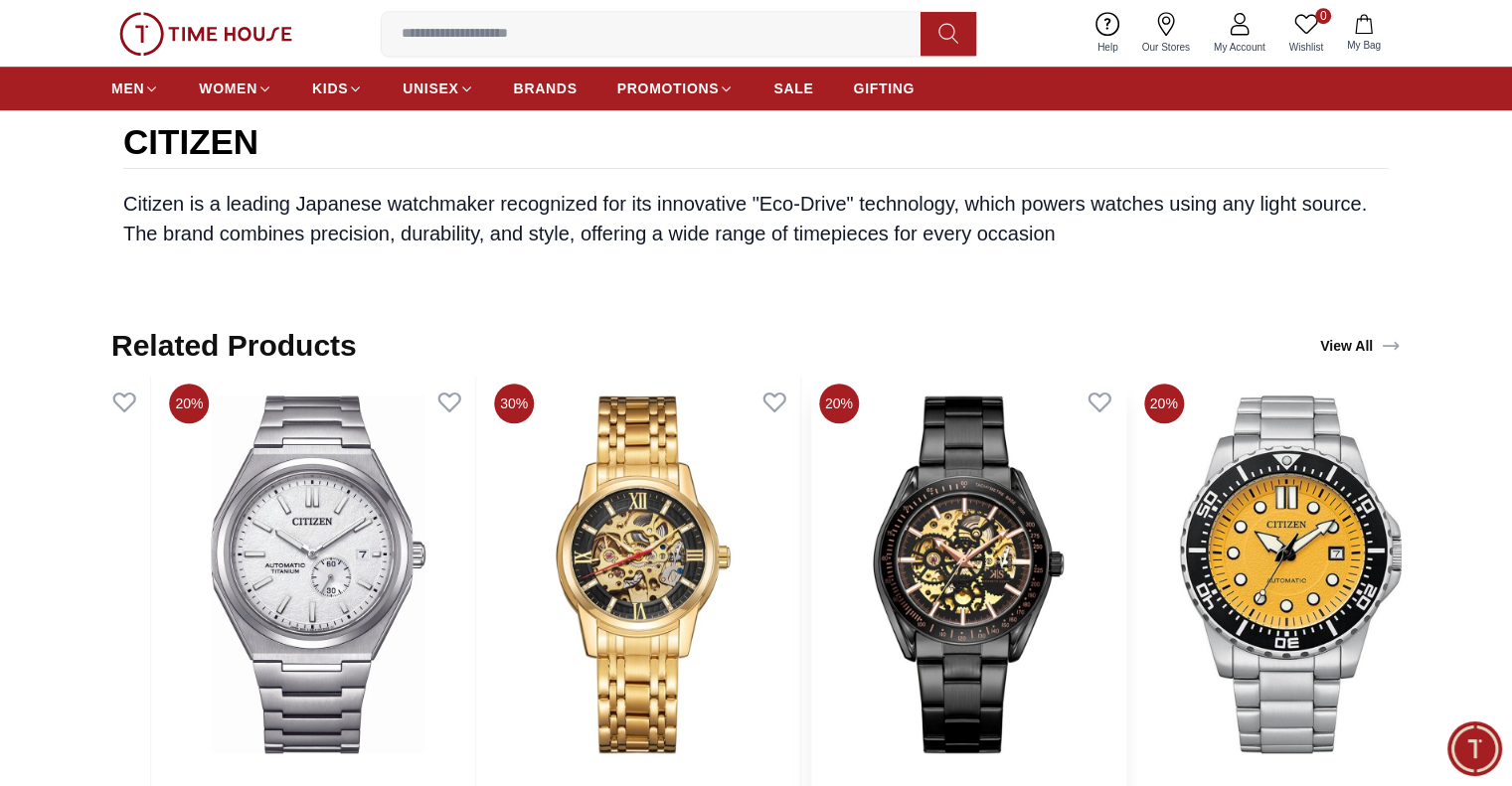 click at bounding box center (968, 574) 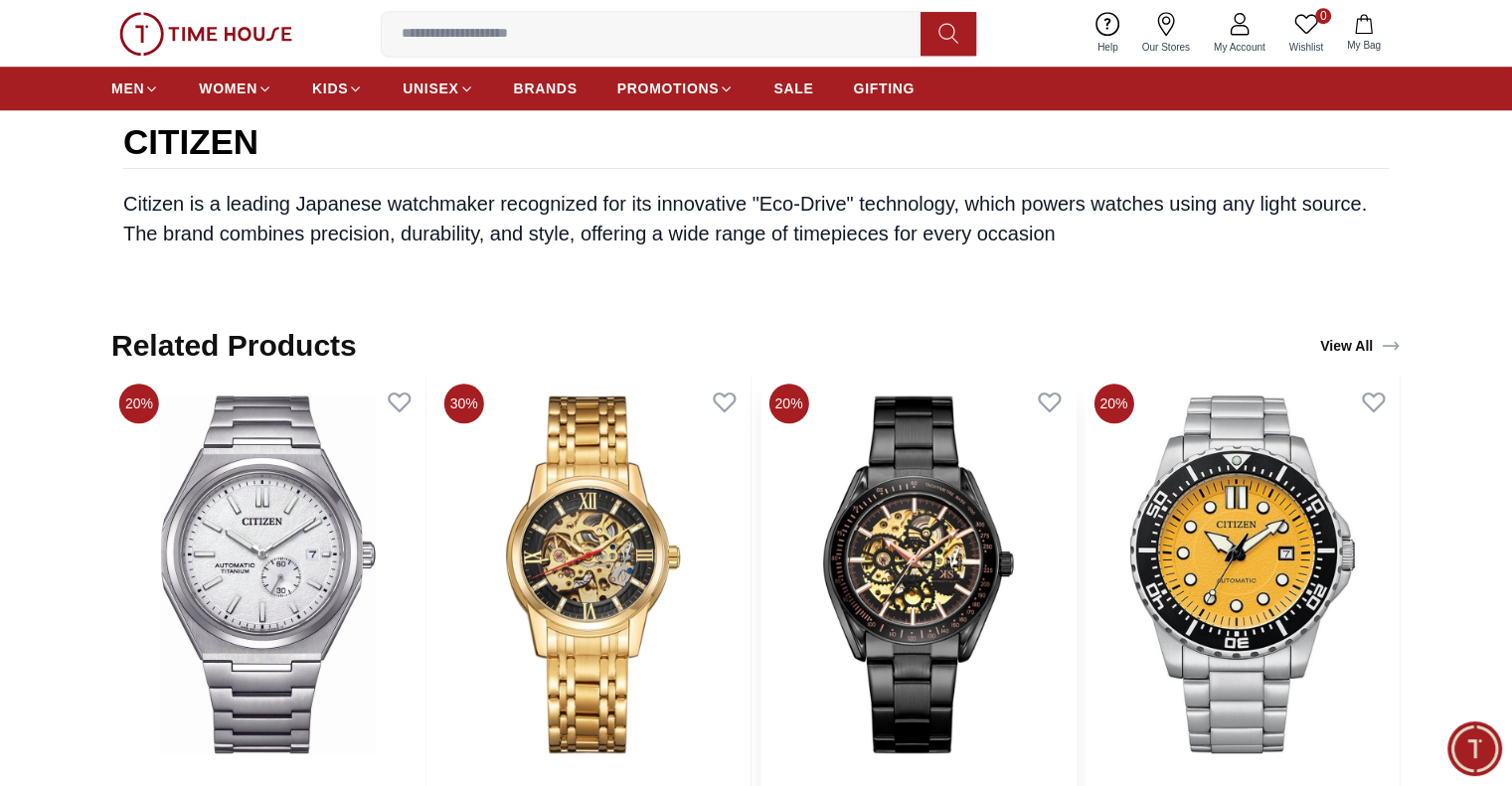 scroll, scrollTop: 1689, scrollLeft: 0, axis: vertical 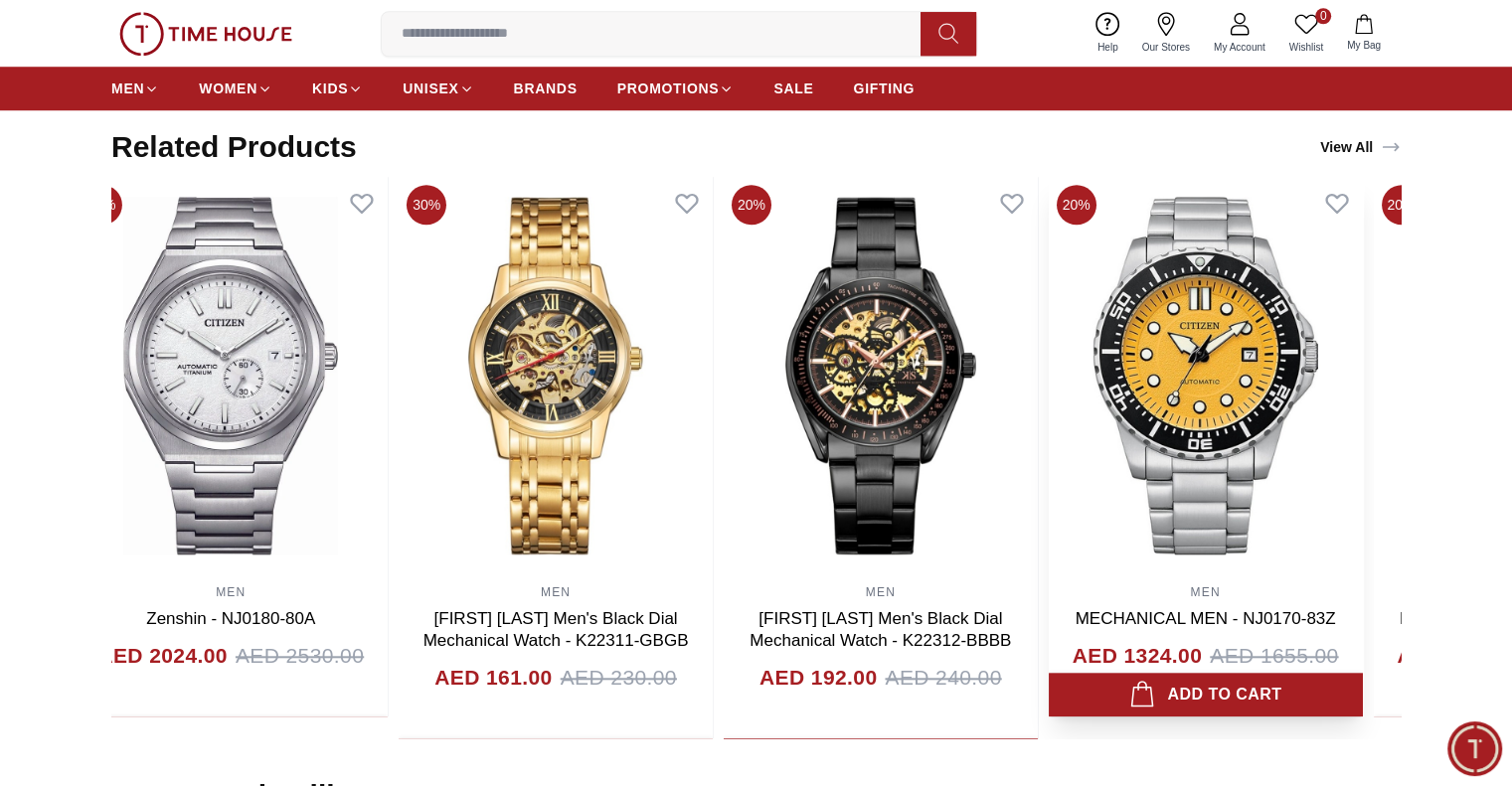 click at bounding box center (1206, 376) 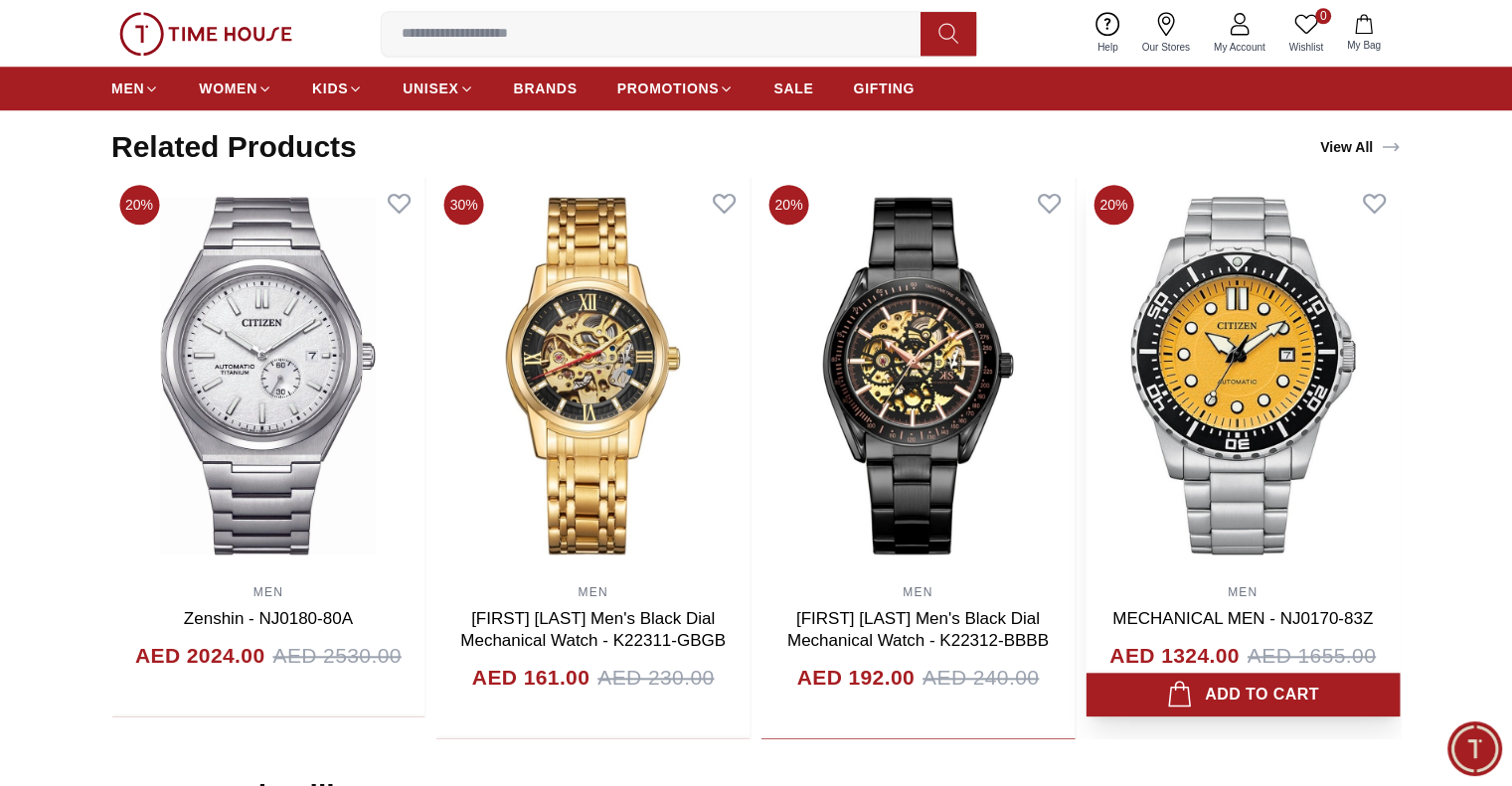 click on "20% MEN MECHANICAL MEN - NJ0151-88X AED 1532.00 AED 1915.00 Add to cart 20% MEN MECHANICAL MEN - NJ0153-82X AED 1740.00 AED 2175.00 Add to cart 20% MEN MECHANICAL MEN - NJ0158-89L AED 1836.00 AED 2295.00 Add to cart 20% MEN MECHANICAL MEN - NJ0158-89Z AED 1836.00 AED 2295.00 Add to cart 20% MEN MECHANICAL MEN - NJ0158-89X AED 1836.00 AED 2295.00 Add to cart 20% MEN MECHANICAL MEN - NJ0158-89W AED 1836.00 AED 2295.00 Add to cart 20% MEN MECHANICAL MEN - NJ0158-89Y AED 1836.00 AED 2295.00 Add to cart 20% MEN MECHANICAL SERIES 8 - NB6031-56E AED 6316.00 AED 7895.00 Add to cart 20% MEN MECHANICAL MEN - NJ0151-88Z AED 1548.00 AED 1935.00 Add to cart 20% MEN MECHANICAL MEN - NJ0151-88W AED 1548.00 AED 1935.00 Add to cart 20% MEN TSUYOSA COLLECTION - NK5010-51L AED 2060.00 AED 2575.00 Add to cart 20% MEN CITIZEN Mechanical Day & Date - NH8354-58A AED 949.00 AED 1186.00 Add to cart 20% MEN CITIZEN Mechanical Day & Date - NH8356-87A AED 949.00 AED 1186.00 Add to cart 20% MEN CITIZEN Mechanical Men - NJ0150-81L 20% MEN" at bounding box center [-6390, 457] 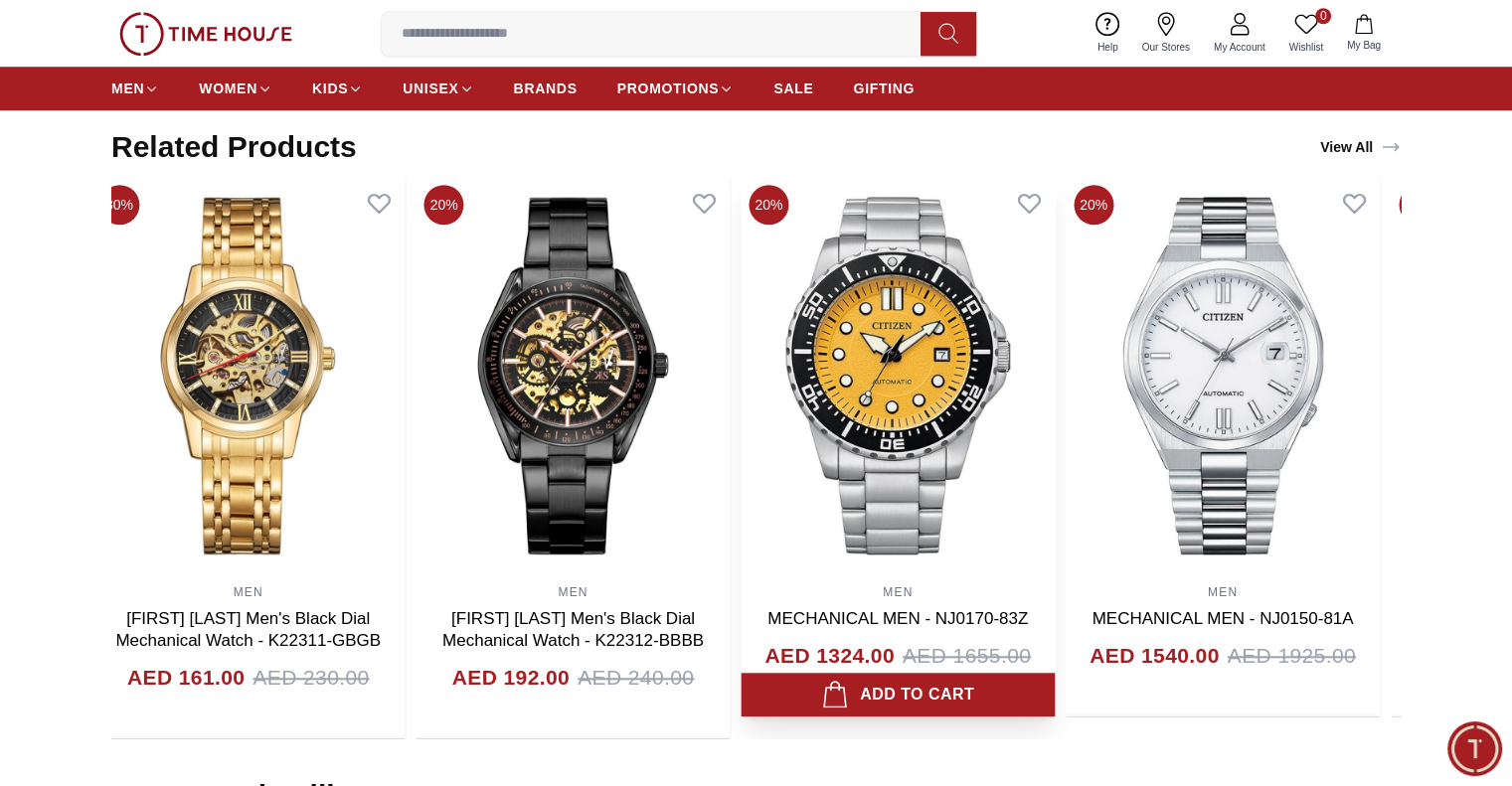 click at bounding box center [898, 376] 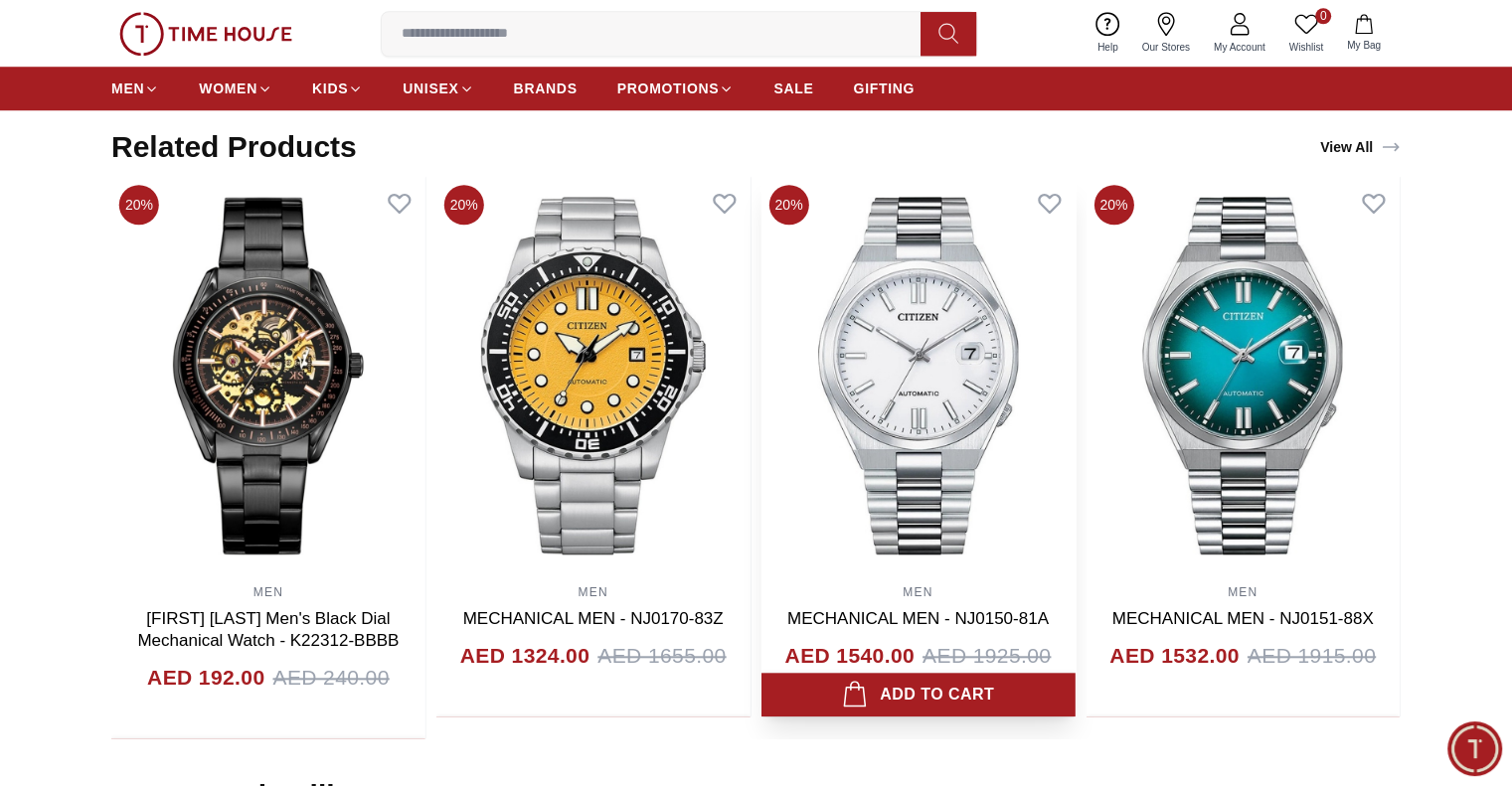 click on "20% MEN MECHANICAL MEN - NJ0153-82X AED 1740.00 AED 2175.00 Add to cart 20% MEN MECHANICAL MEN - NJ0158-89L AED 1836.00 AED 2295.00 Add to cart 20% MEN MECHANICAL MEN - NJ0158-89Z AED 1836.00 AED 2295.00 Add to cart 20% MEN MECHANICAL MEN - NJ0158-89X AED 1836.00 AED 2295.00 Add to cart 20% MEN MECHANICAL MEN - NJ0158-89W AED 1836.00 AED 2295.00 Add to cart 20% MEN MECHANICAL MEN - NJ0158-89Y AED 1836.00 AED 2295.00 Add to cart 20% MEN MECHANICAL SERIES 8 - NB6031-56E AED 6316.00 AED 7895.00 Add to cart 20% MEN MECHANICAL MEN - NJ0151-88Z AED 1548.00 AED 1935.00 Add to cart 20% MEN MECHANICAL MEN - NJ0151-88W AED 1548.00 AED 1935.00 Add to cart 20% MEN TSUYOSA COLLECTION - NK5010-51L AED 2060.00 AED 2575.00 Add to cart 20% MEN CITIZEN Mechanical Day & Date - NH8354-58A AED 949.00 AED 1186.00 Add to cart 20% MEN CITIZEN Mechanical Day & Date - NH8356-87A AED 949.00 AED 1186.00 Add to cart 20% MEN CITIZEN Mechanical Men - NJ0150-81L AED 1417.00 AED 1771.00 Add to cart 20% MEN MECHANICAL MEN - NJ0150-81Z 20% MEN" at bounding box center [756, 457] 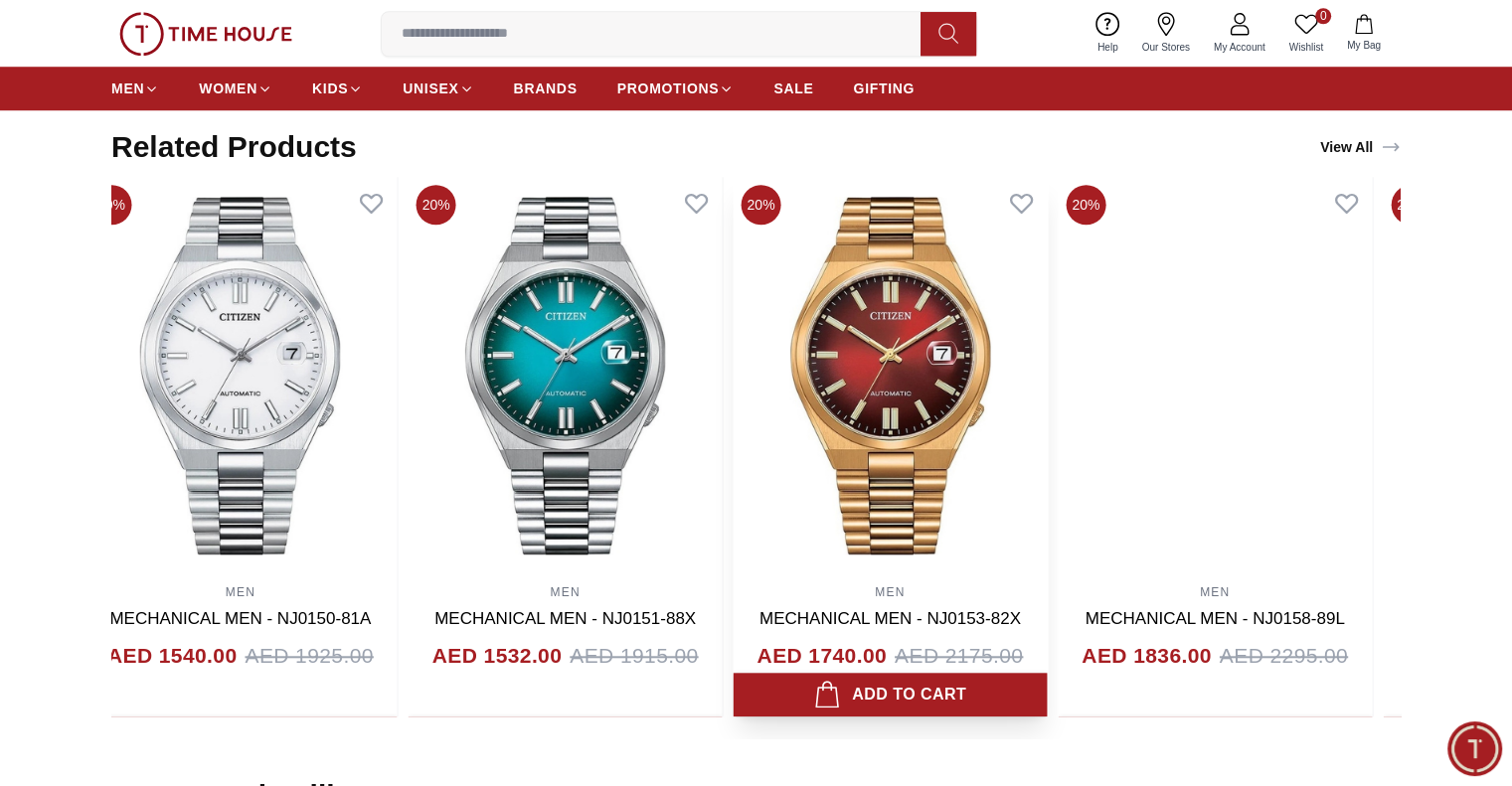 click at bounding box center (891, 376) 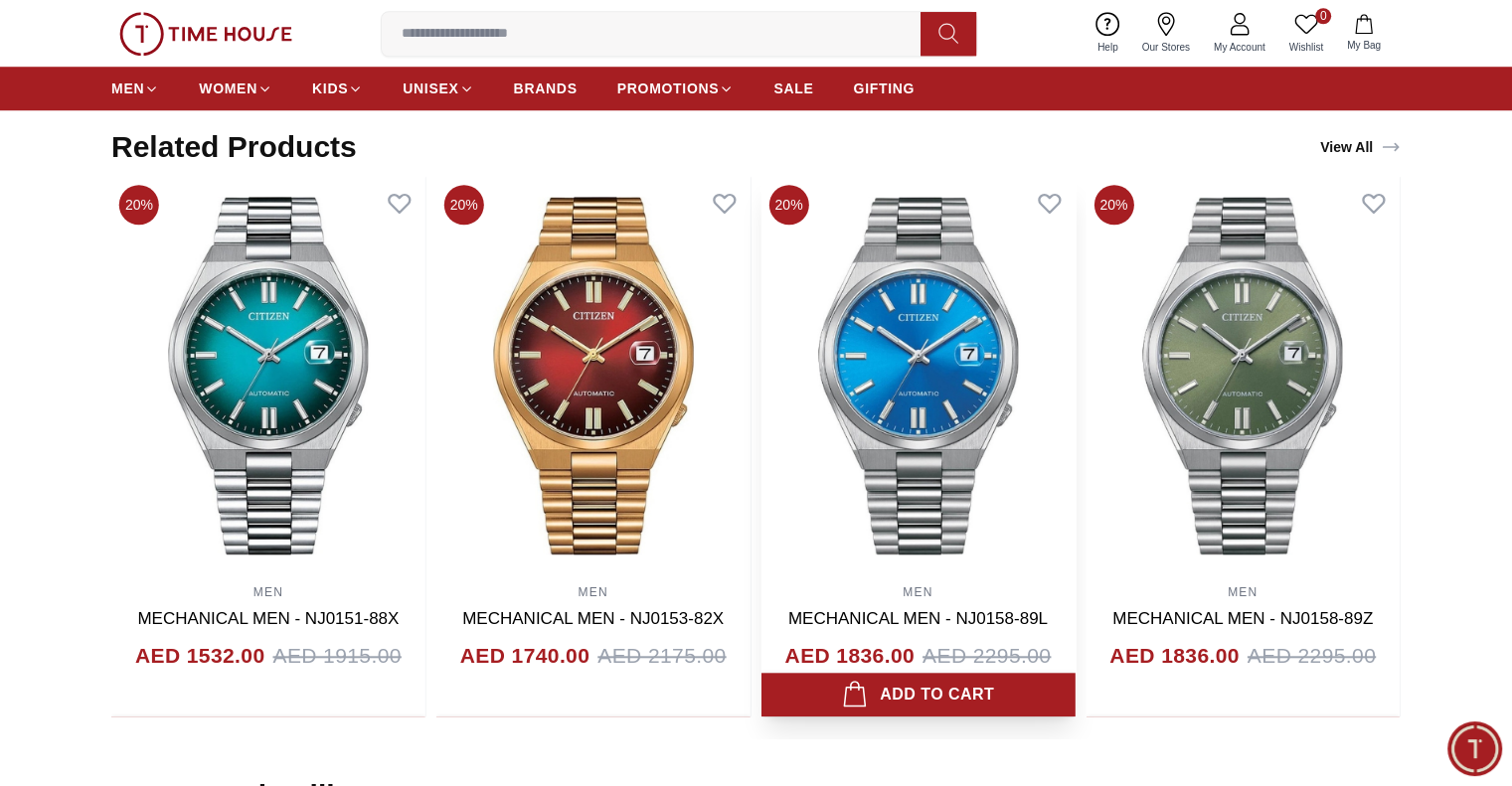 click on "20% MEN MECHANICAL MEN - NJ0158-89X AED 1836.00 AED 2295.00 Add to cart 20% MEN MECHANICAL MEN - NJ0158-89W AED 1836.00 AED 2295.00 Add to cart 20% MEN MECHANICAL MEN - NJ0158-89Y AED 1836.00 AED 2295.00 Add to cart 20% MEN MECHANICAL SERIES 8 - NB6031-56E AED 6316.00 AED 7895.00 Add to cart 20% MEN MECHANICAL MEN - NJ0151-88Z AED 1548.00 AED 1935.00 Add to cart 20% MEN MECHANICAL MEN - NJ0151-88W AED 1548.00 AED 1935.00 Add to cart 20% MEN TSUYOSA COLLECTION - NK5010-51L AED 2060.00 AED 2575.00 Add to cart 20% MEN CITIZEN Mechanical Day & Date - NH8354-58A AED 949.00 AED 1186.00 Add to cart 20% MEN CITIZEN Mechanical Day & Date - NH8356-87A AED 949.00 AED 1186.00 Add to cart 20% MEN CITIZEN Mechanical Men - NJ0150-81L AED 1417.00 AED 1771.00 Add to cart 20% MEN MECHANICAL MEN - NJ0150-81Z AED 1540.00 AED 1925.00 Add to cart 20% MEN MECHANICAL MEN - NJ0171-81A AED 1276.00 AED 1595.00 Add to cart 20% MEN CITIZEN Mechanical Men - NJ0151-88M AED 1417.00 AED 1771.00 Add to cart 20% MEN MECHANICAL MEN - NY0129-07L" at bounding box center (-6715, 457) 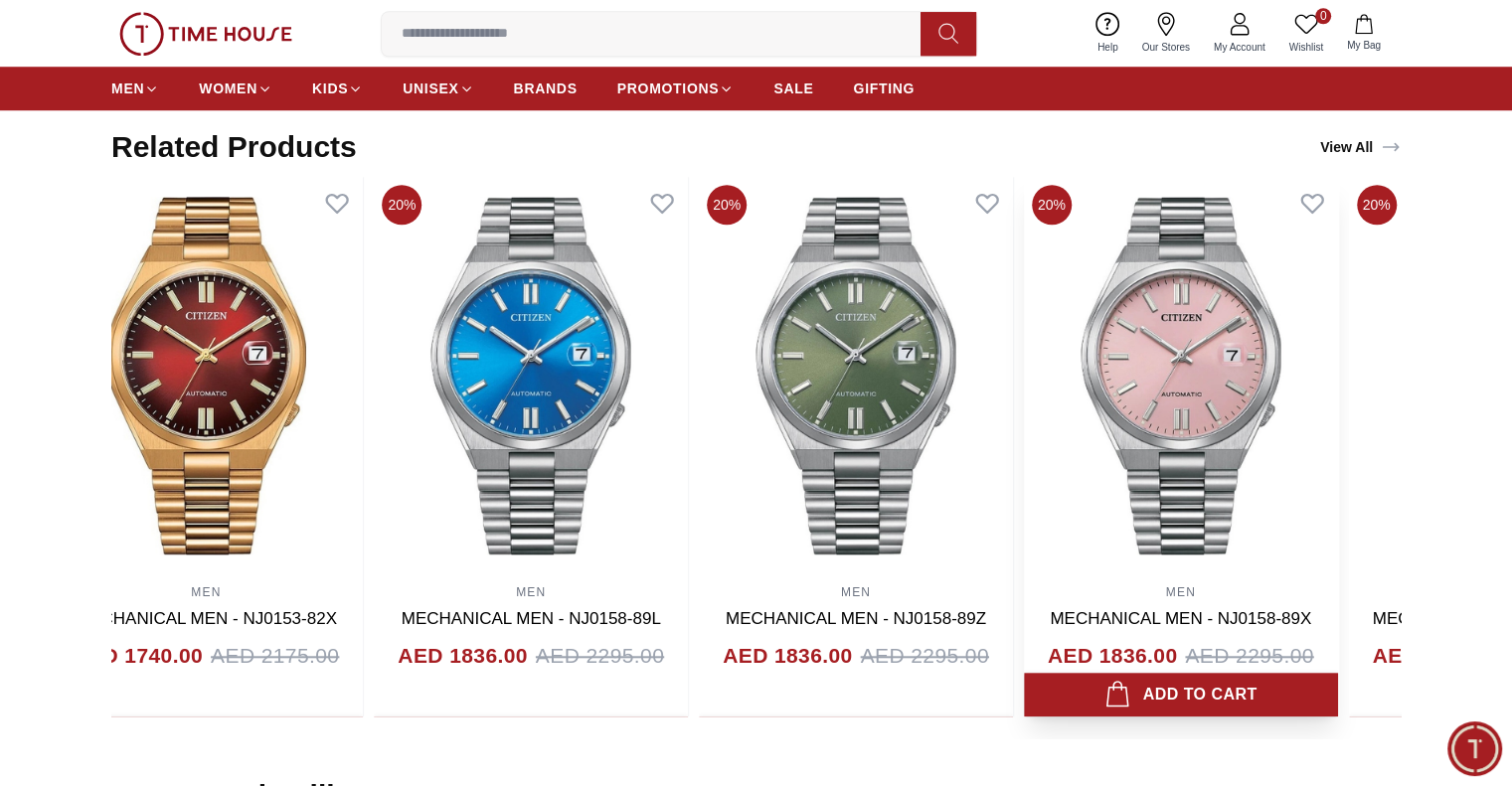 click at bounding box center (1181, 376) 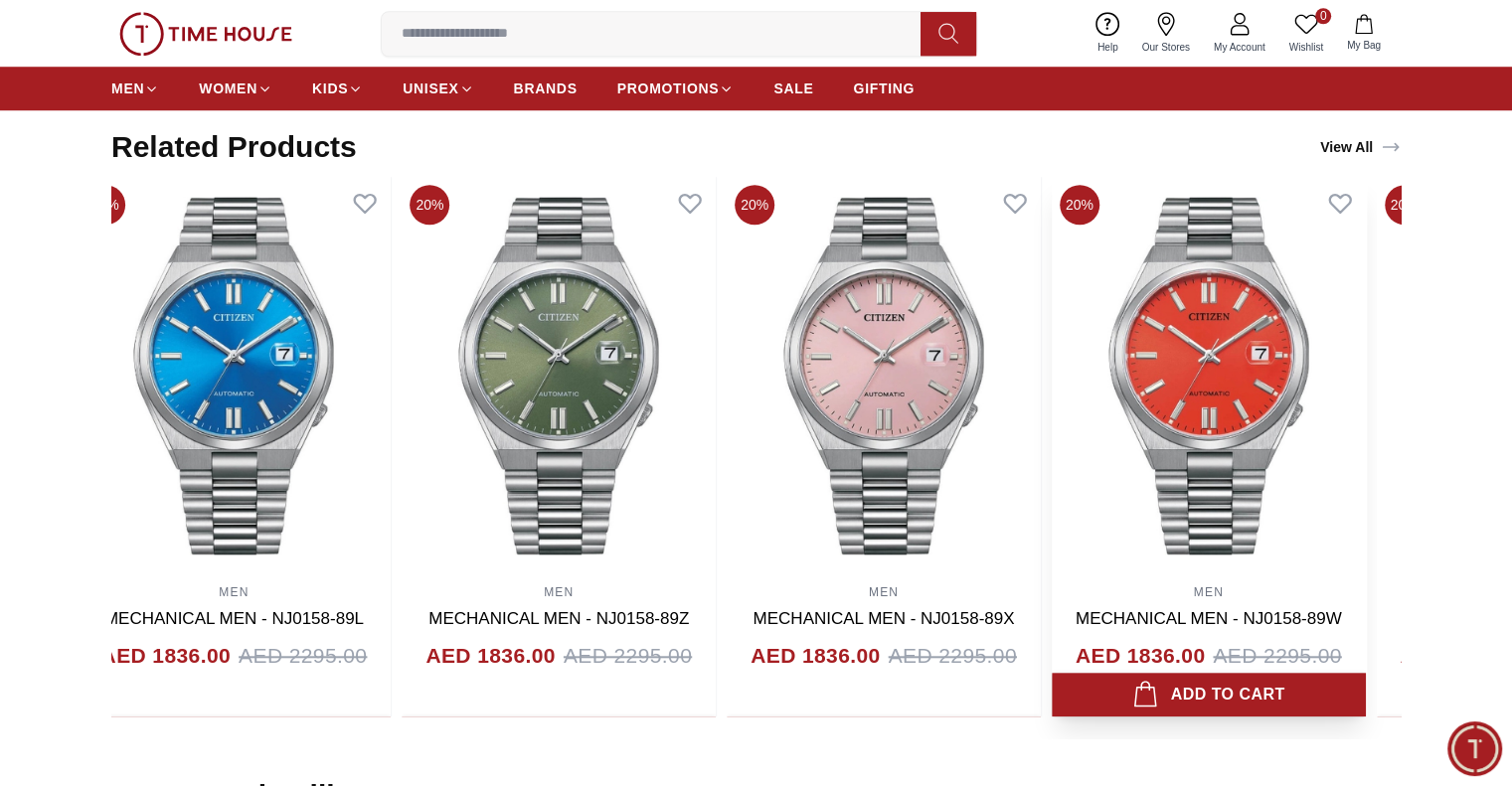 click at bounding box center [1209, 376] 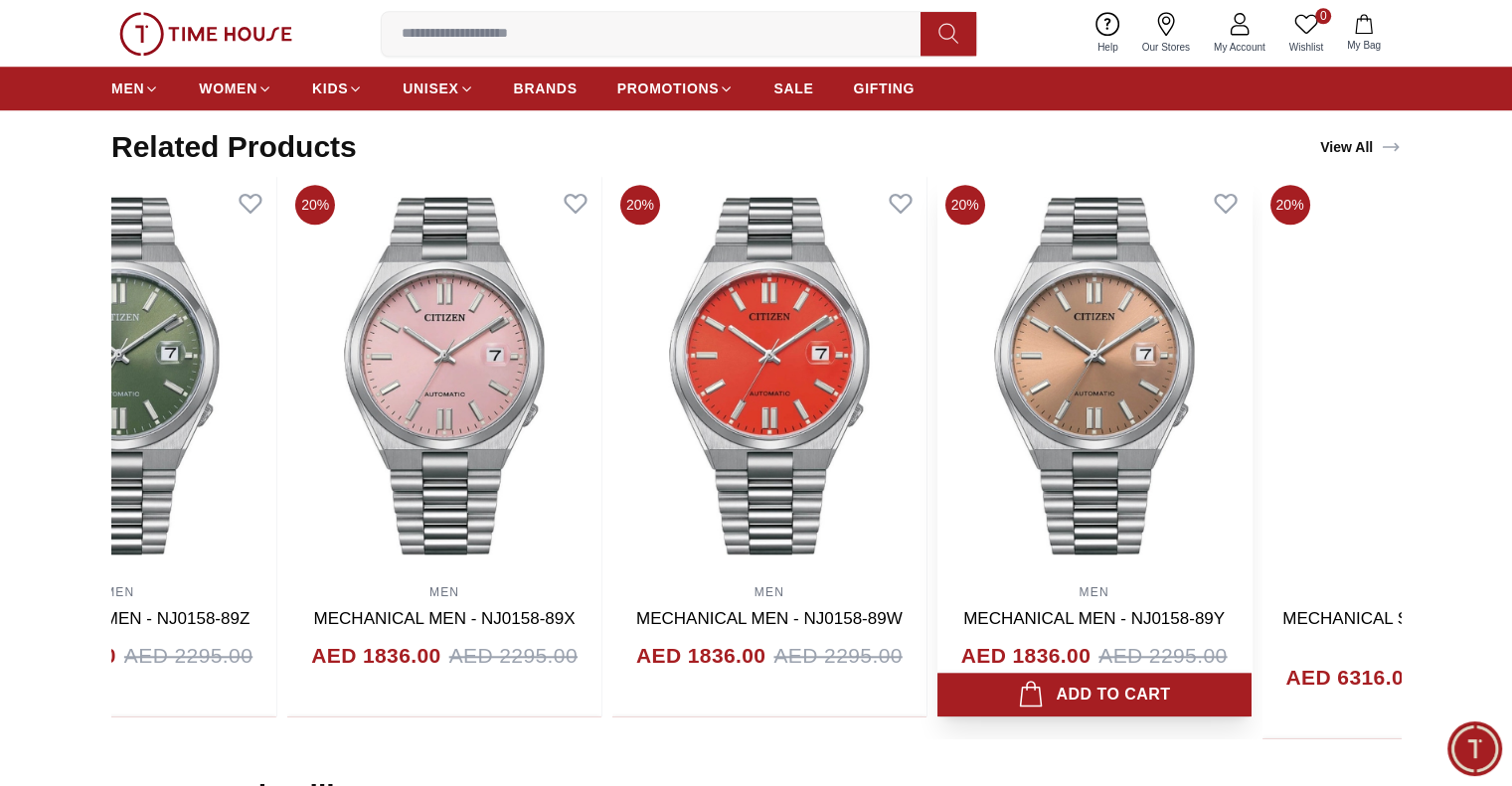 click at bounding box center [1094, 376] 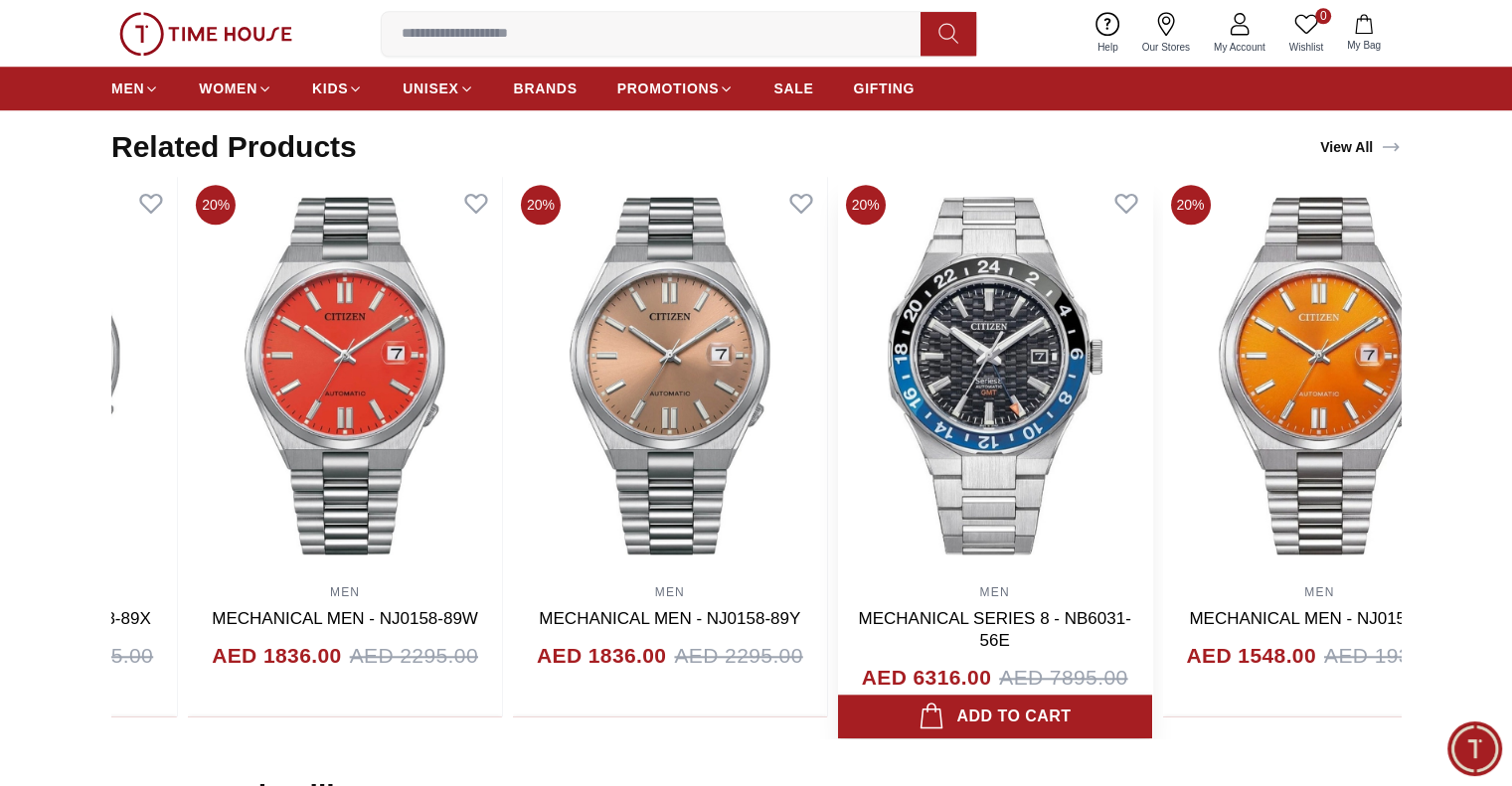 click at bounding box center (995, 376) 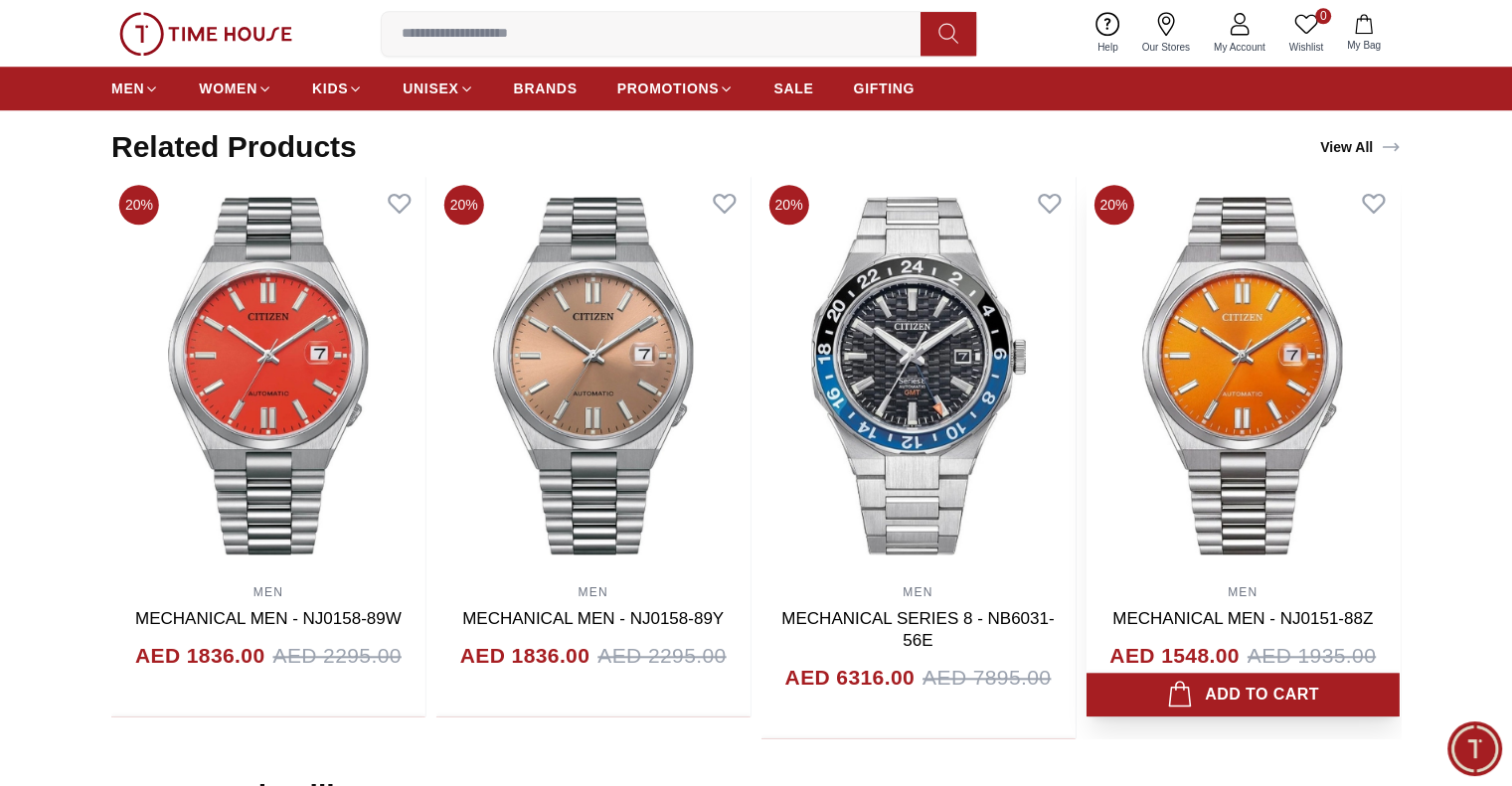 click at bounding box center [1243, 376] 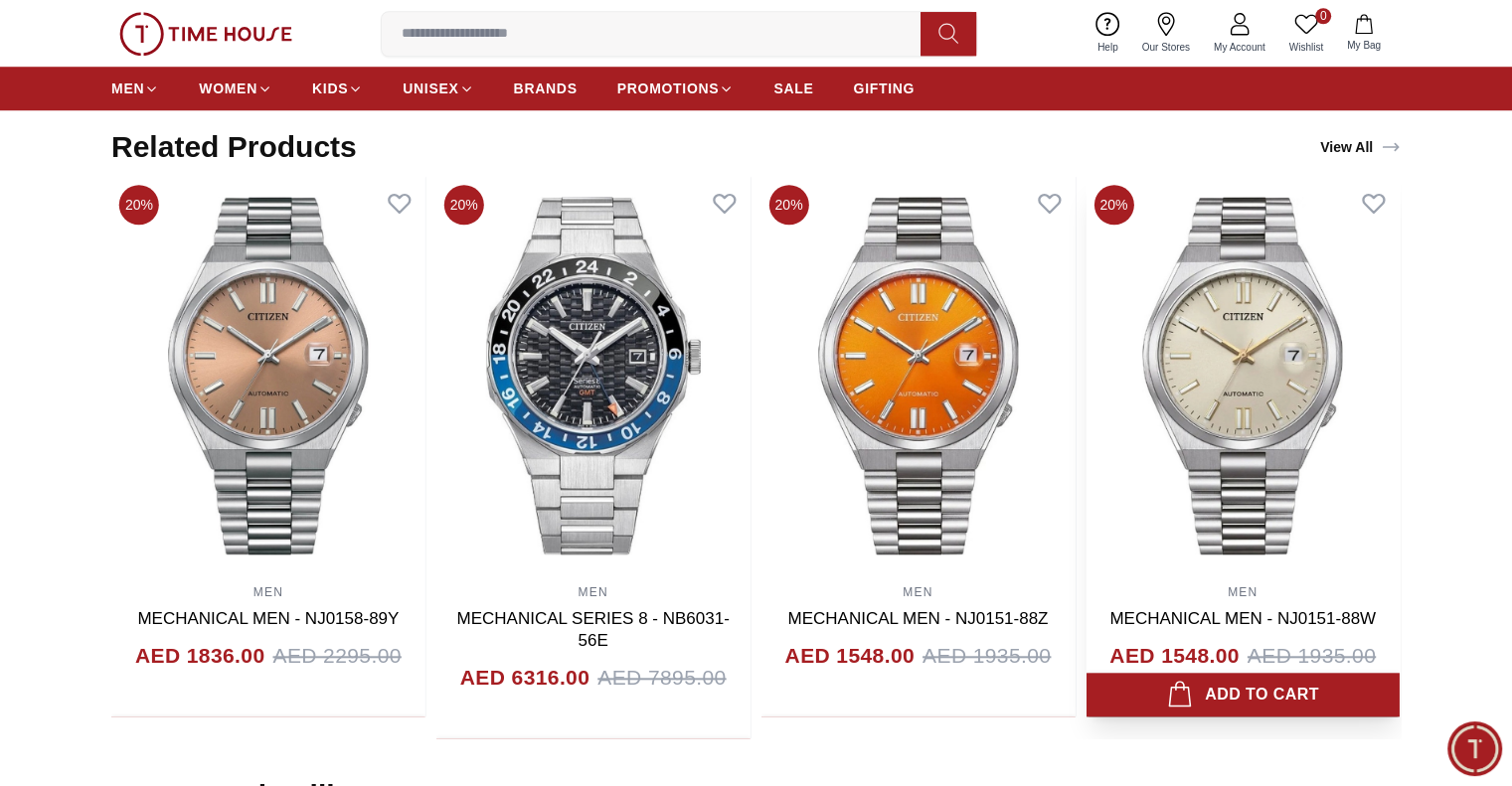 click at bounding box center (1243, 376) 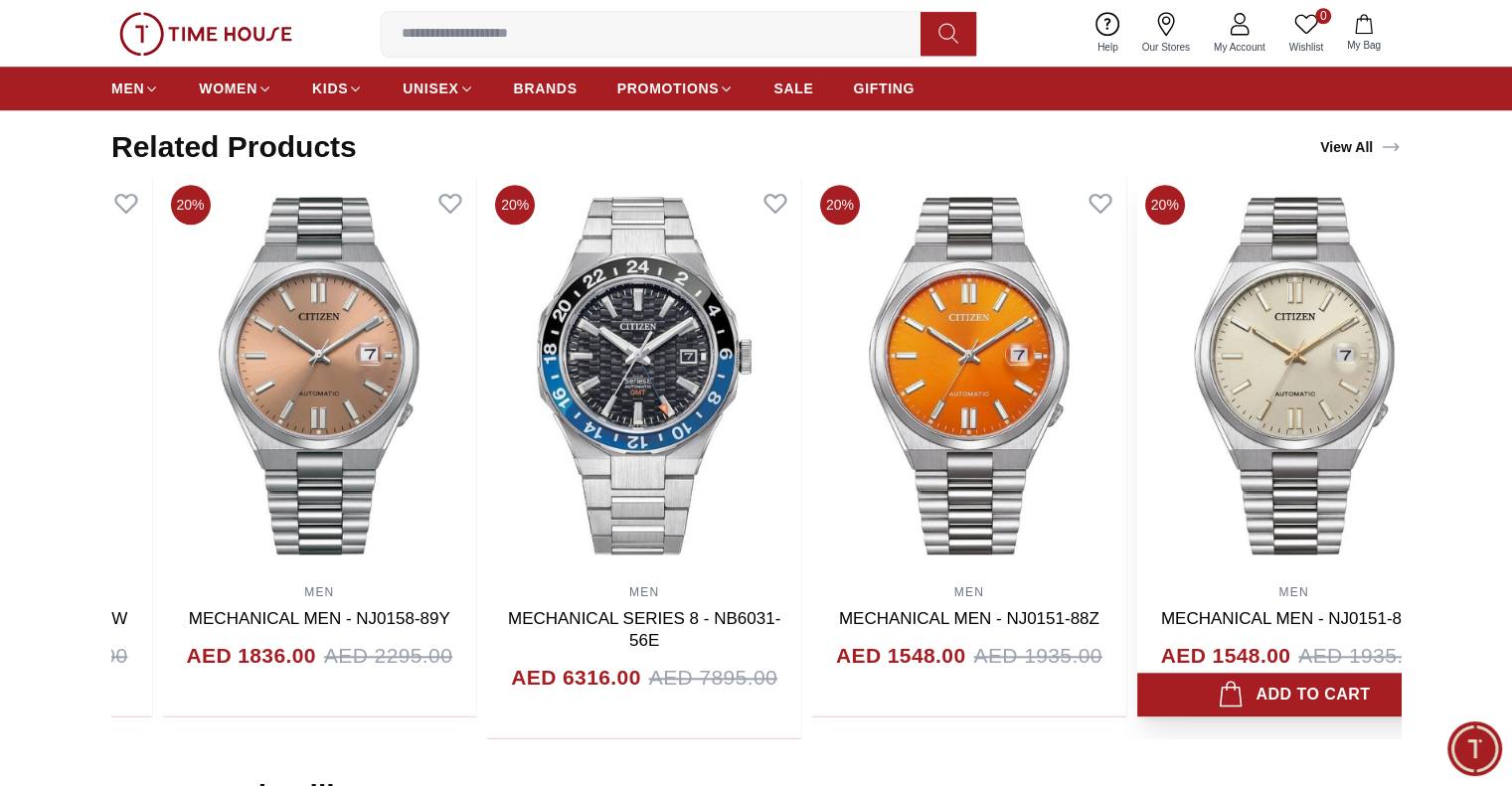 click at bounding box center (1294, 376) 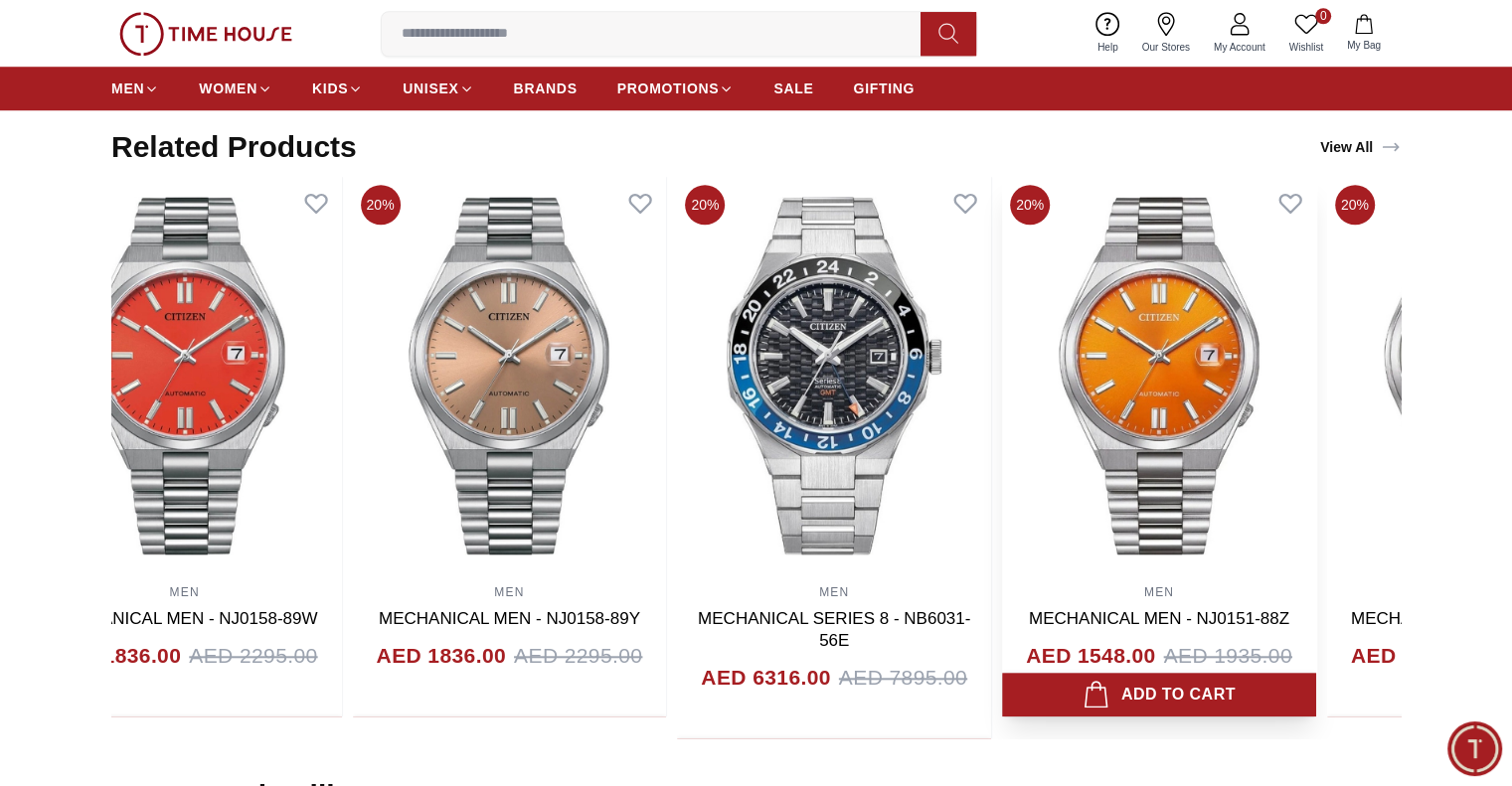 click at bounding box center (1159, 376) 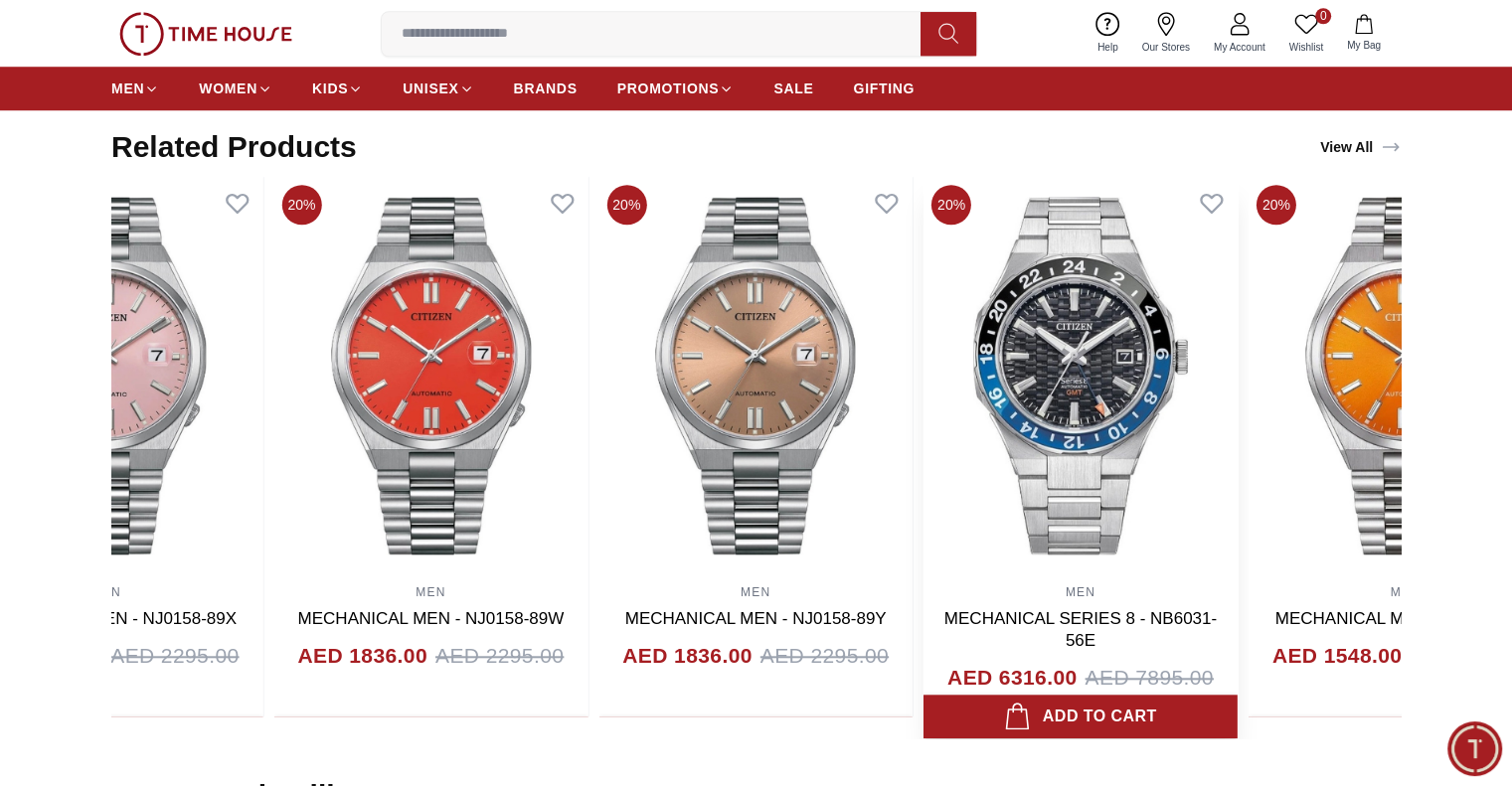 click at bounding box center (1081, 376) 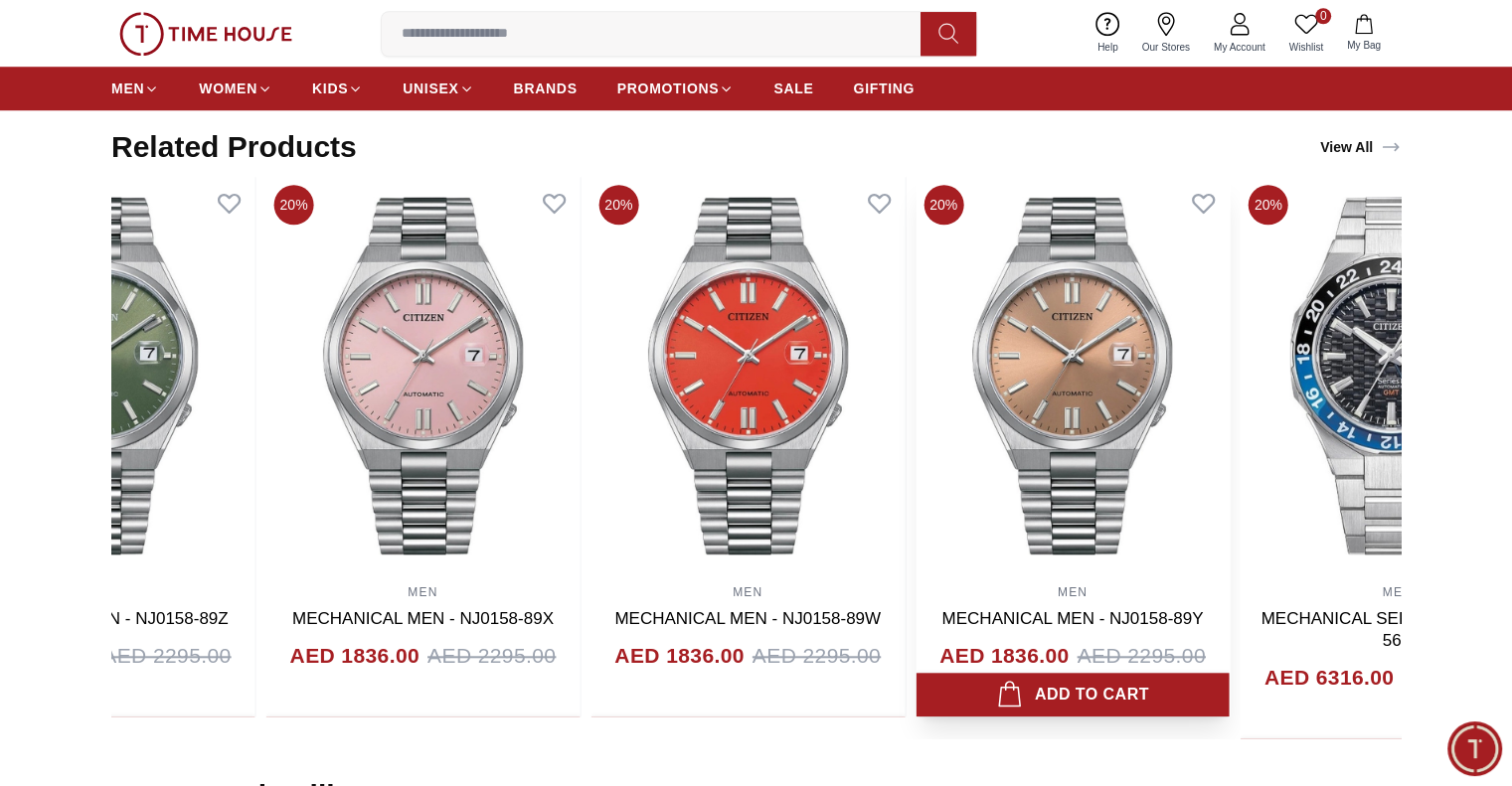 click at bounding box center (1073, 376) 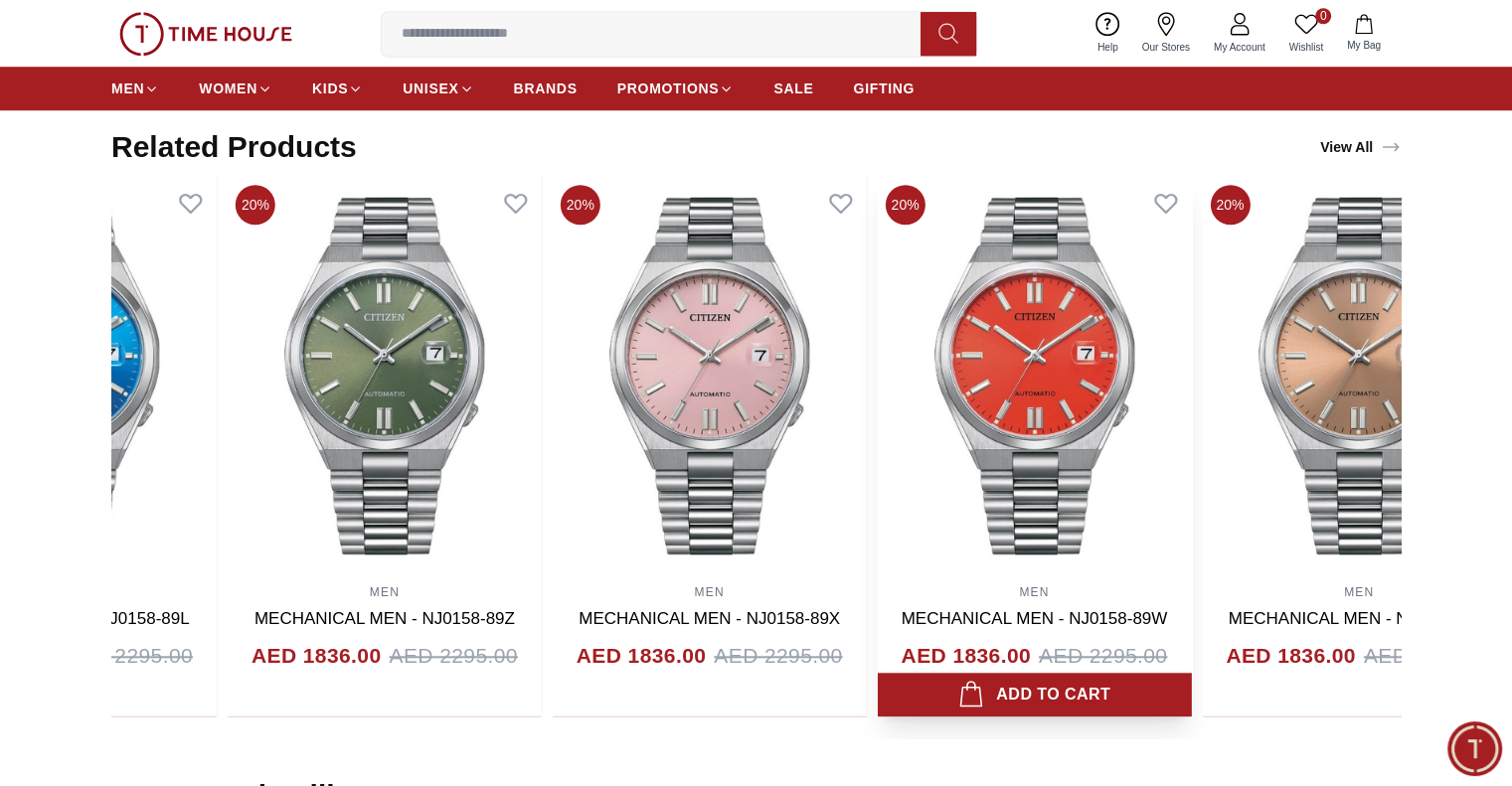 click at bounding box center [1035, 376] 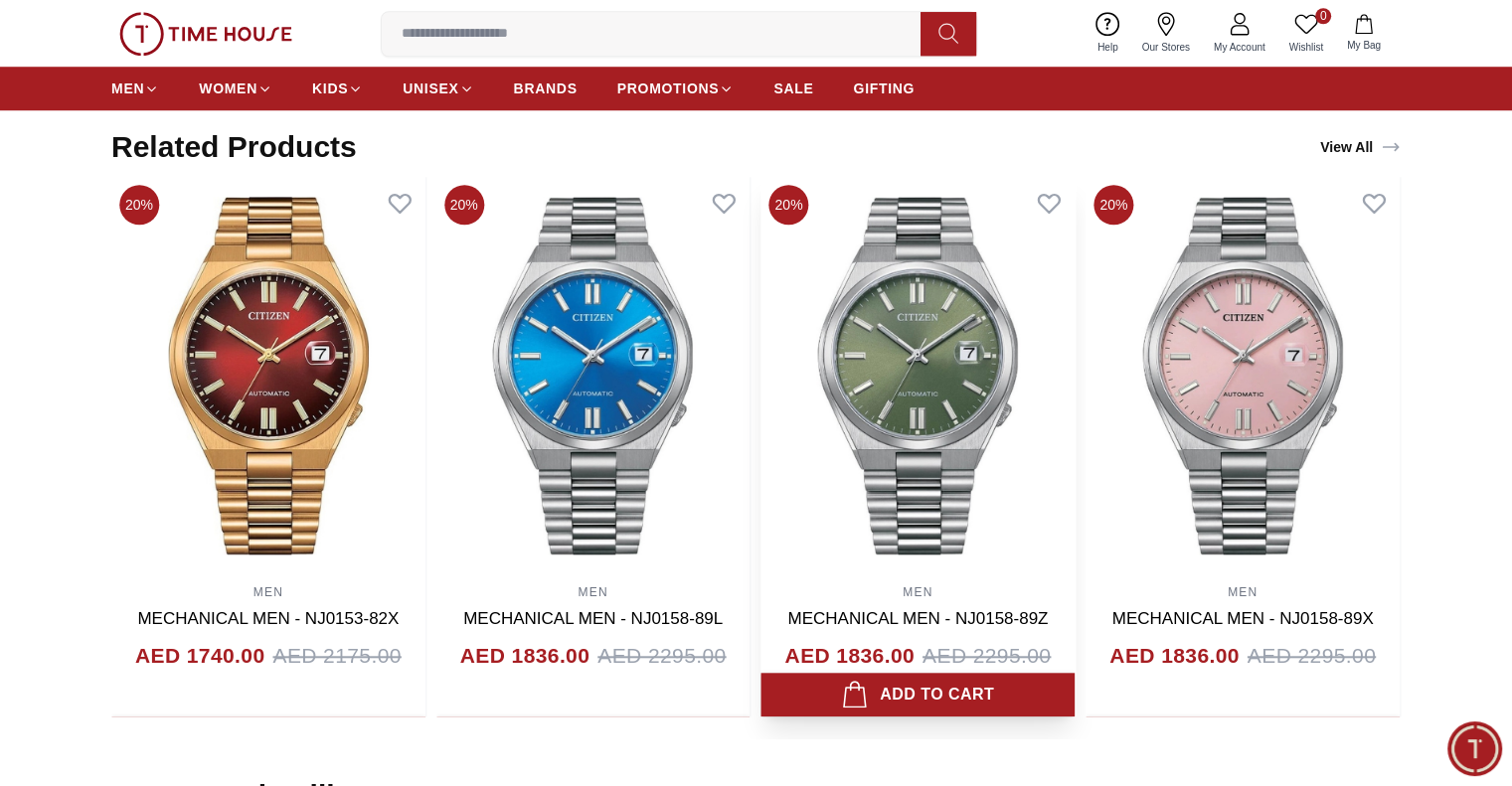 click at bounding box center (919, 376) 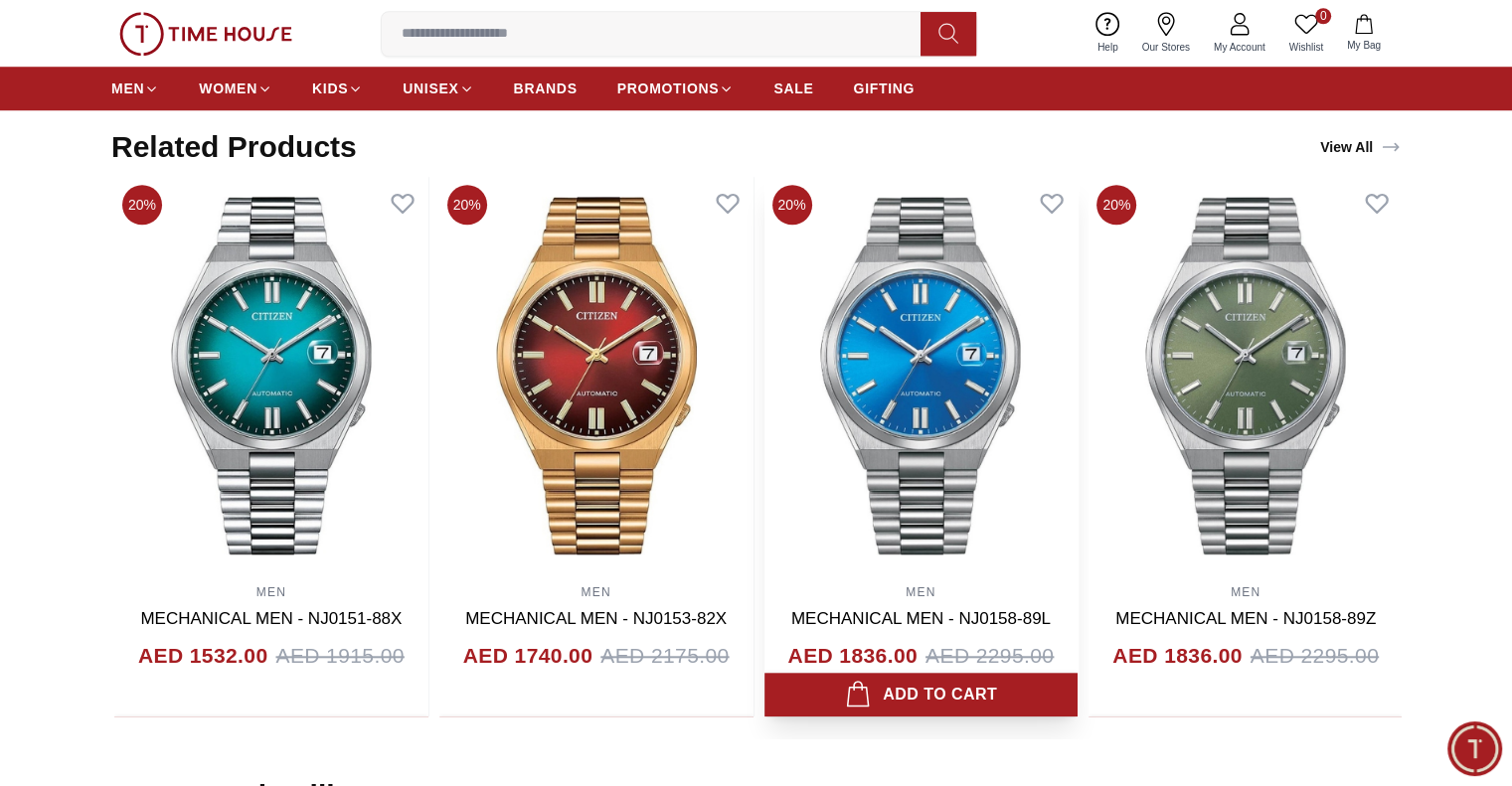 click at bounding box center (922, 376) 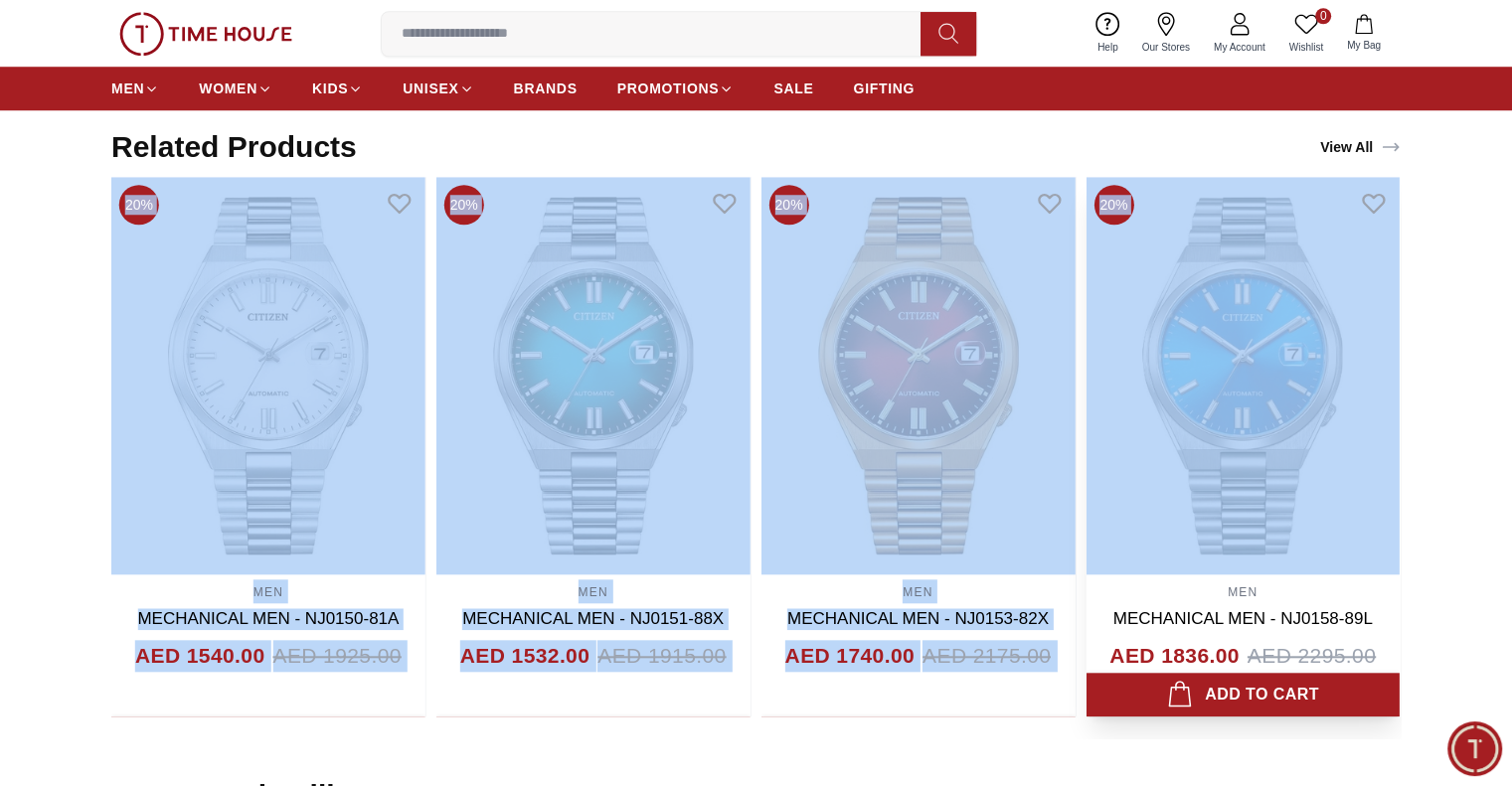 drag, startPoint x: 942, startPoint y: 405, endPoint x: 1018, endPoint y: 413, distance: 76.41989 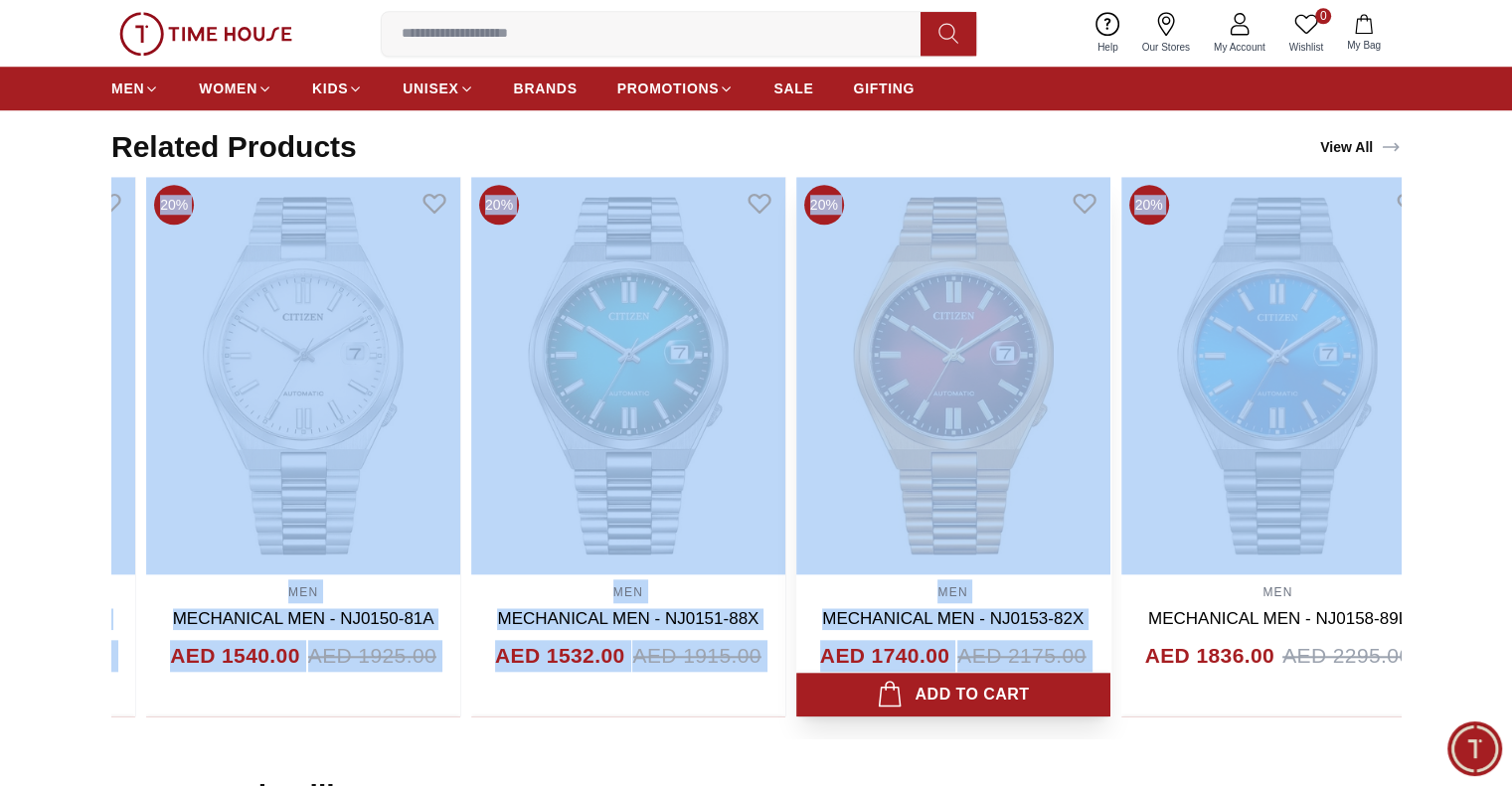 click at bounding box center (953, 376) 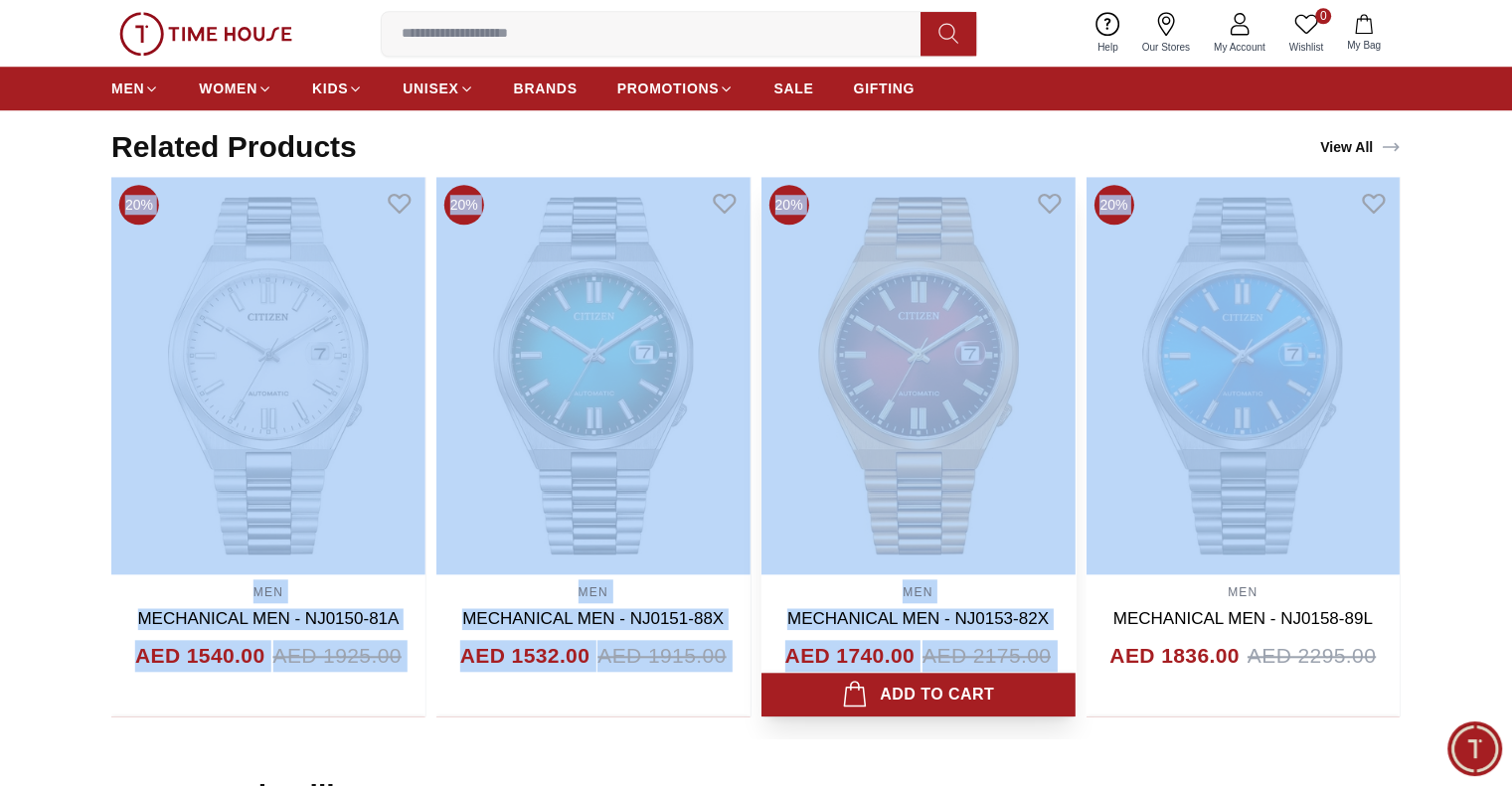 click at bounding box center [919, 376] 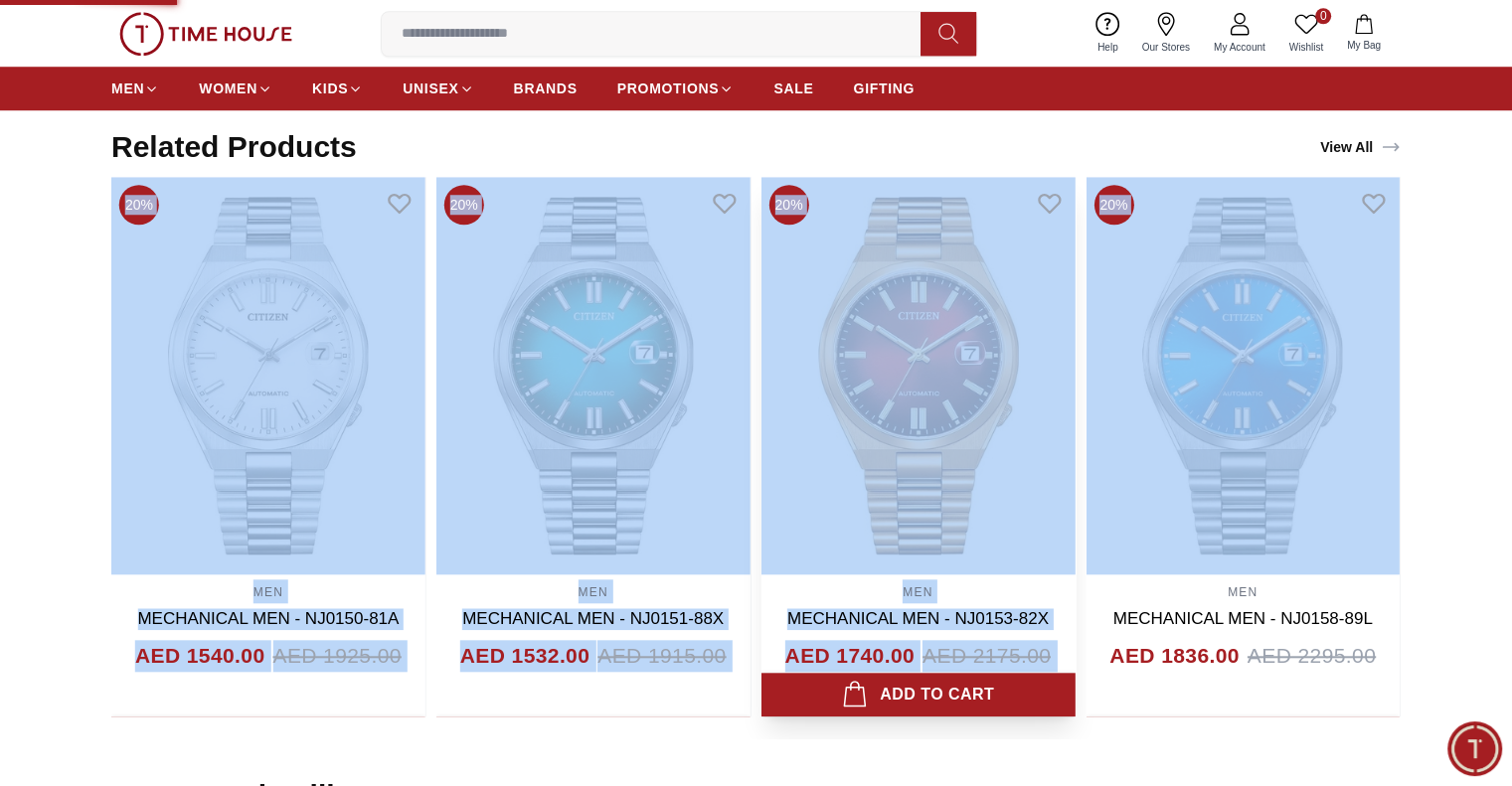 scroll, scrollTop: 0, scrollLeft: 0, axis: both 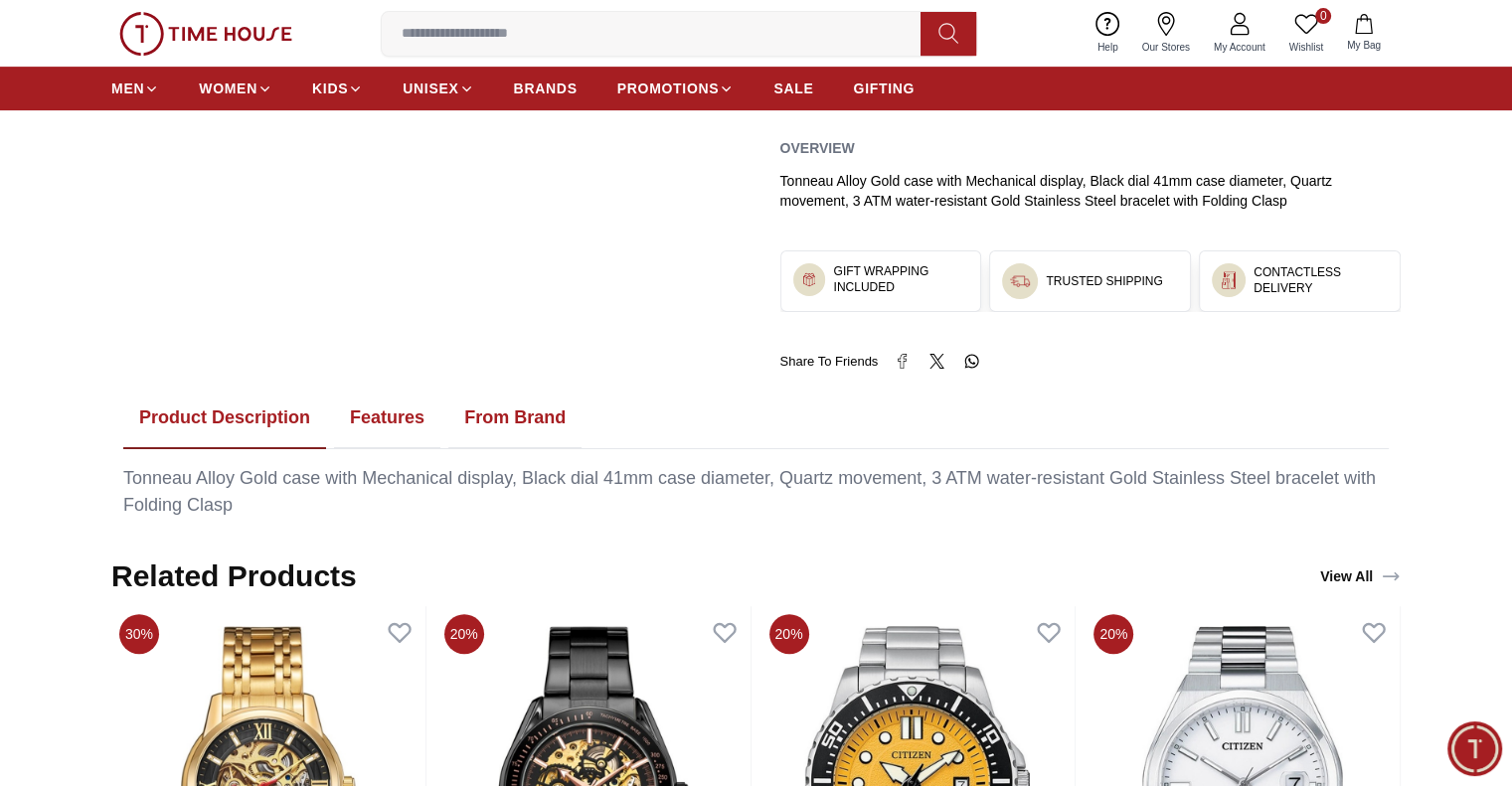 click on "Features" at bounding box center [387, 418] 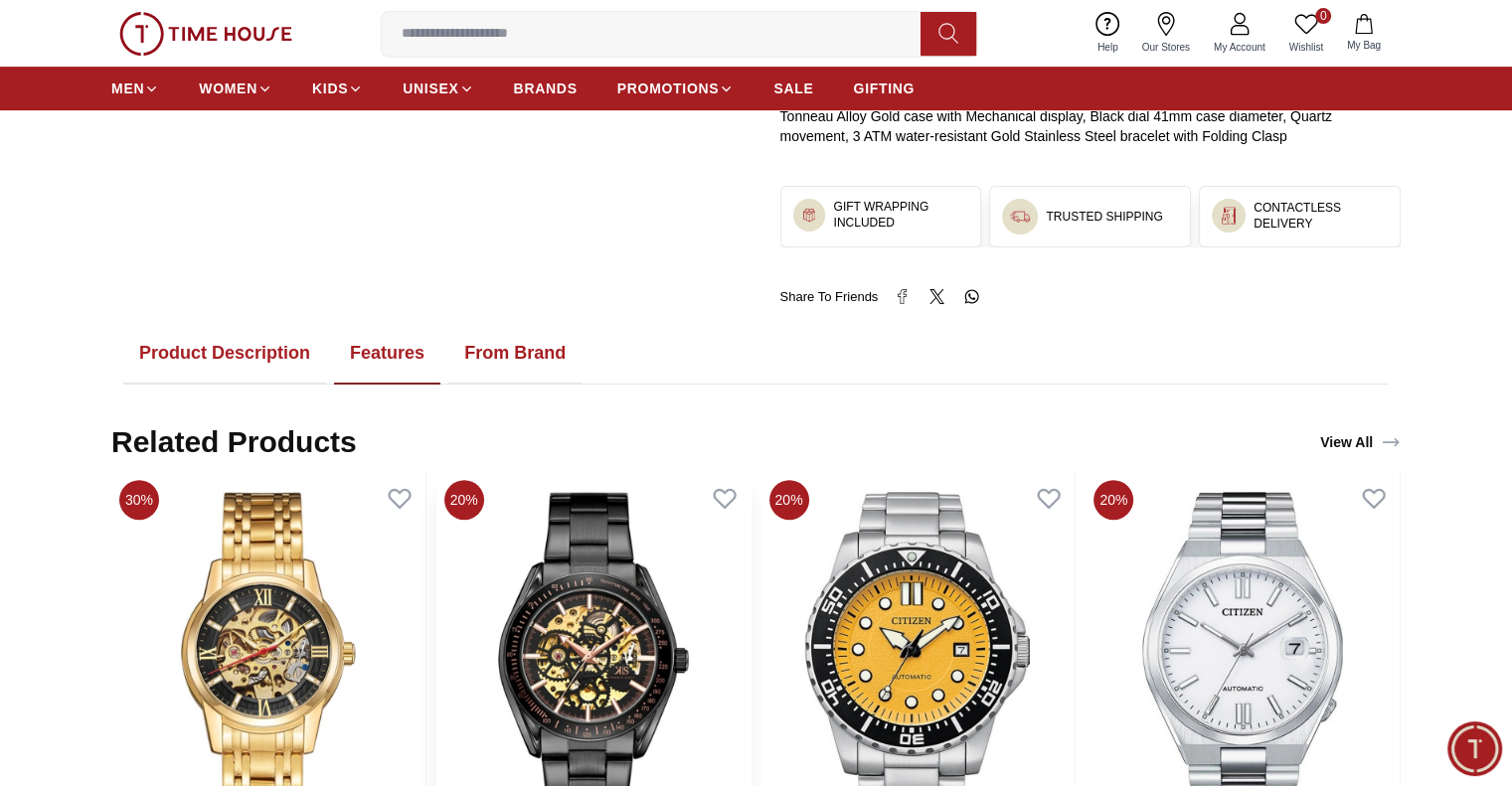 scroll, scrollTop: 894, scrollLeft: 0, axis: vertical 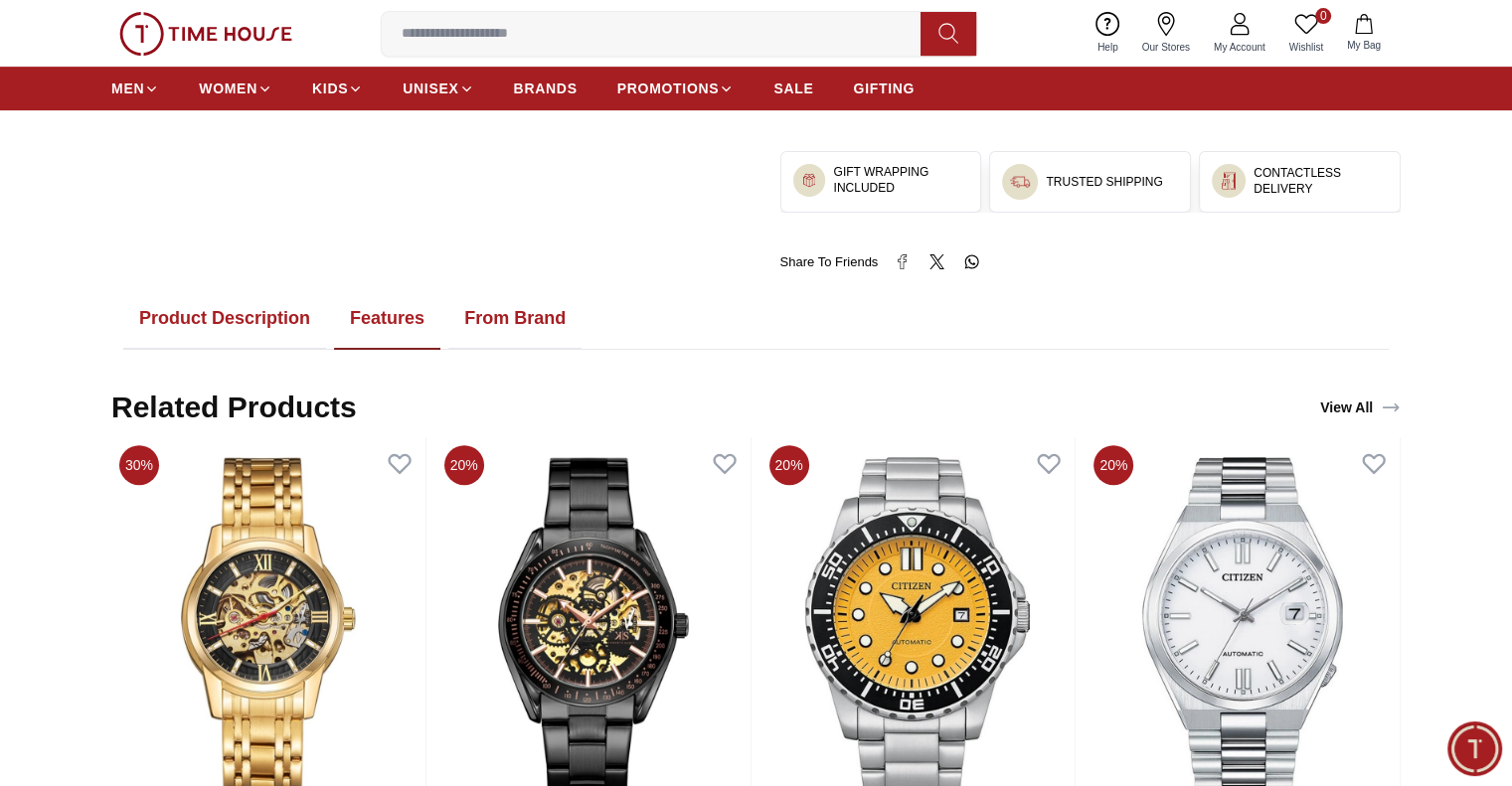 click on "Product Description" at bounding box center (225, 319) 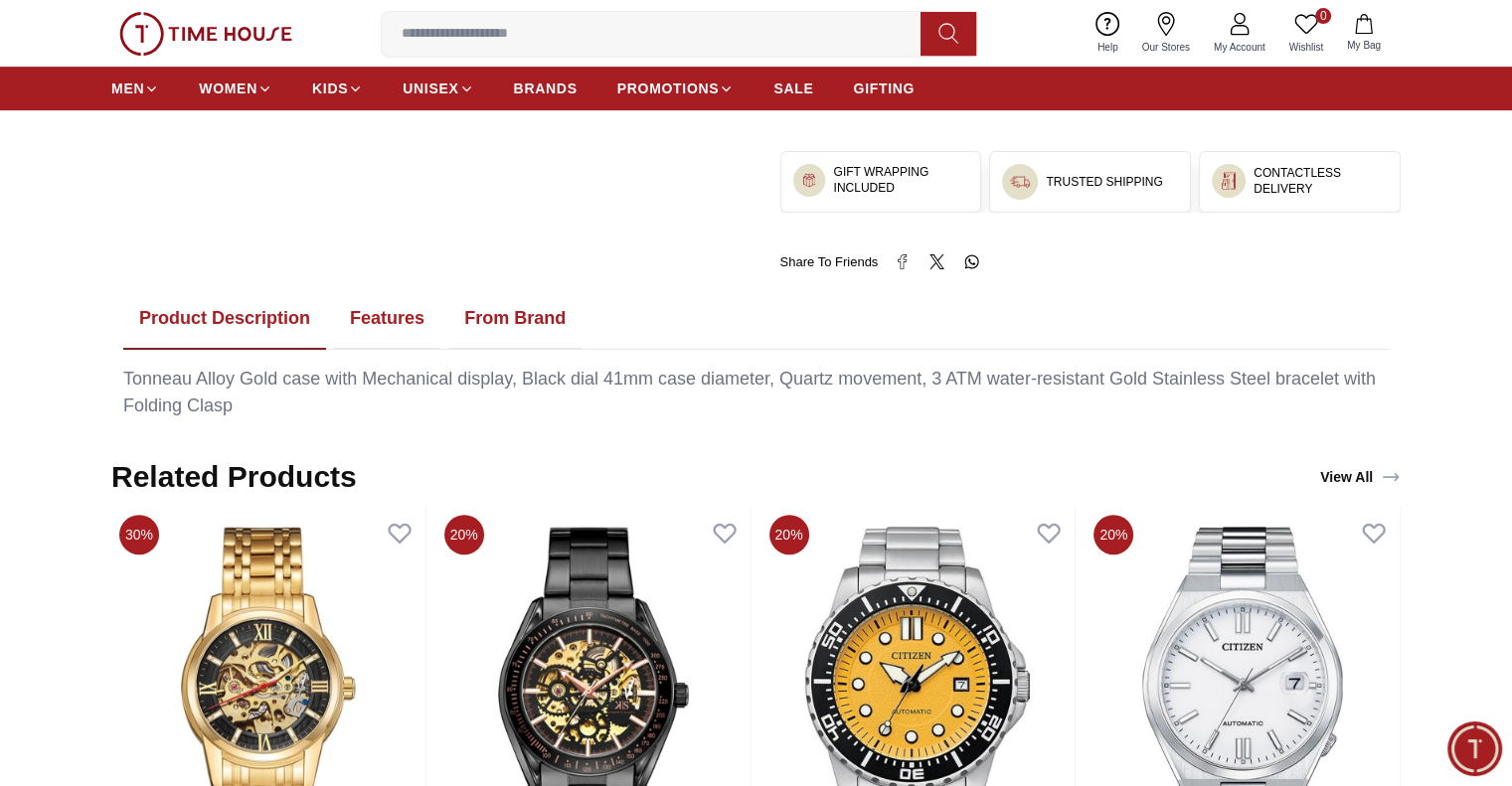 click on "From Brand" at bounding box center [515, 319] 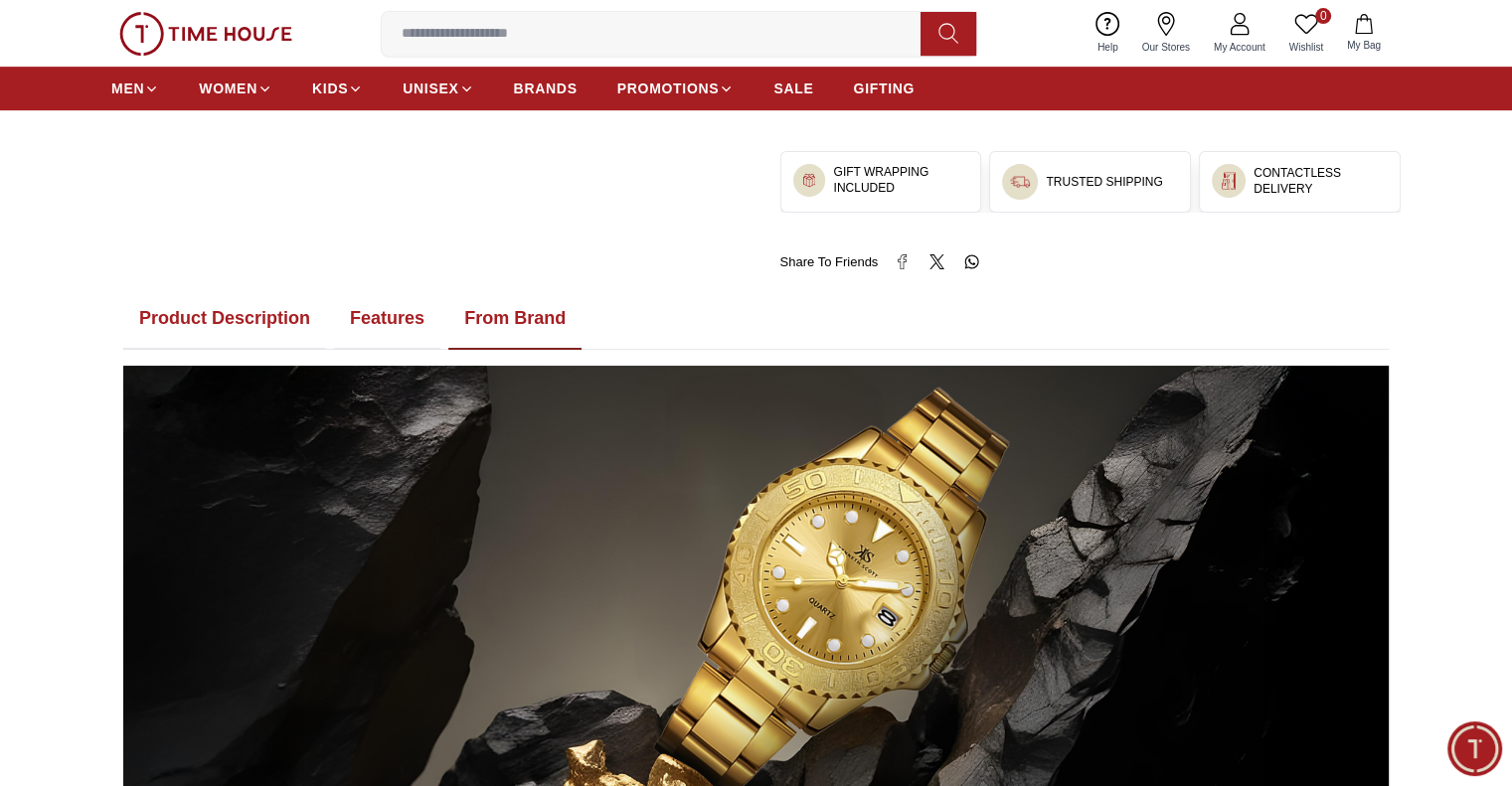 click on "Product Description" at bounding box center (225, 319) 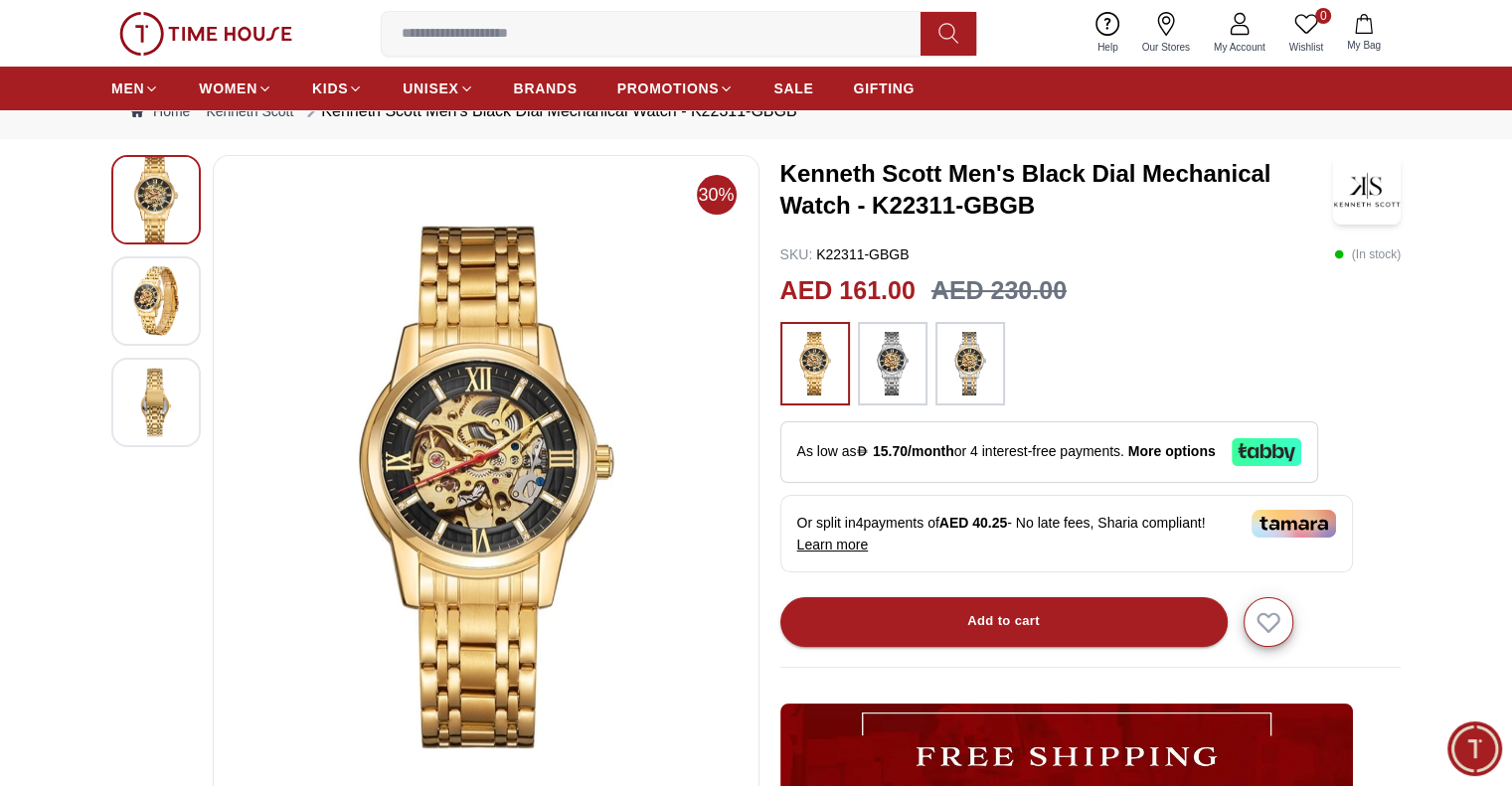 scroll, scrollTop: 0, scrollLeft: 0, axis: both 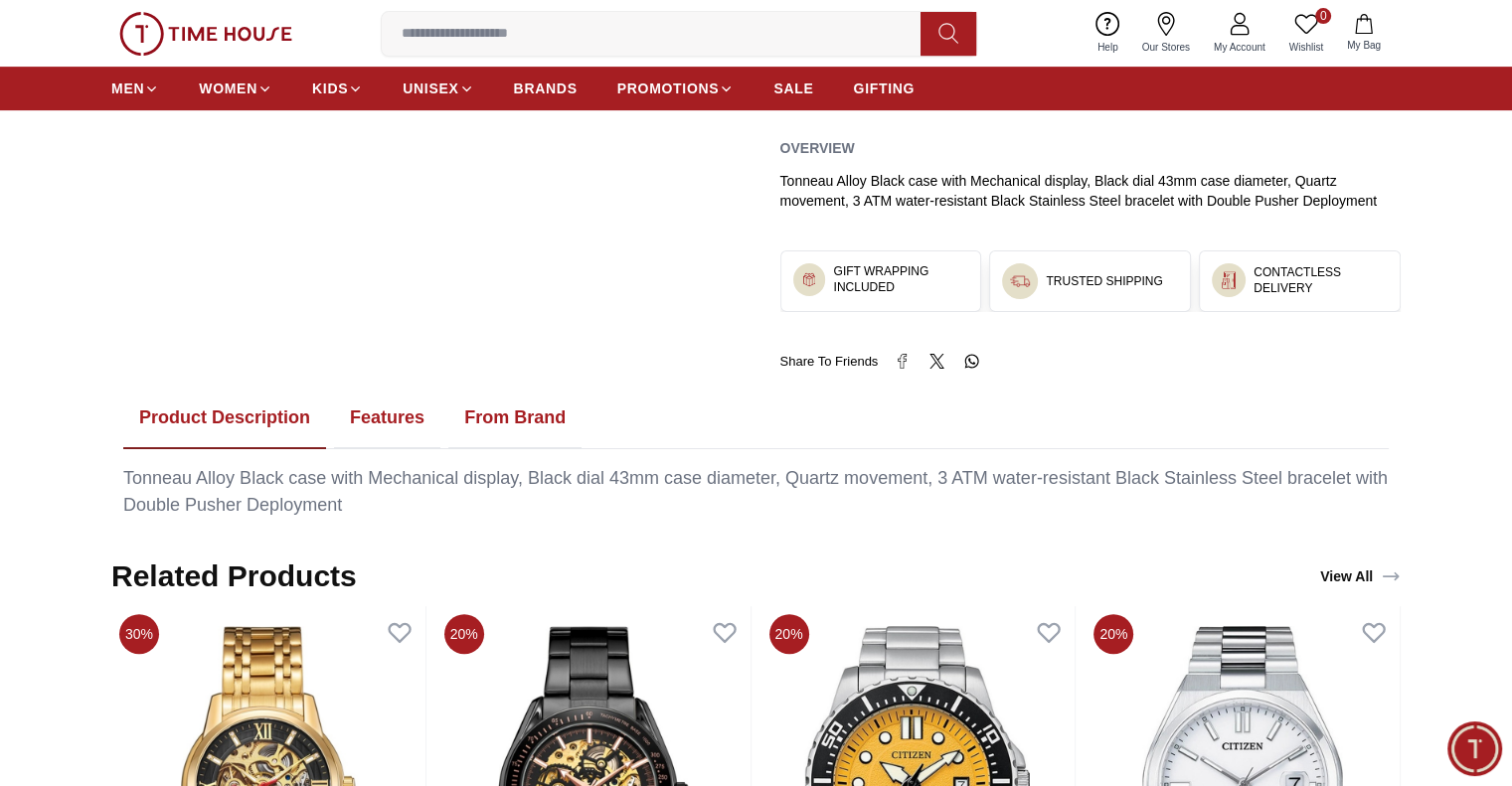 click on "Features" at bounding box center (387, 418) 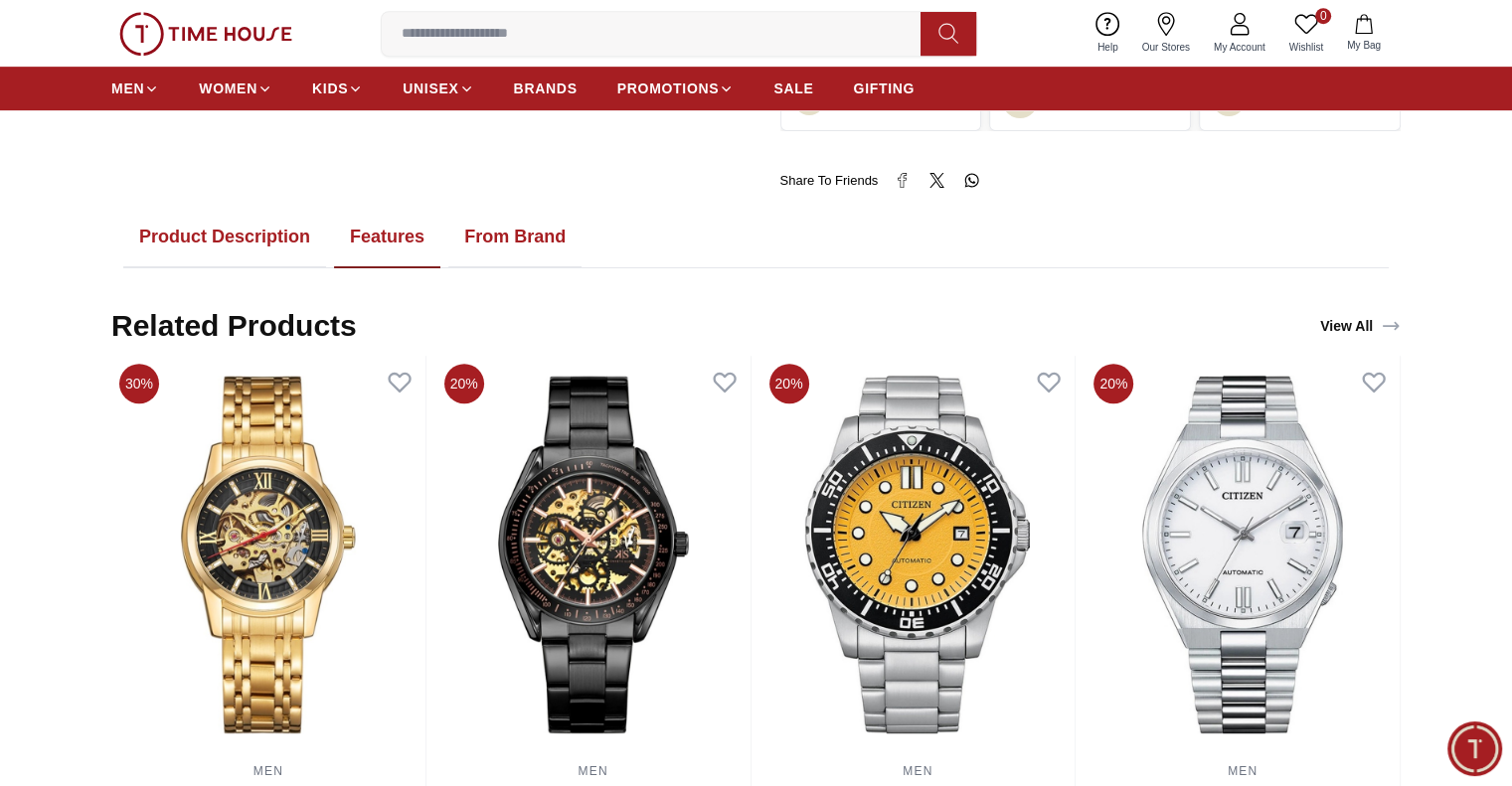 scroll, scrollTop: 994, scrollLeft: 0, axis: vertical 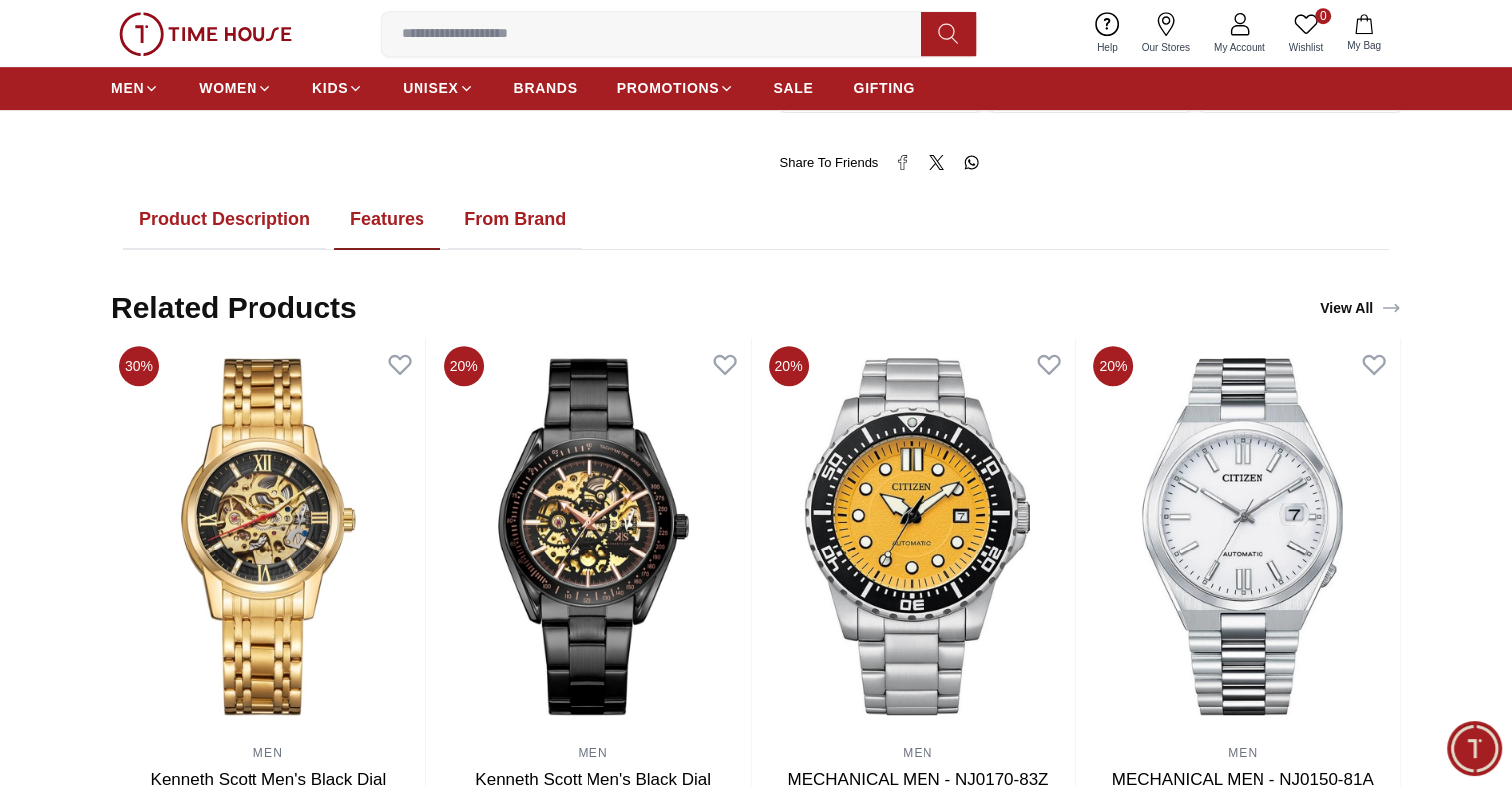 click on "From Brand" at bounding box center [515, 220] 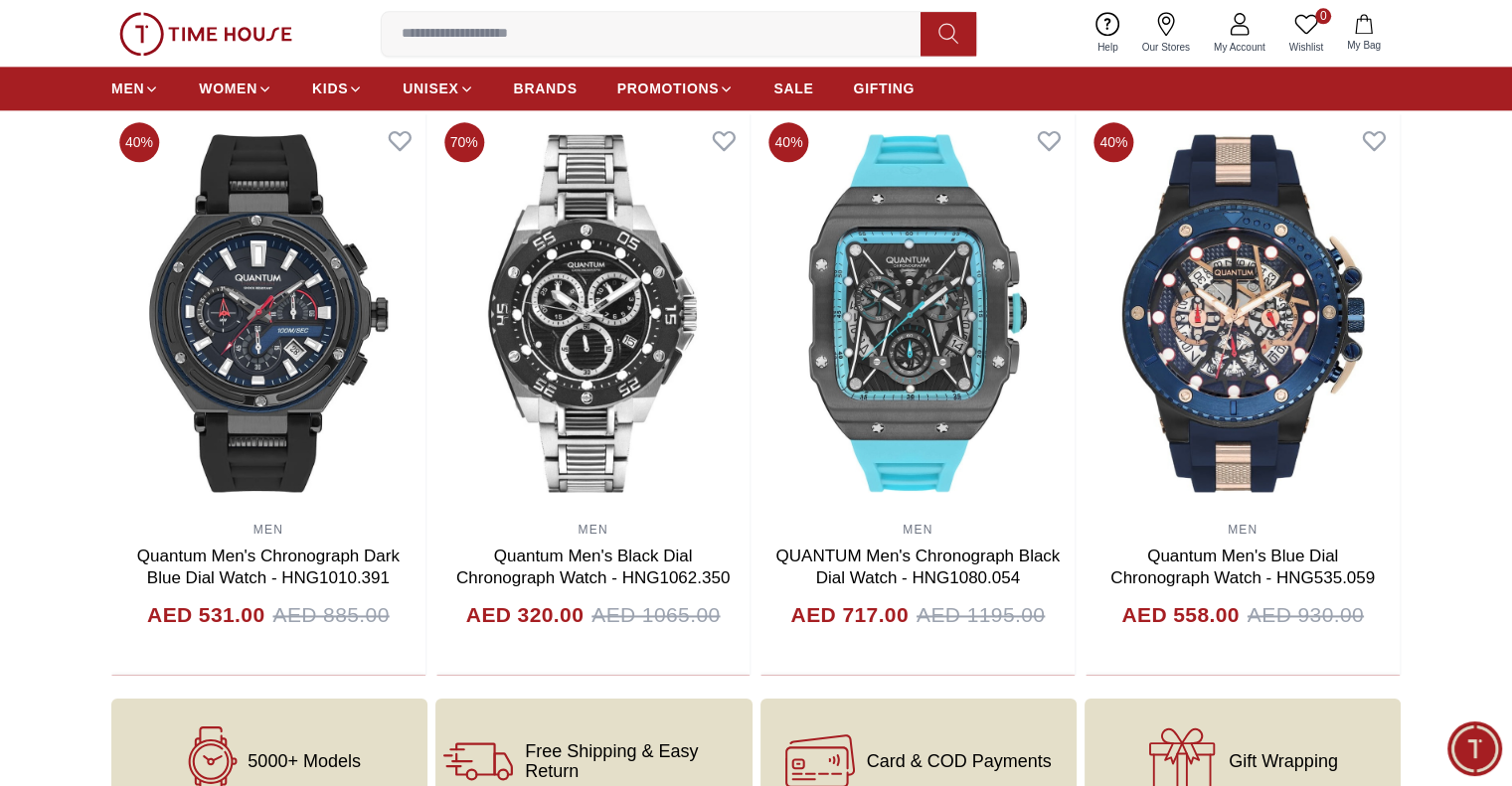 scroll, scrollTop: 2683, scrollLeft: 0, axis: vertical 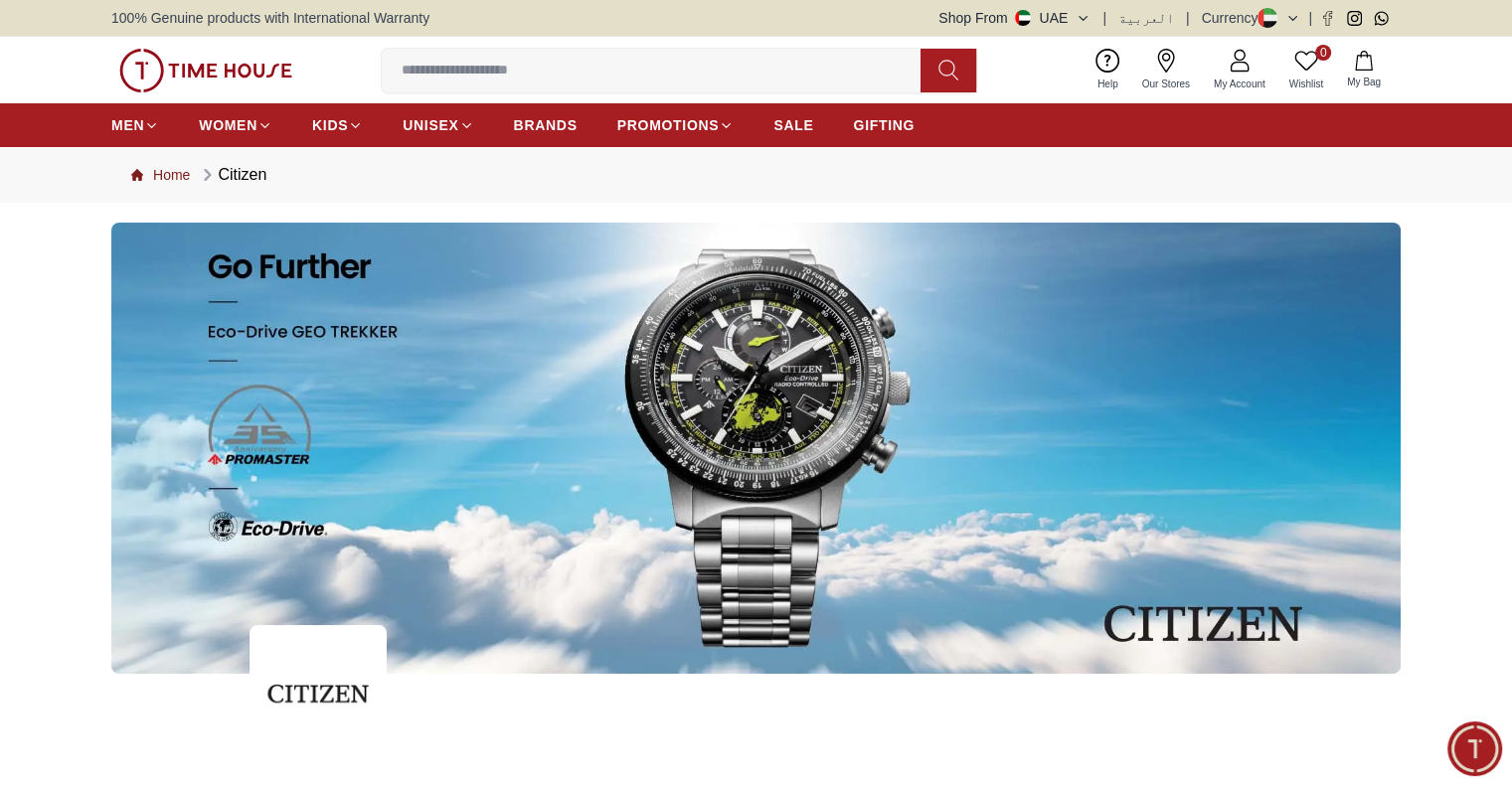 click on "Home" at bounding box center (160, 175) 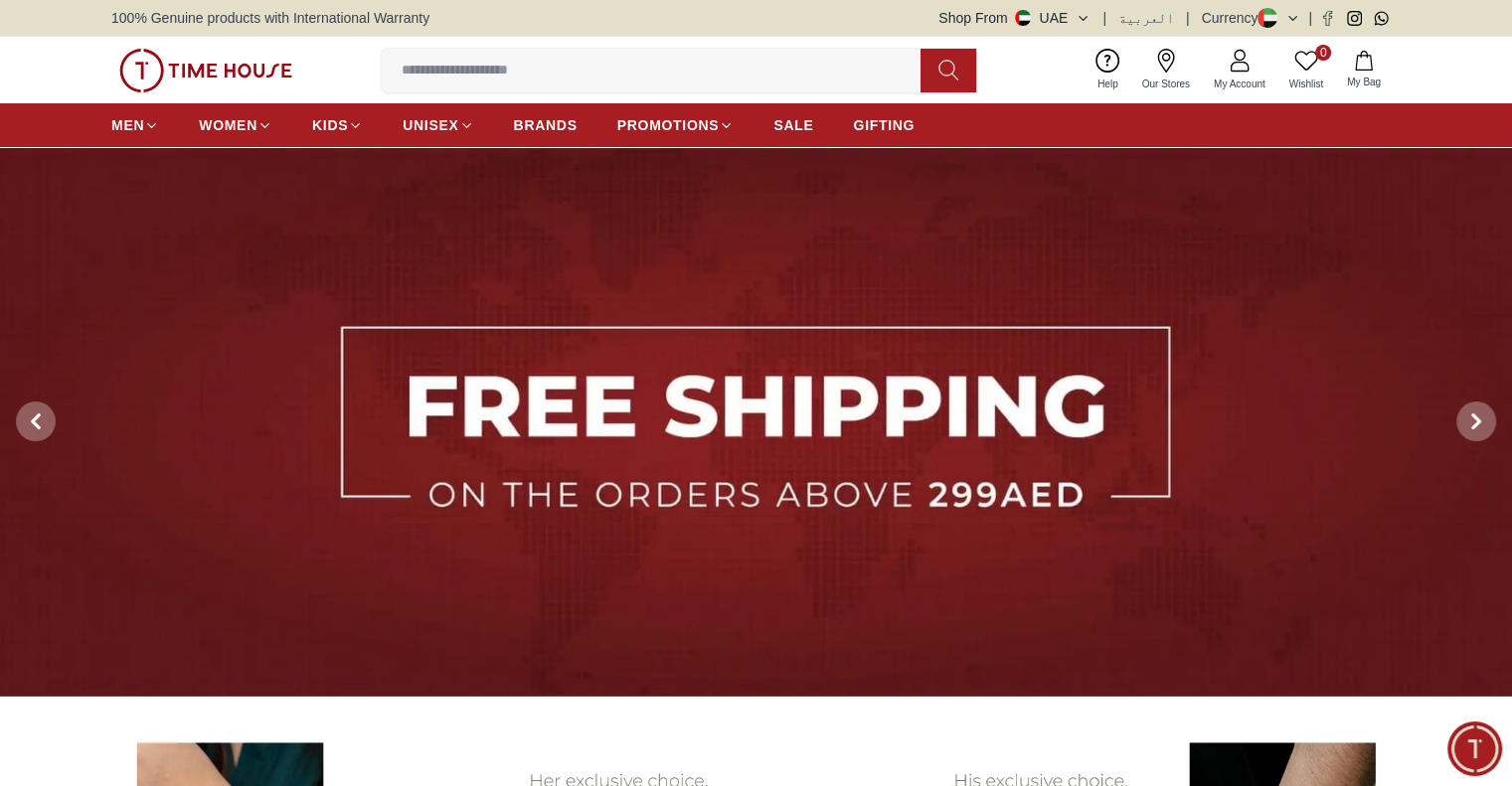 click at bounding box center (206, 71) 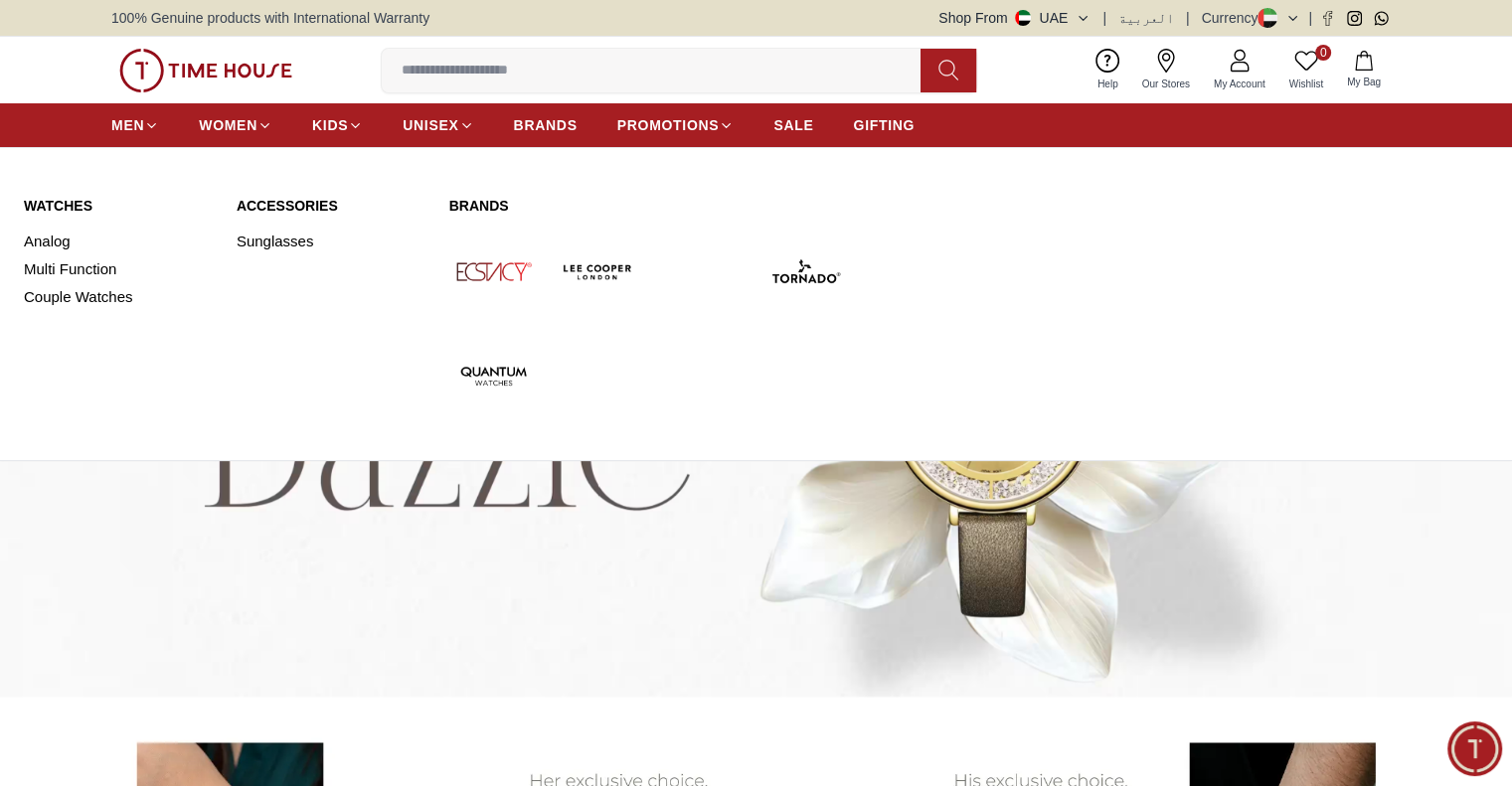 click at bounding box center [597, 271] 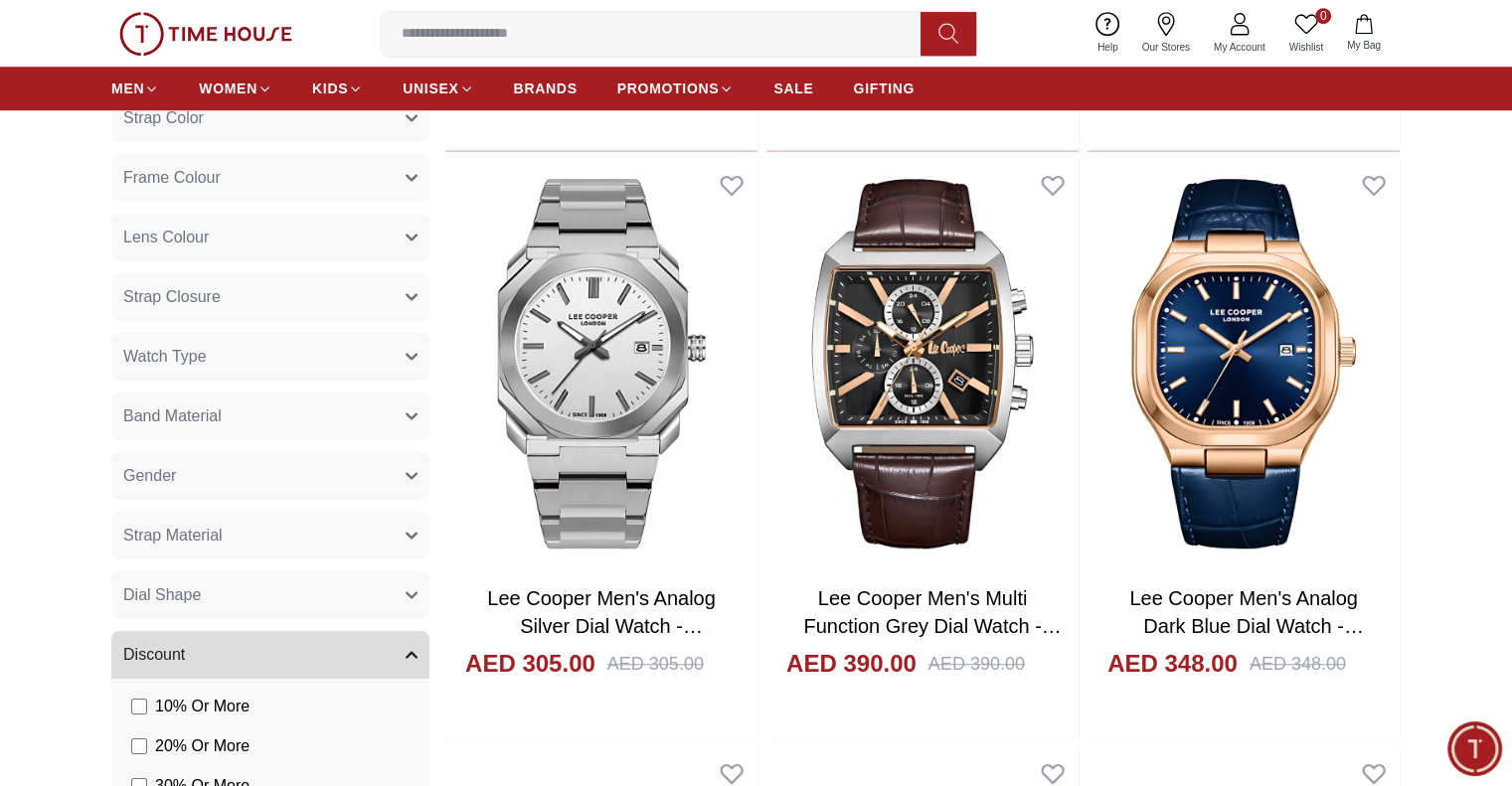 scroll, scrollTop: 1491, scrollLeft: 0, axis: vertical 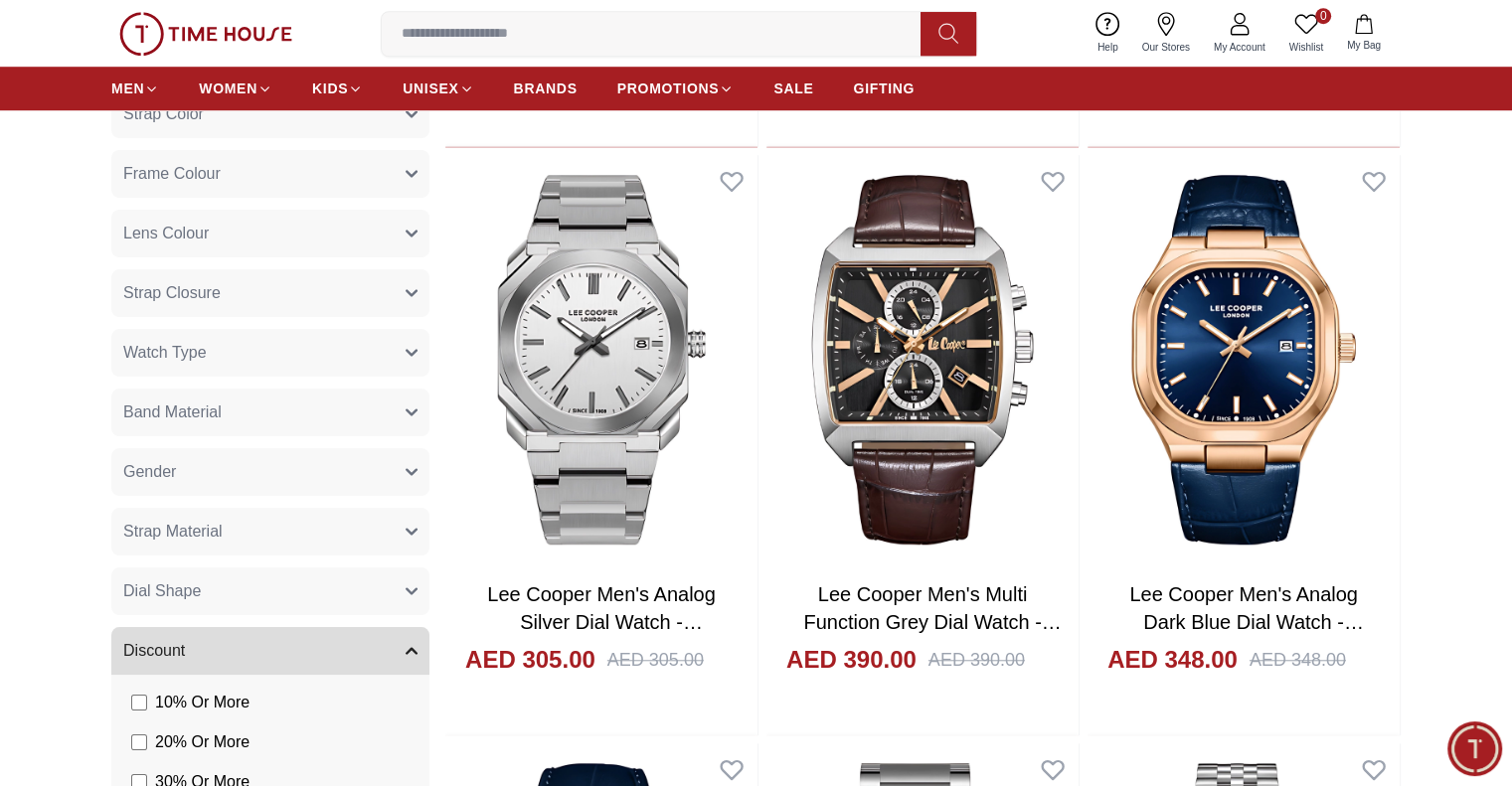 click on "Gender" at bounding box center [270, 472] 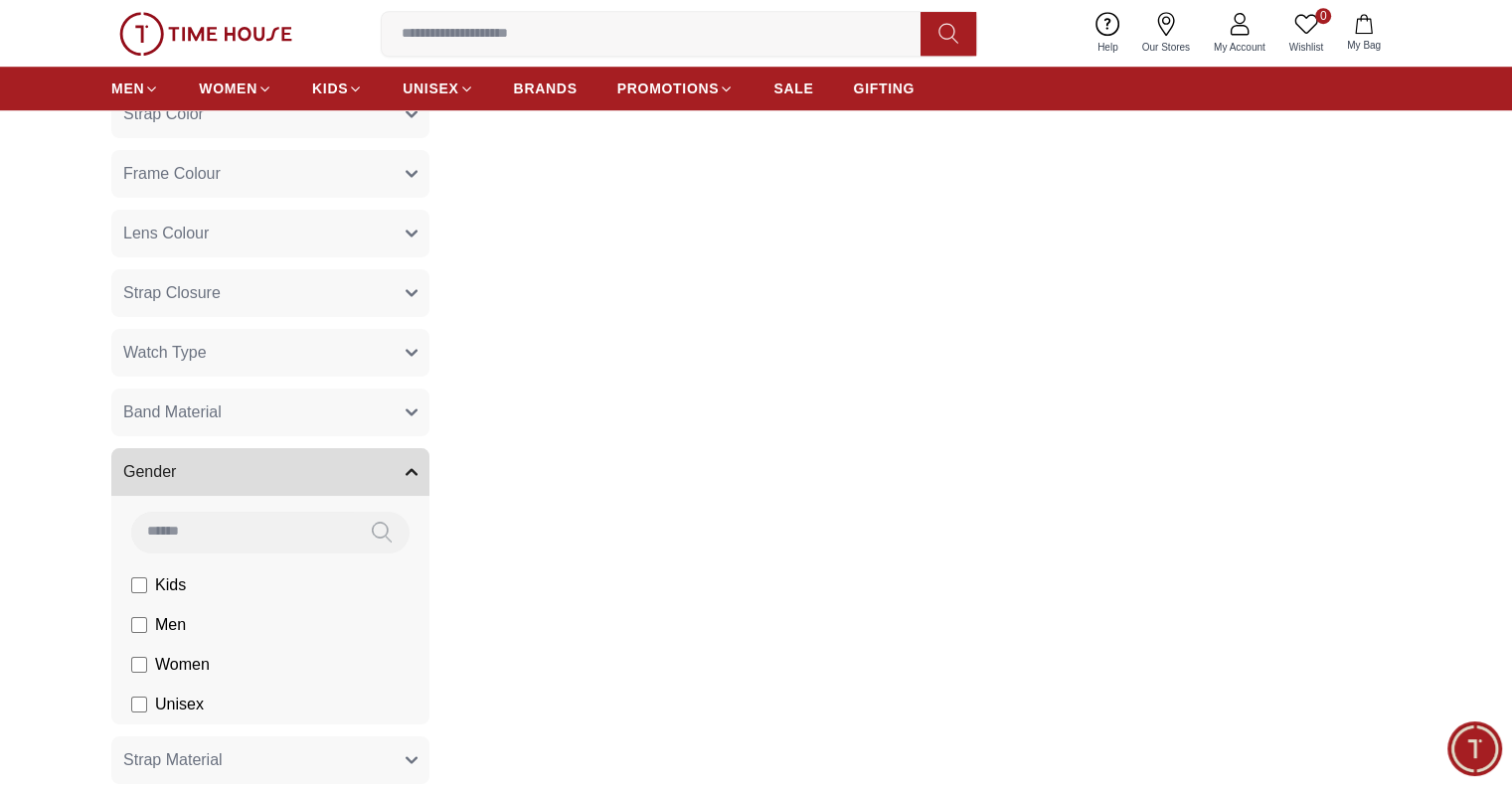 click on "Gender" at bounding box center [270, 472] 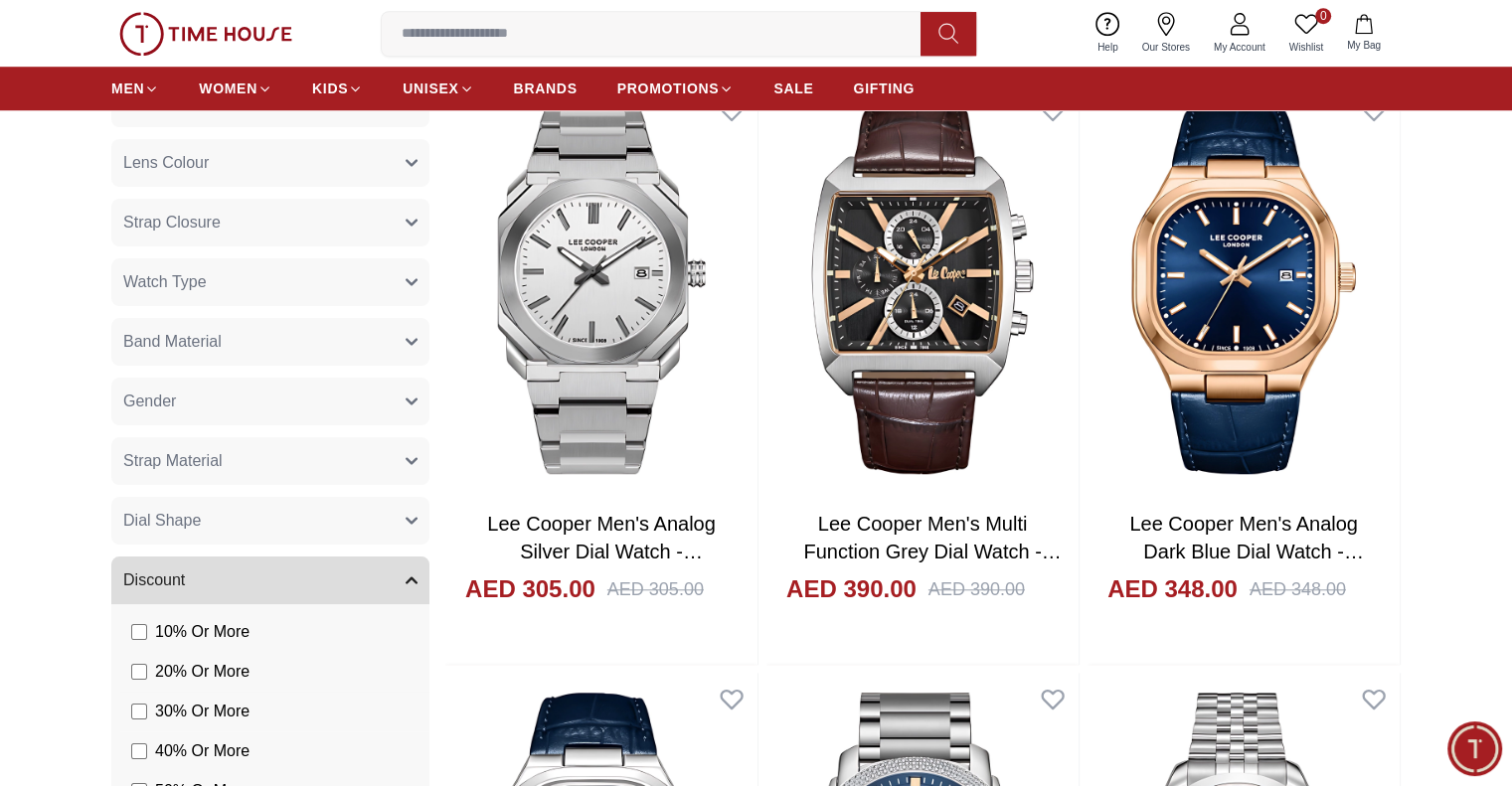 scroll, scrollTop: 1689, scrollLeft: 0, axis: vertical 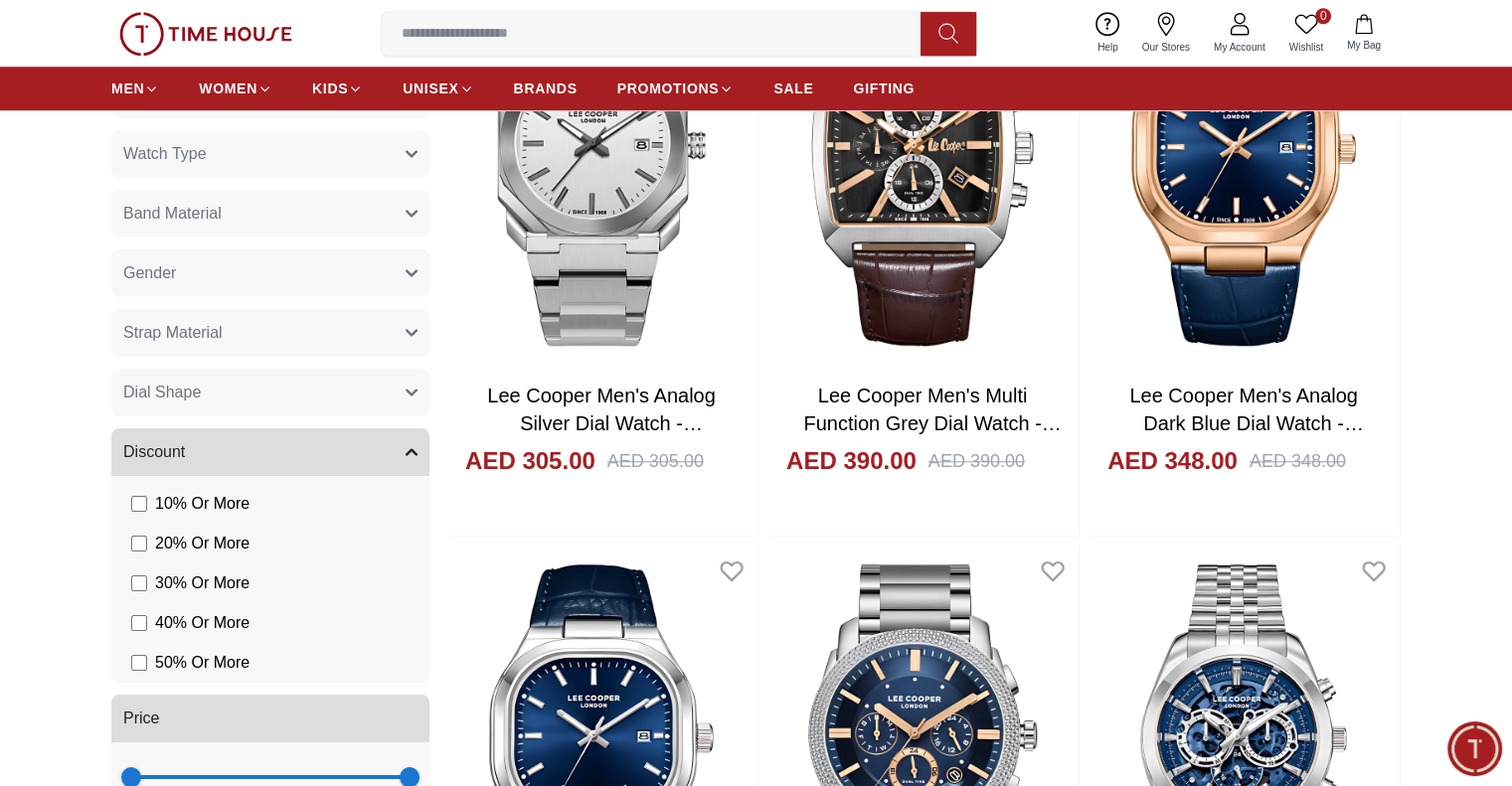click on "Discount" at bounding box center (270, 452) 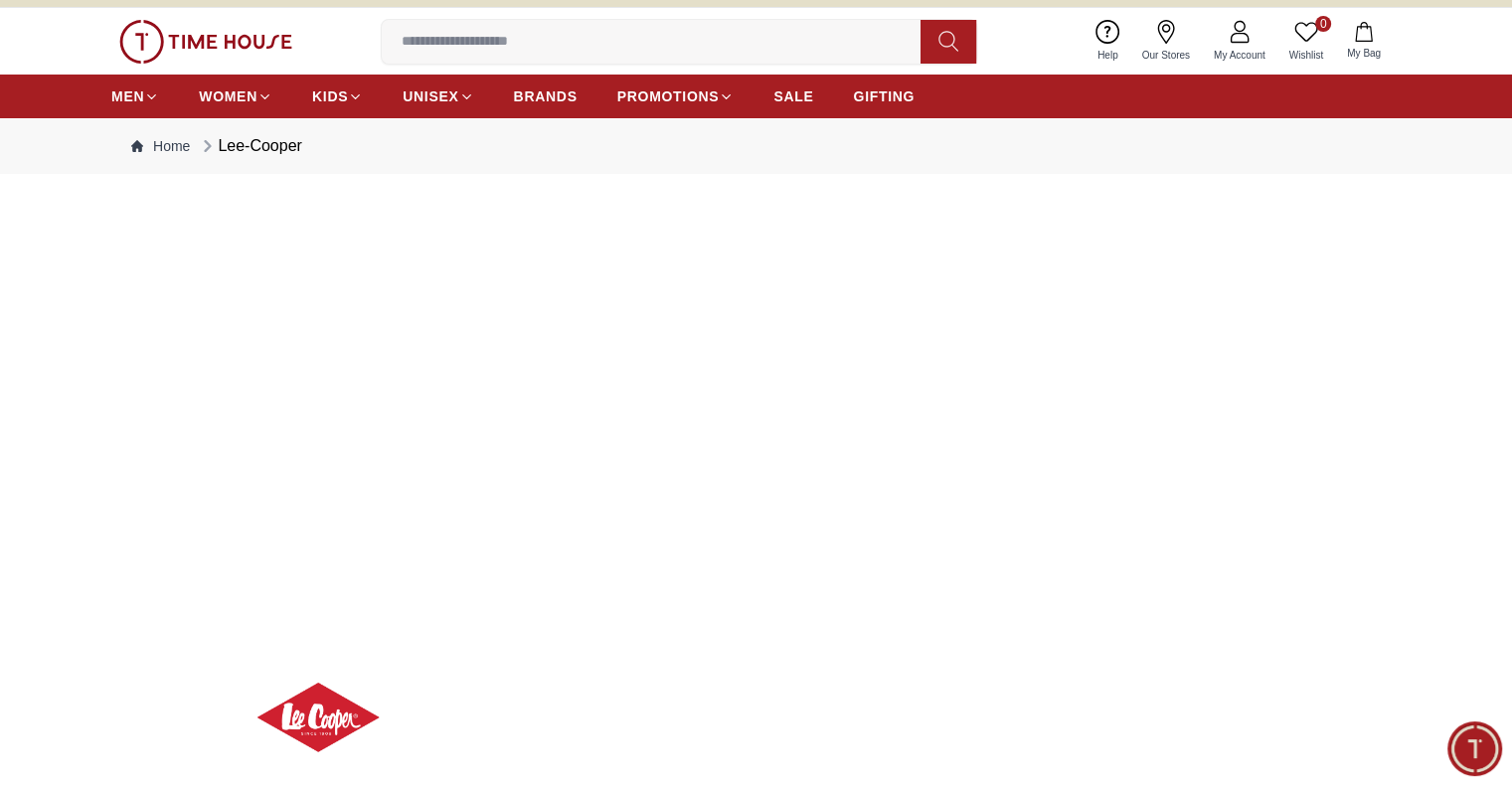 scroll, scrollTop: 0, scrollLeft: 0, axis: both 